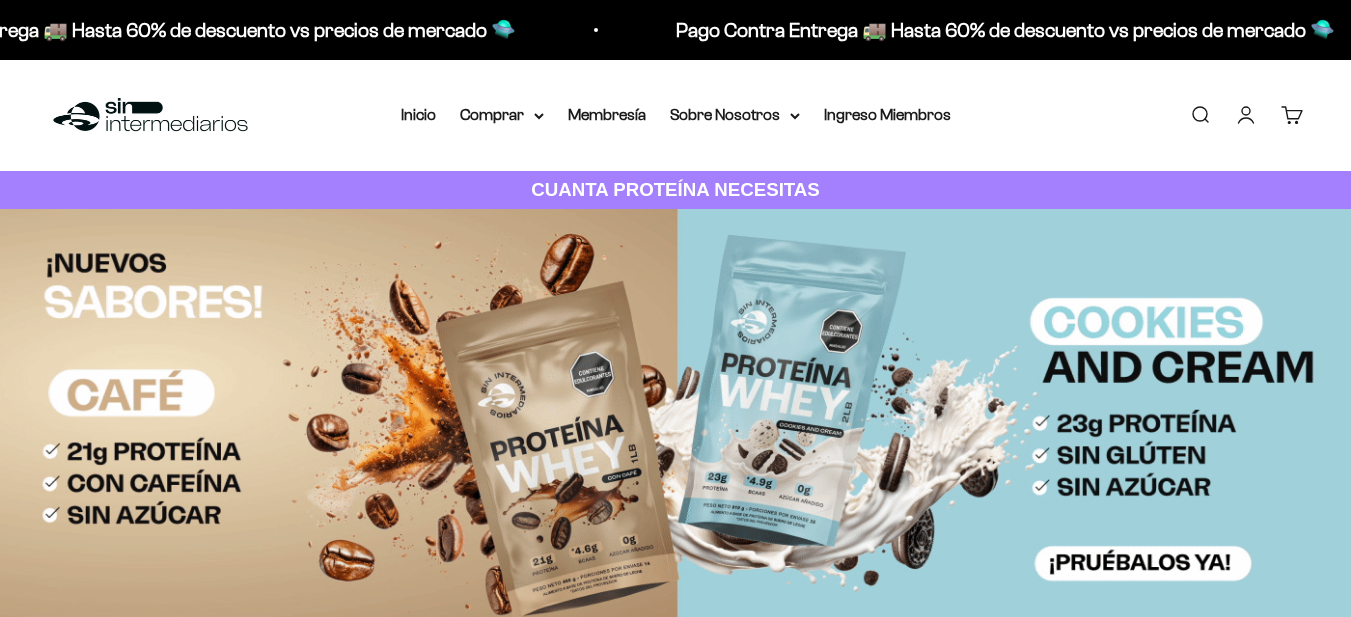 scroll, scrollTop: 0, scrollLeft: 0, axis: both 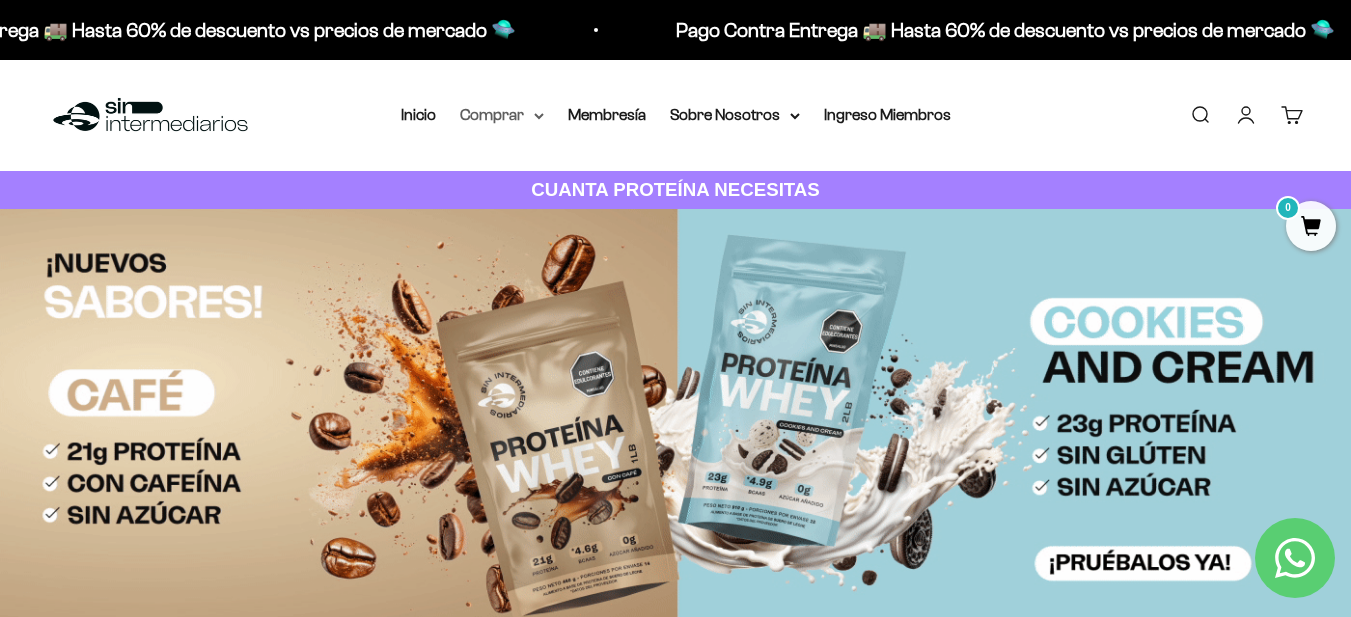 click on "Comprar" at bounding box center [502, 115] 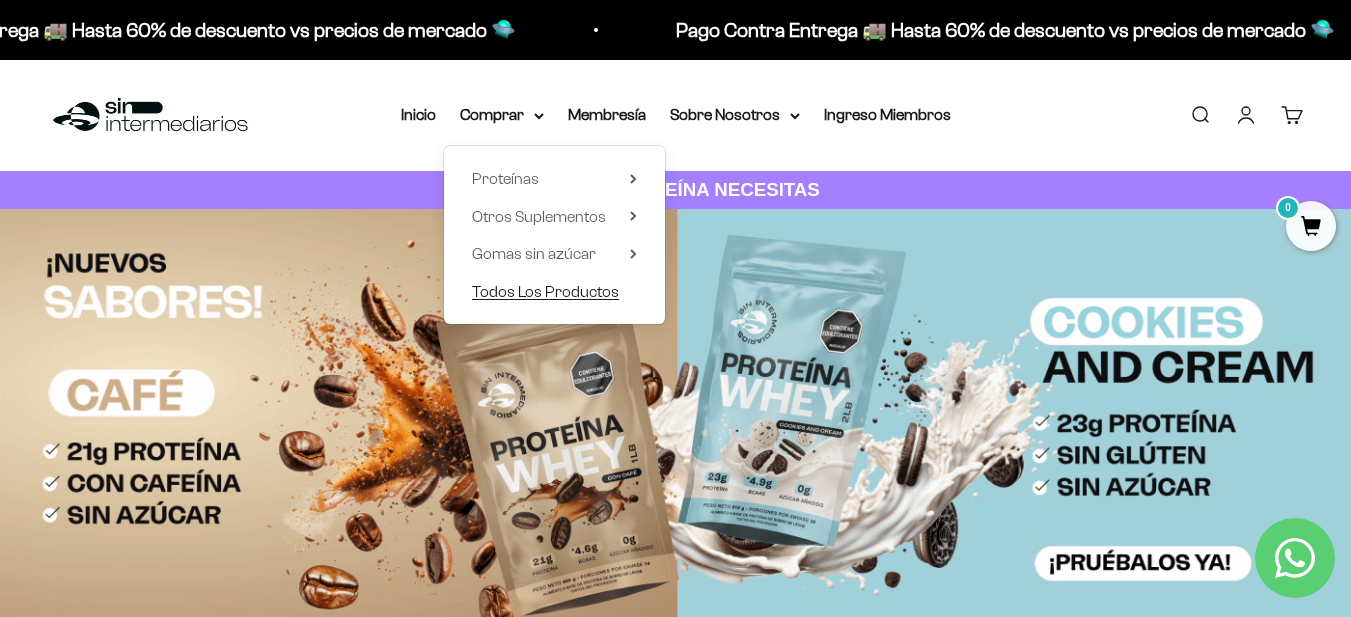 click on "Todos Los Productos" at bounding box center [545, 291] 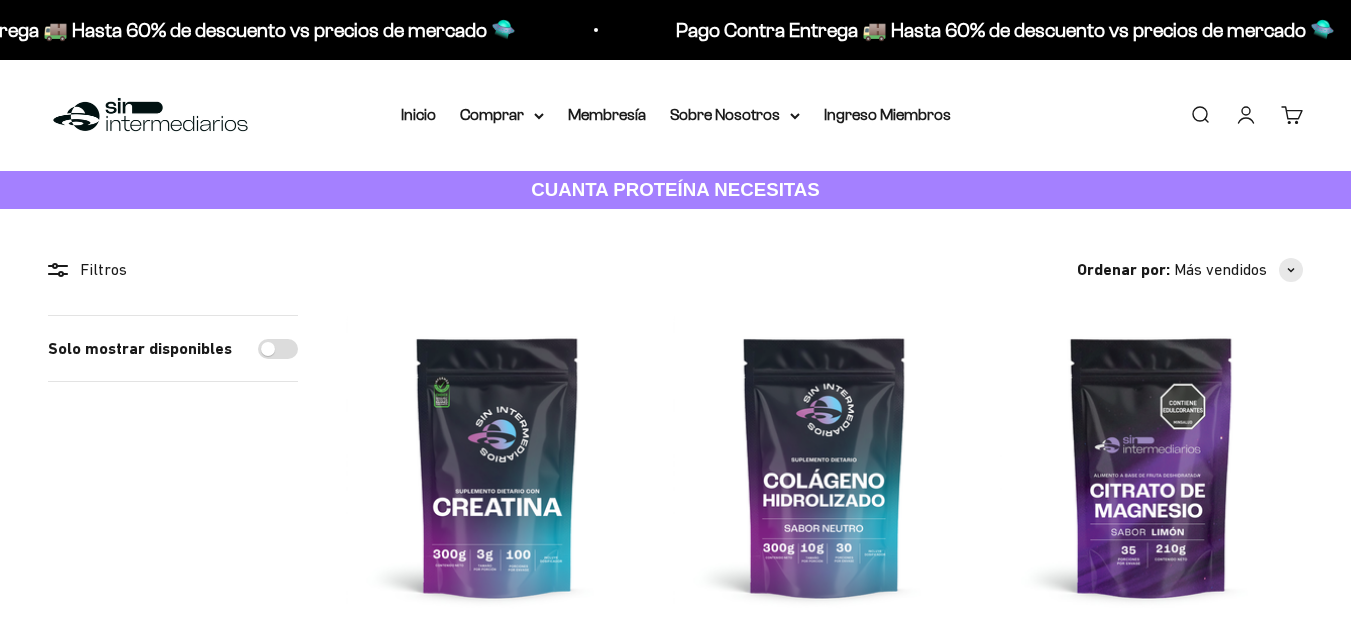 scroll, scrollTop: 0, scrollLeft: 0, axis: both 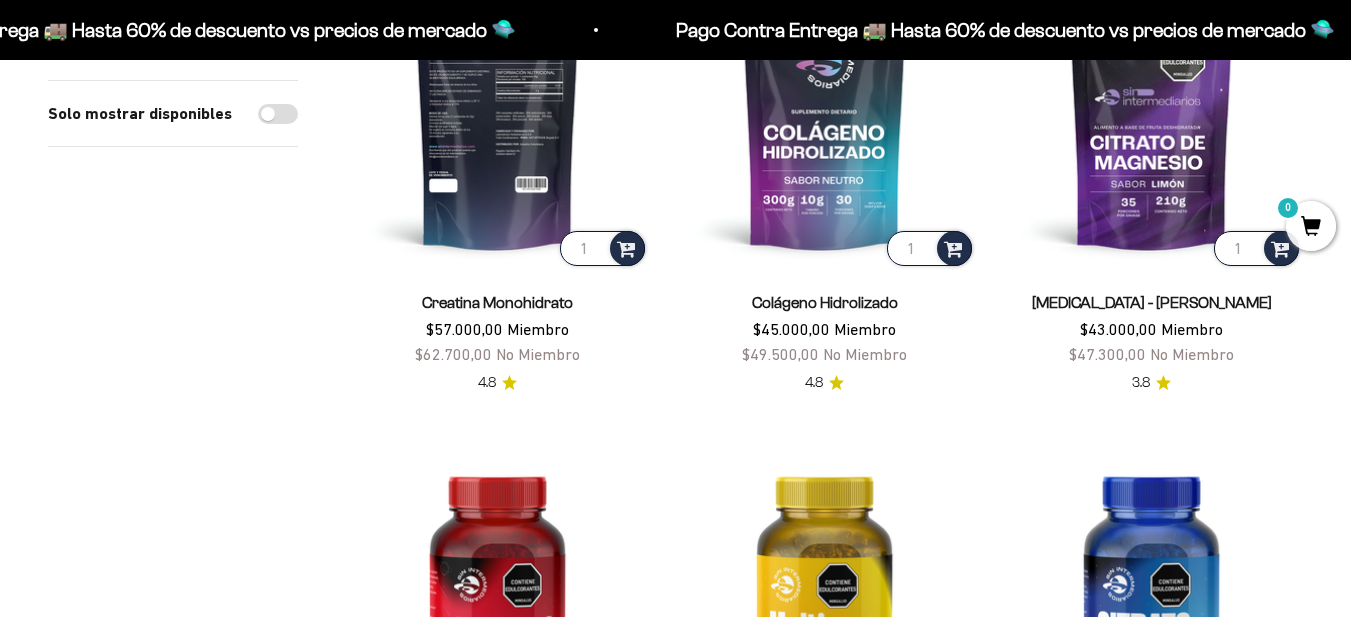 click at bounding box center (497, 118) 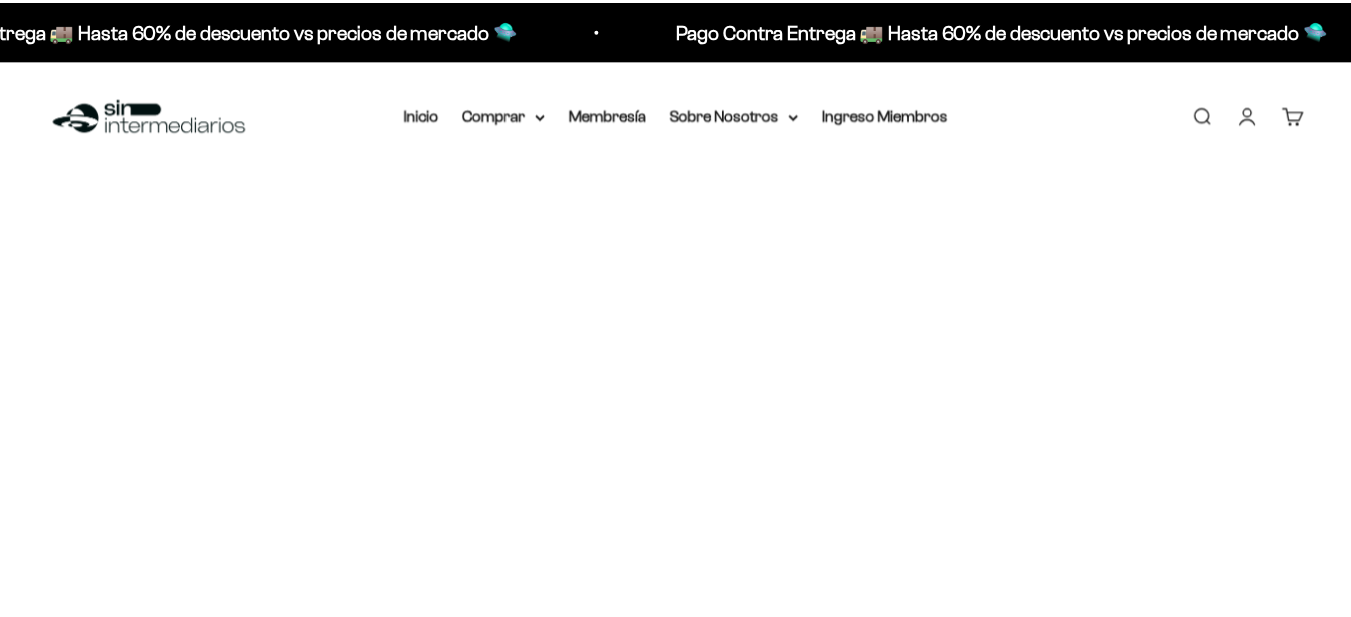 scroll, scrollTop: 0, scrollLeft: 0, axis: both 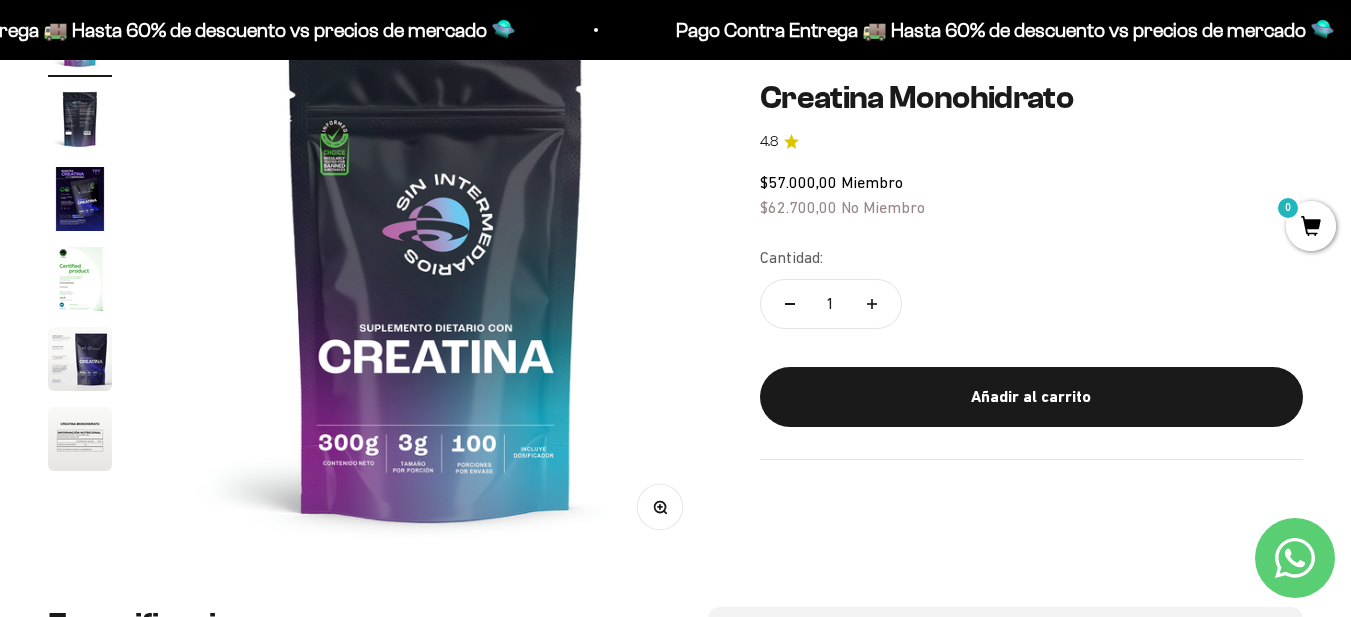click at bounding box center (436, 283) 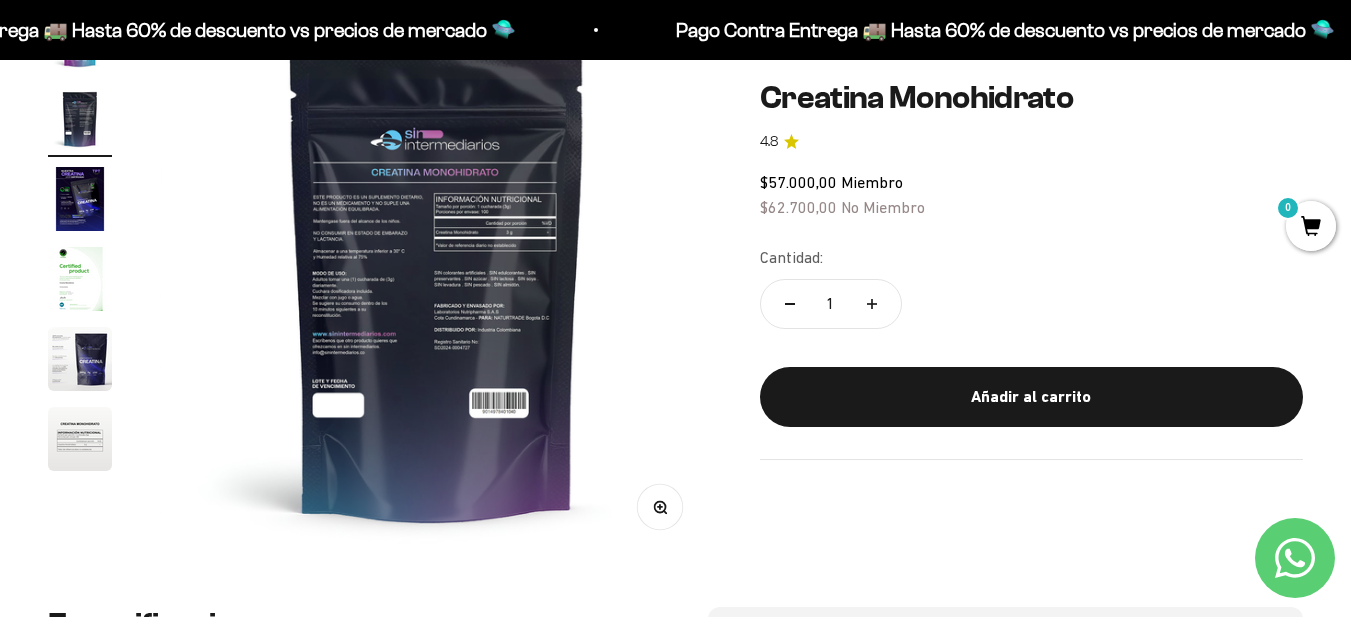 scroll, scrollTop: 0, scrollLeft: 564, axis: horizontal 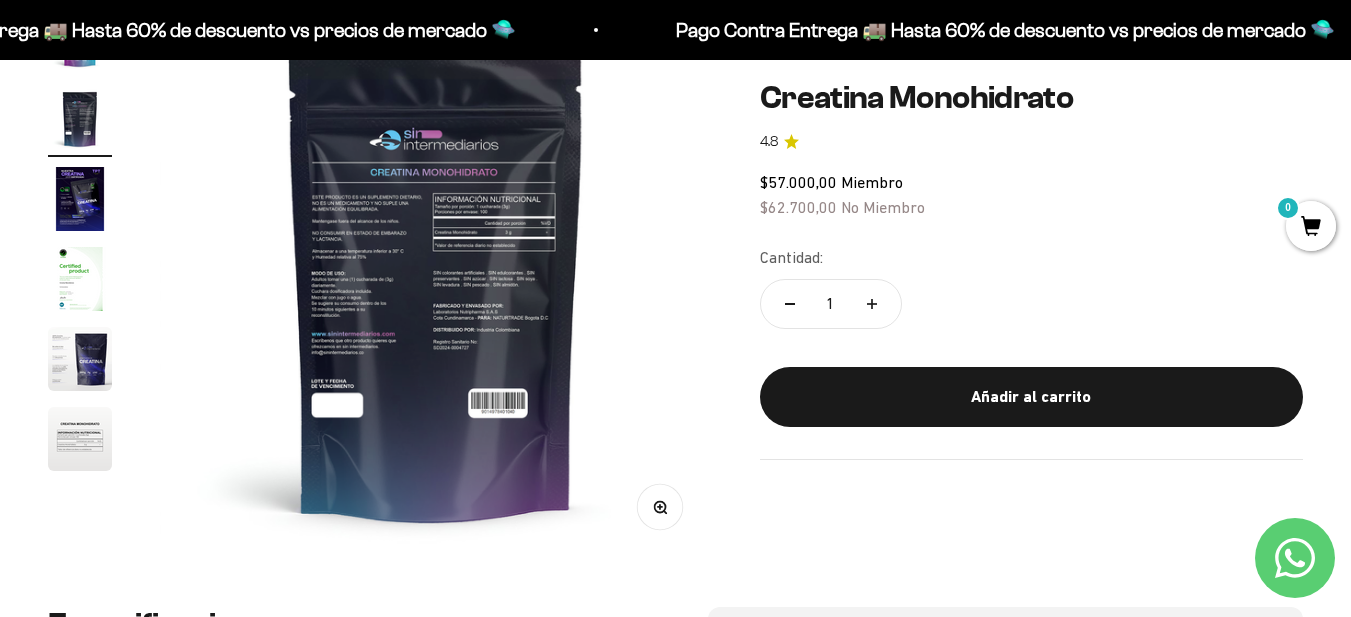 click at bounding box center [436, 283] 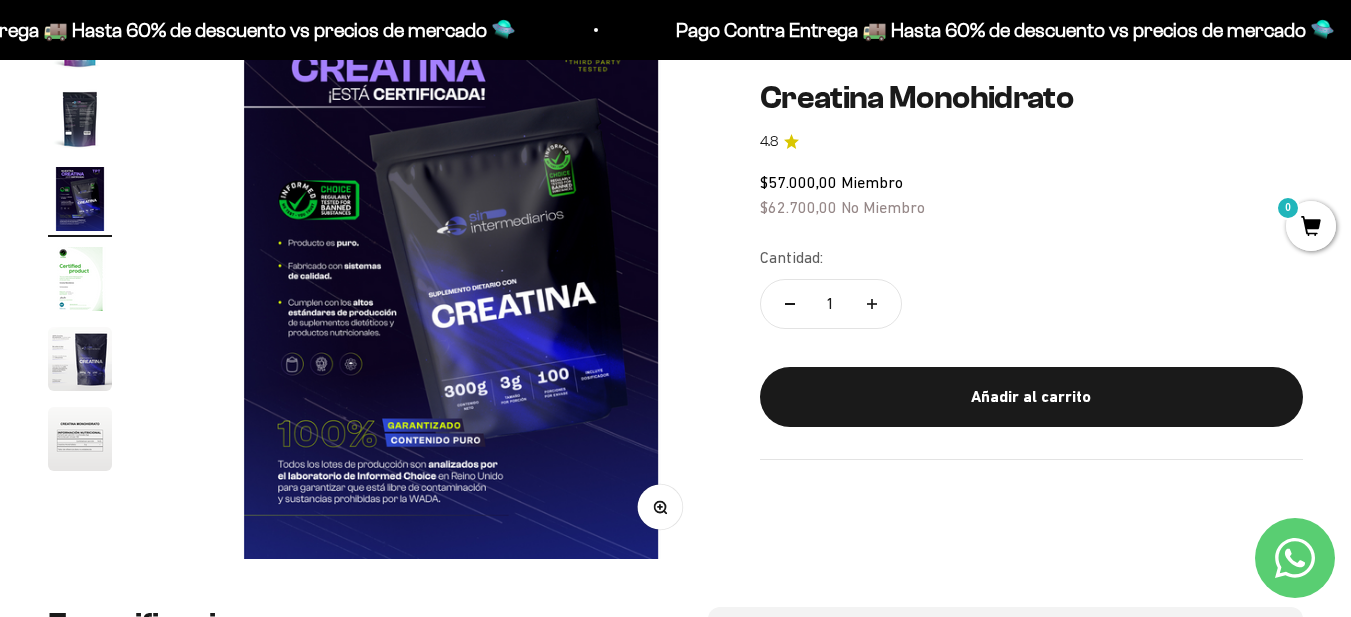 scroll, scrollTop: 0, scrollLeft: 1128, axis: horizontal 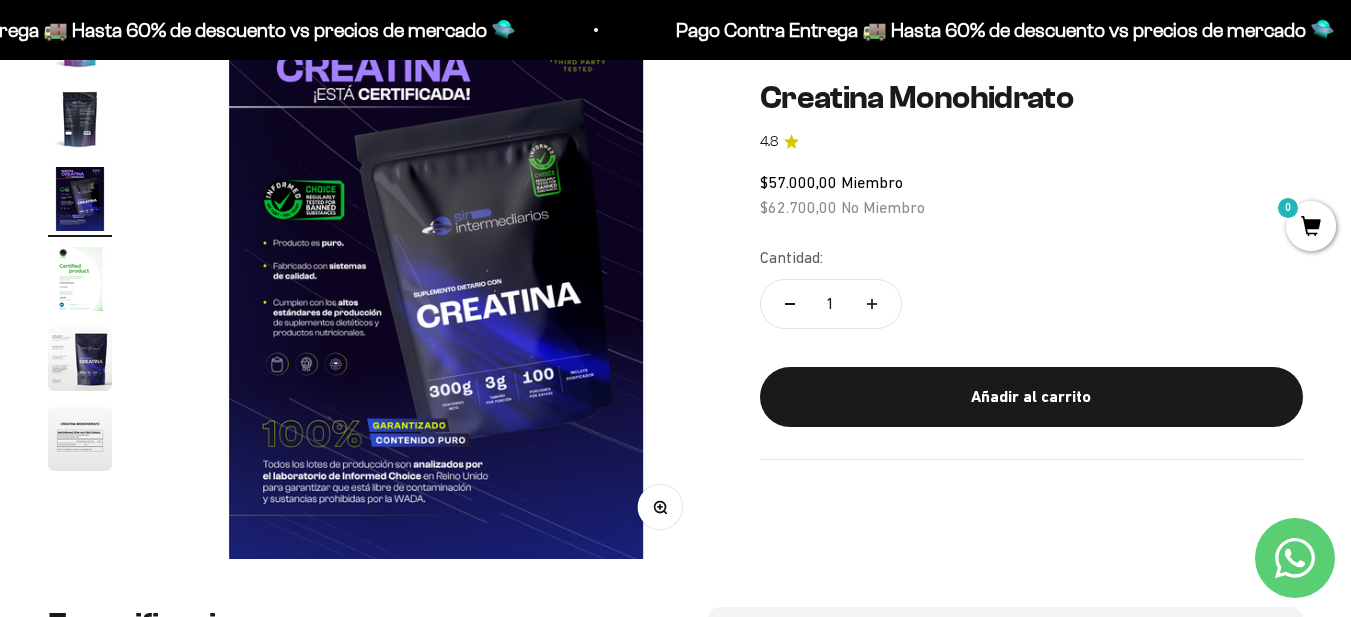 click at bounding box center (436, 283) 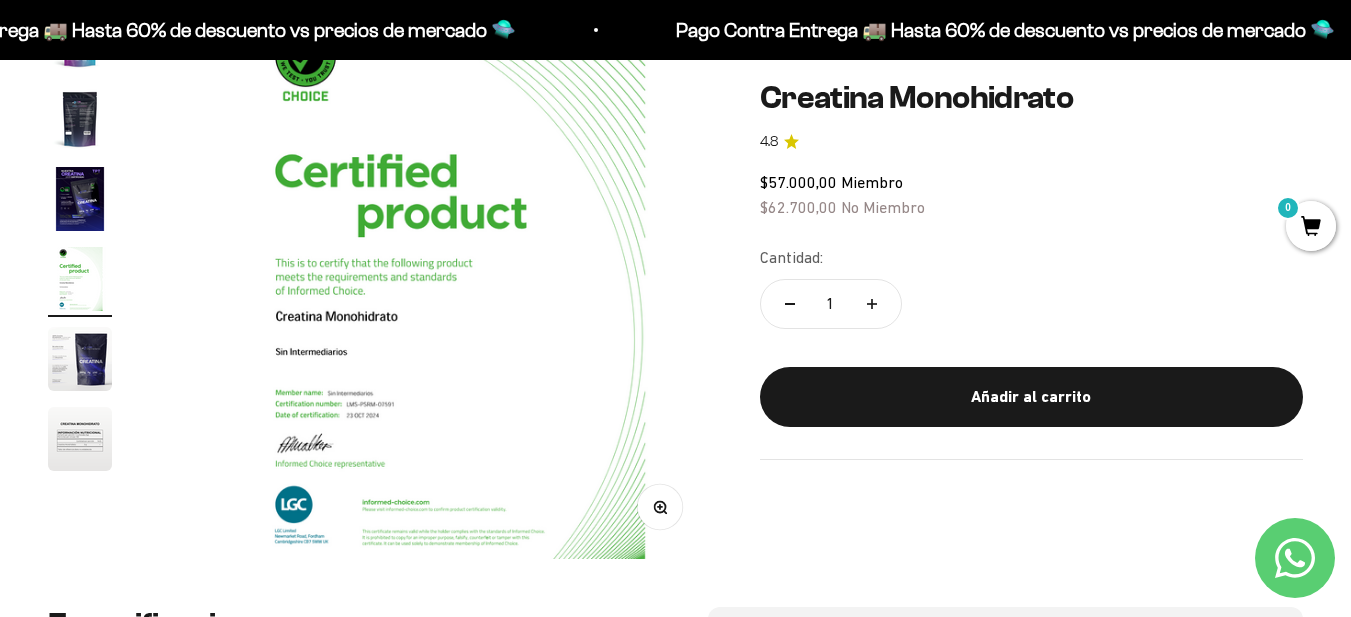 scroll, scrollTop: 0, scrollLeft: 1692, axis: horizontal 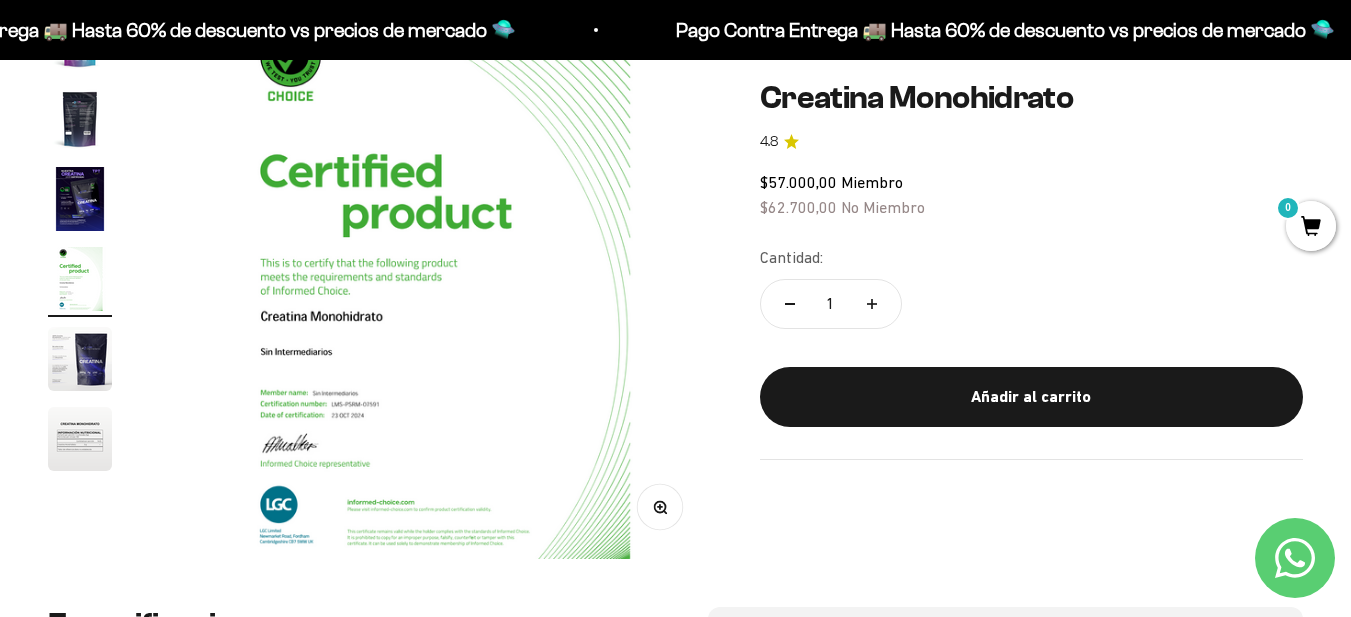 click at bounding box center [436, 283] 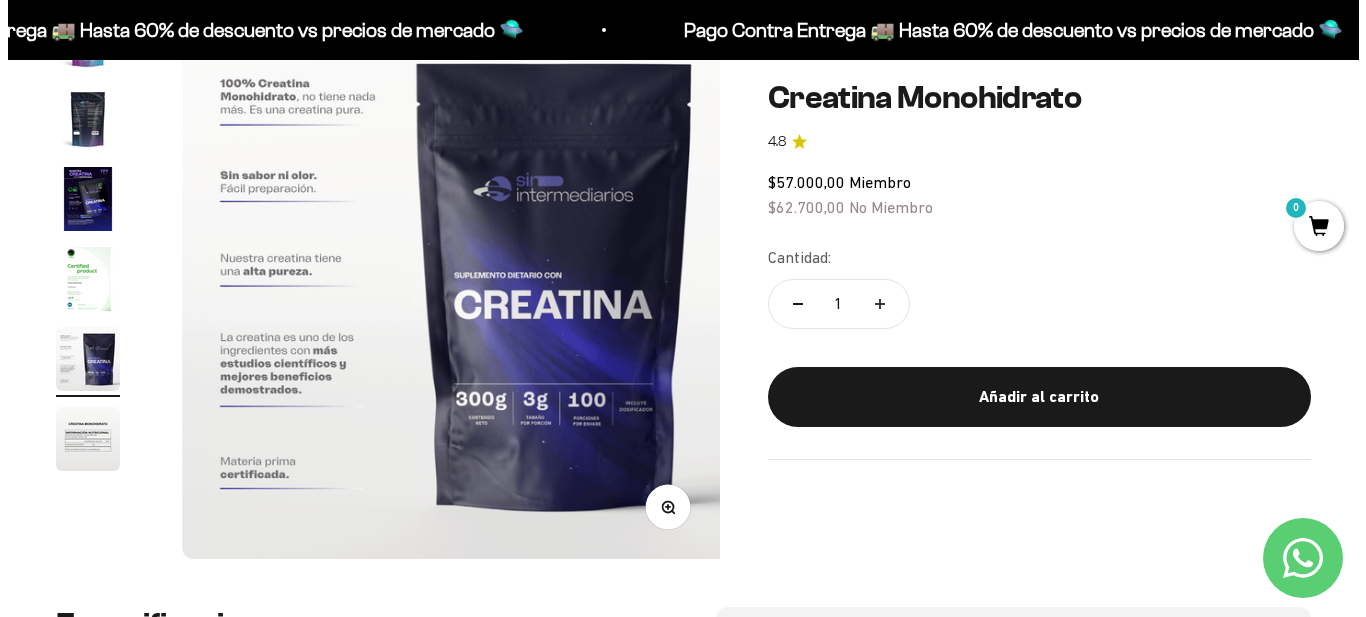 scroll, scrollTop: 0, scrollLeft: 2255, axis: horizontal 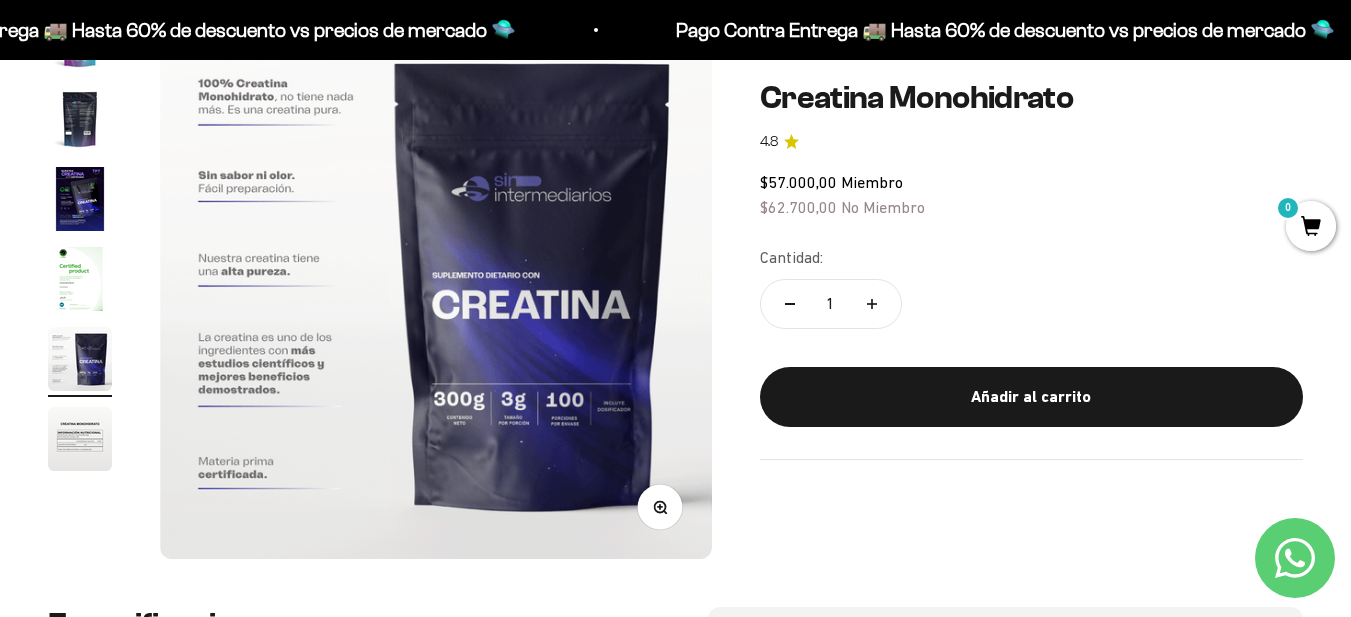 click 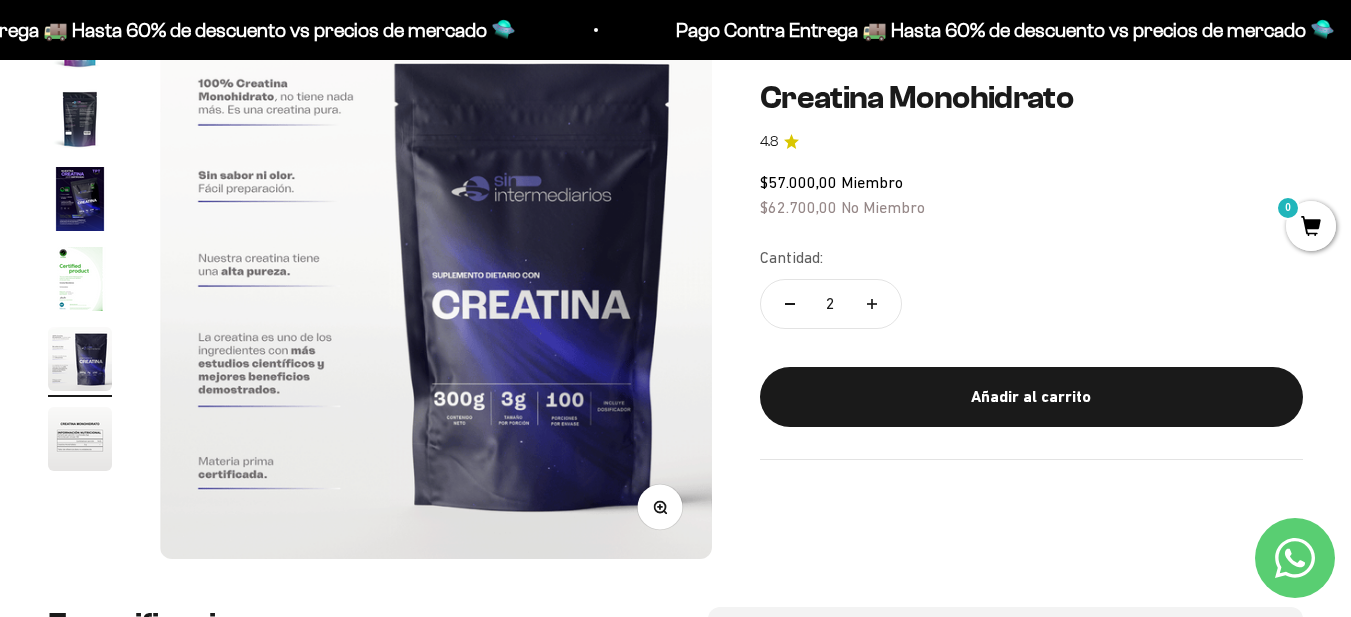 click 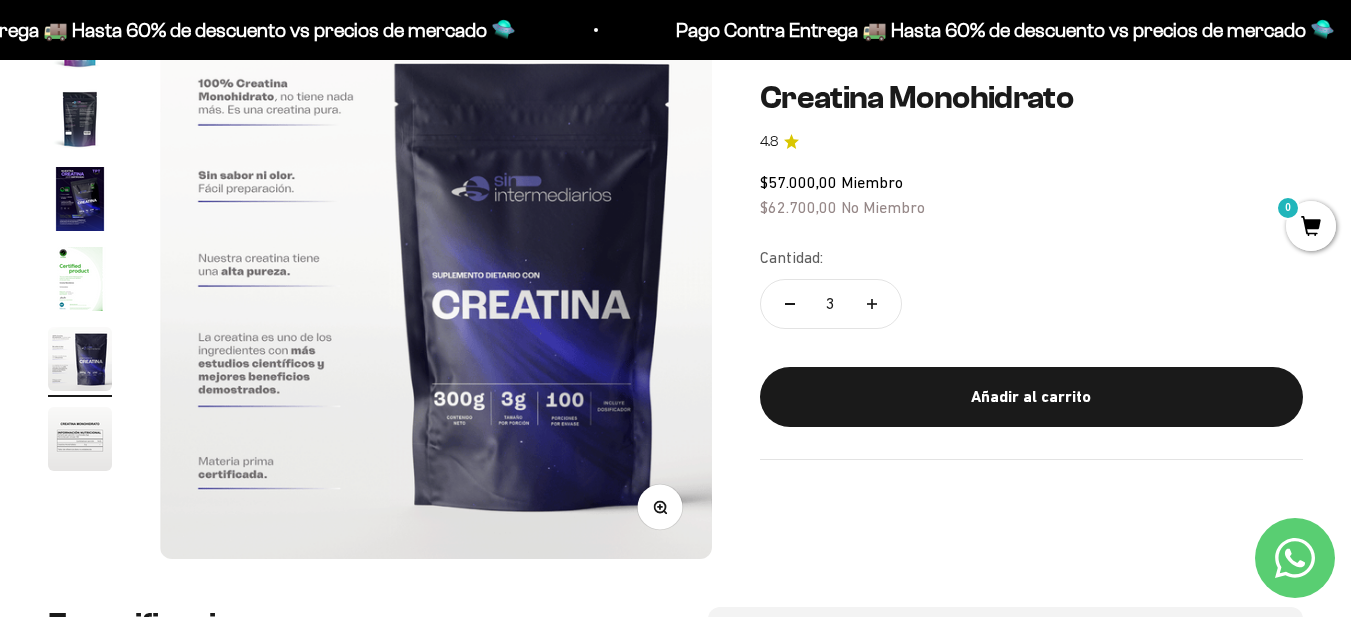 click 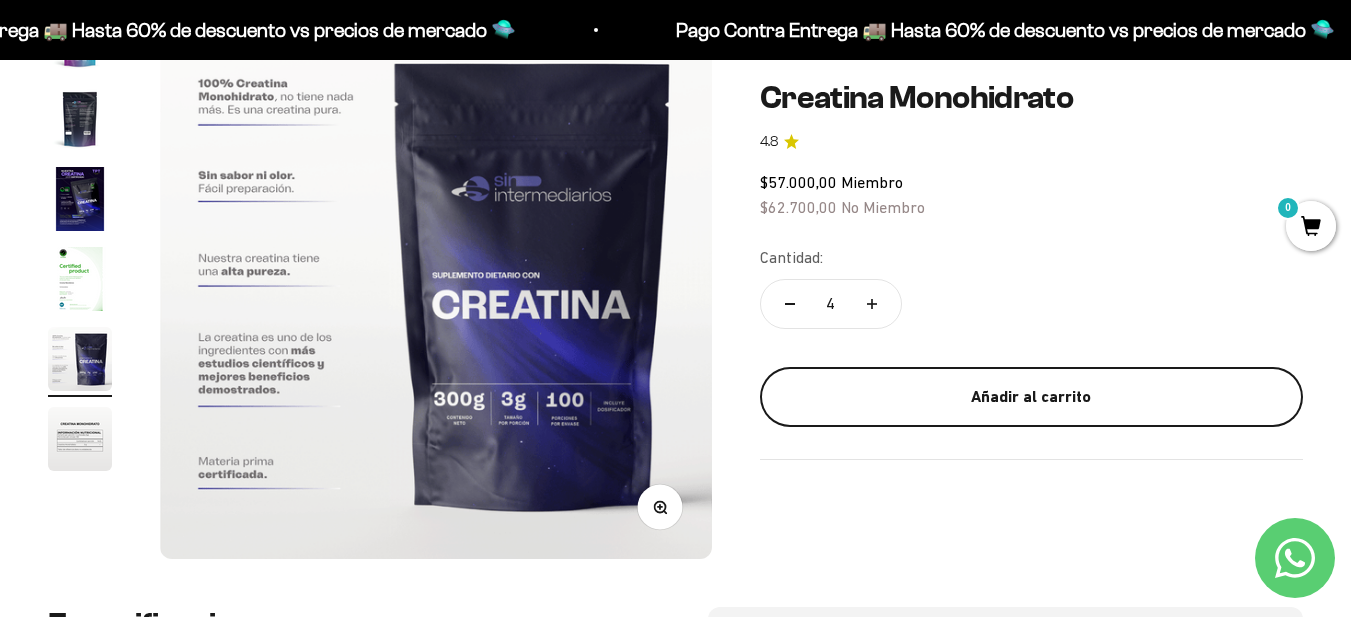 click on "Añadir al carrito" at bounding box center [1031, 397] 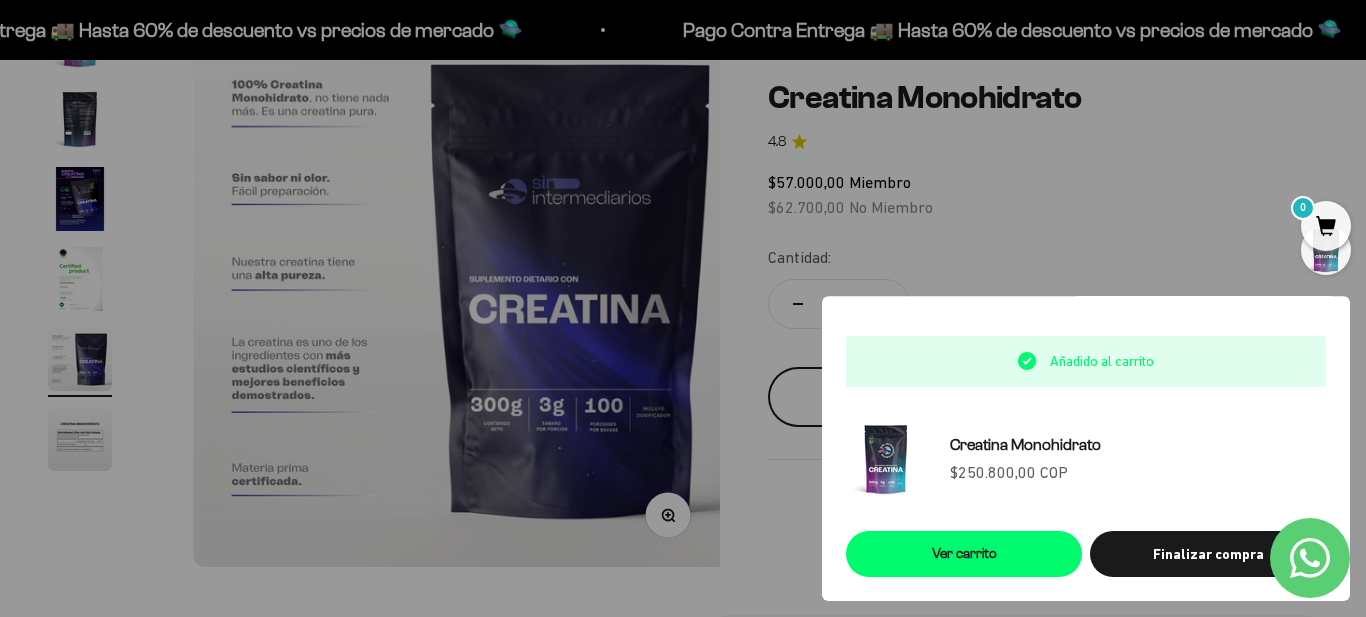 scroll, scrollTop: 0, scrollLeft: 2288, axis: horizontal 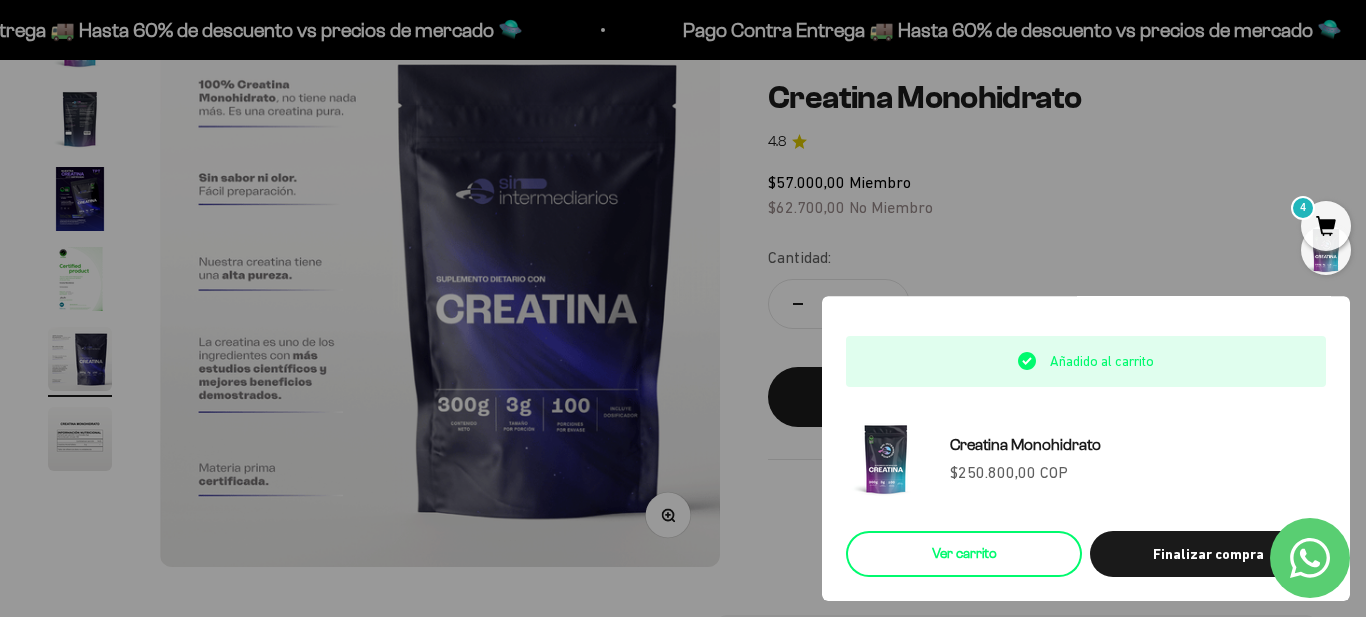 click on "Ver carrito" at bounding box center [964, 554] 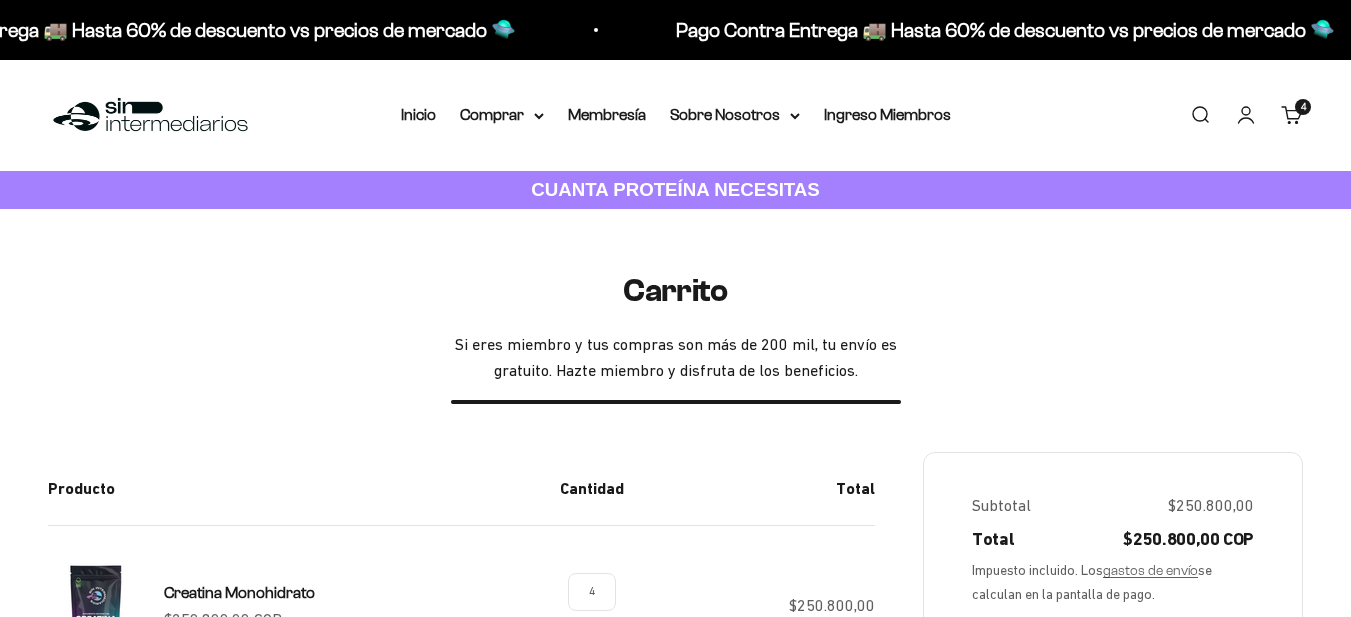 scroll, scrollTop: 0, scrollLeft: 0, axis: both 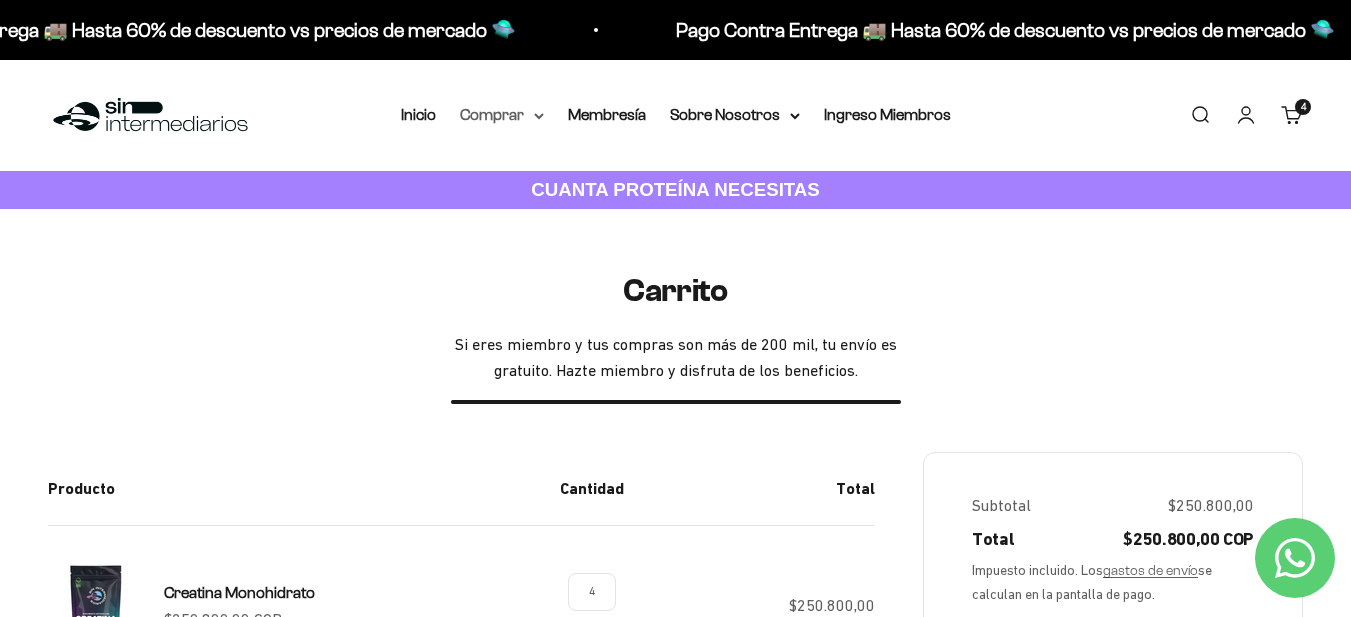 click on "Comprar" at bounding box center (502, 115) 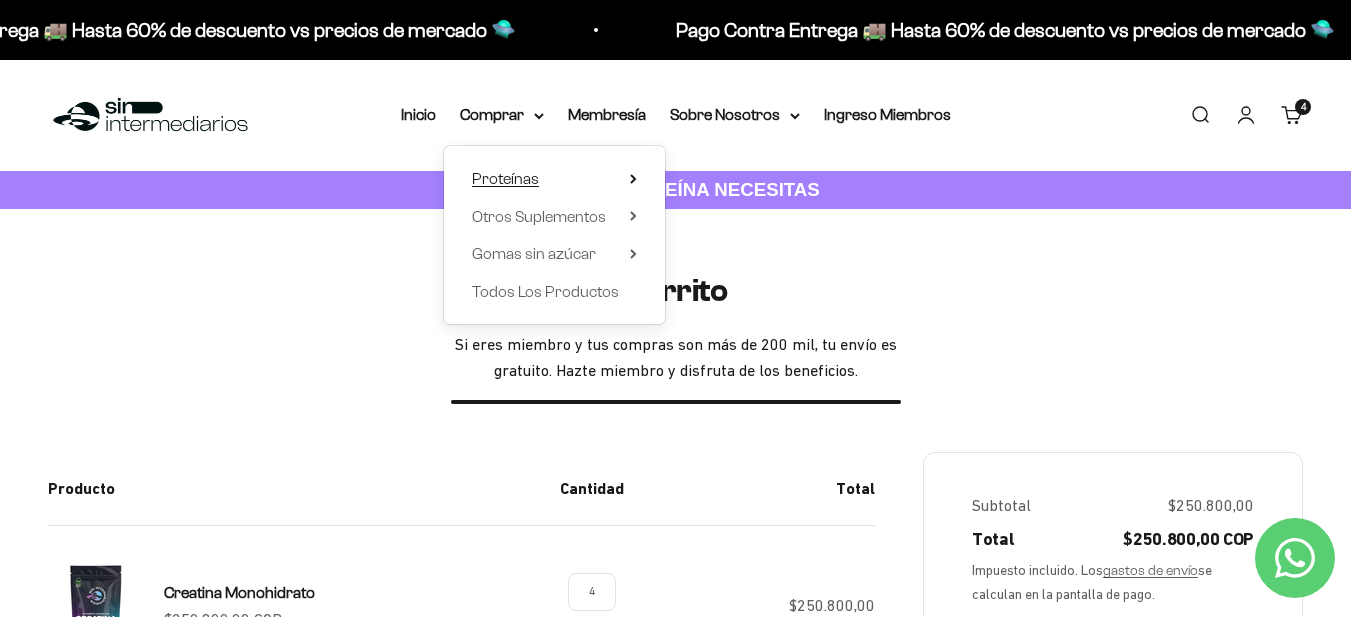 click on "Proteínas" at bounding box center (505, 178) 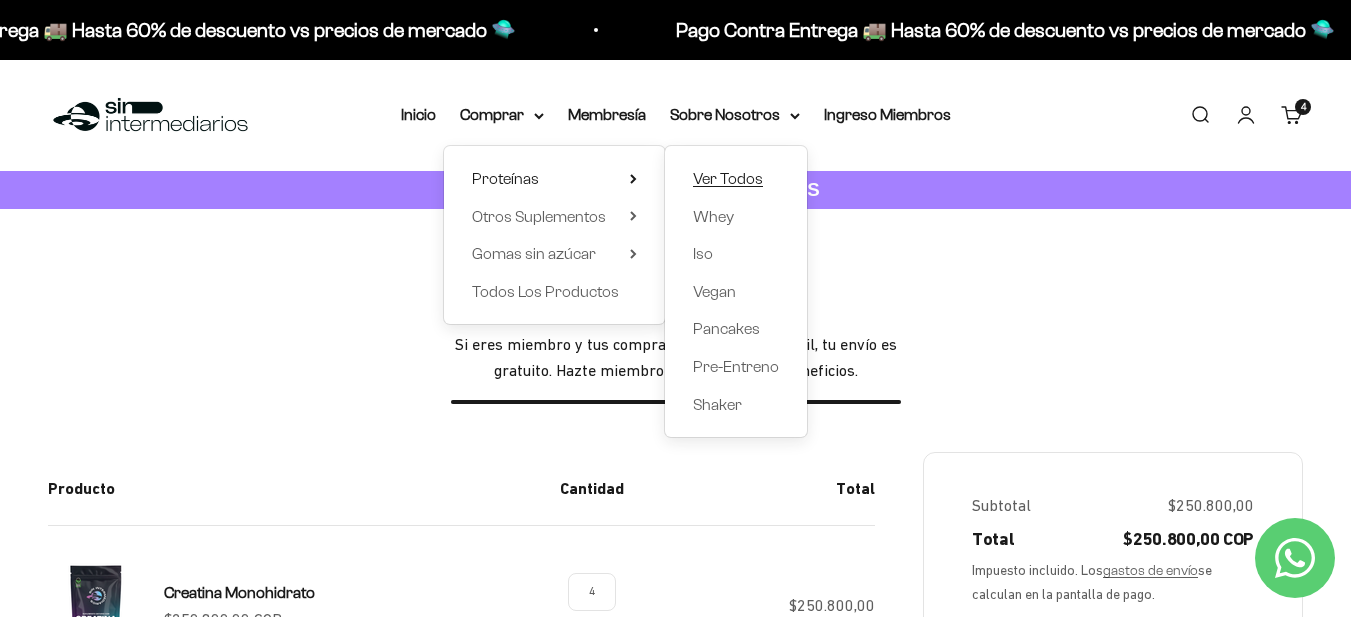 click on "Ver Todos" at bounding box center [728, 178] 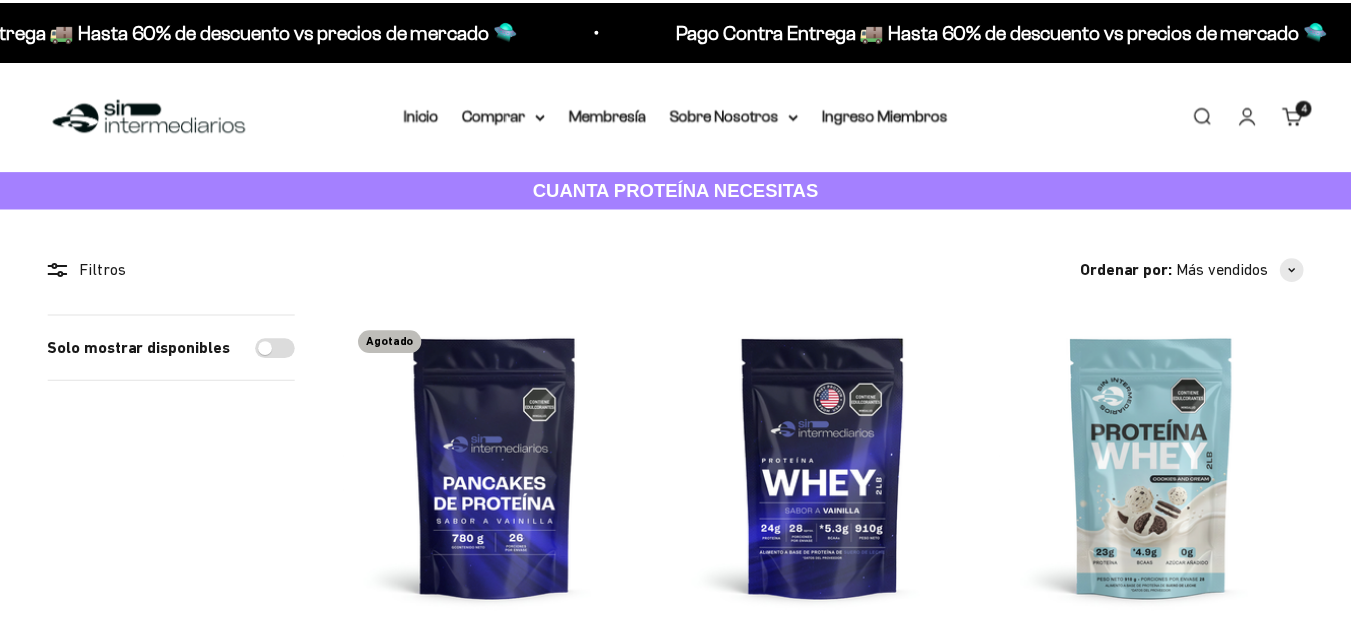 scroll, scrollTop: 0, scrollLeft: 0, axis: both 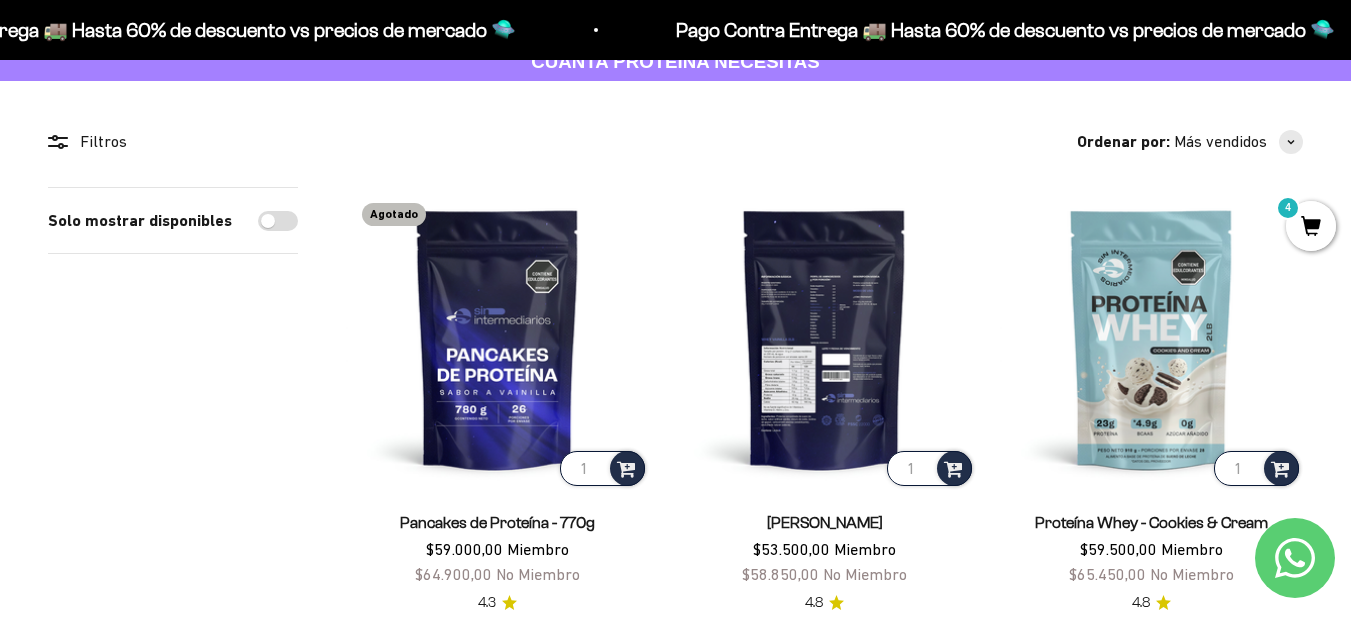 click at bounding box center [824, 338] 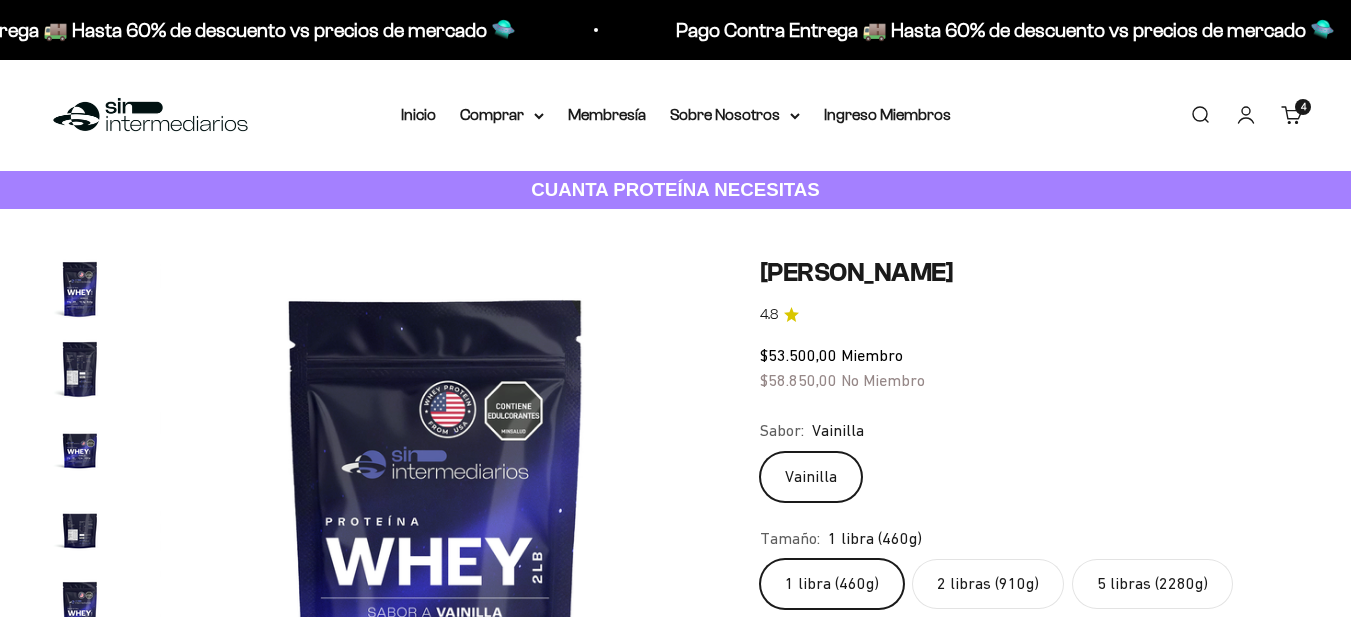 scroll, scrollTop: 95, scrollLeft: 0, axis: vertical 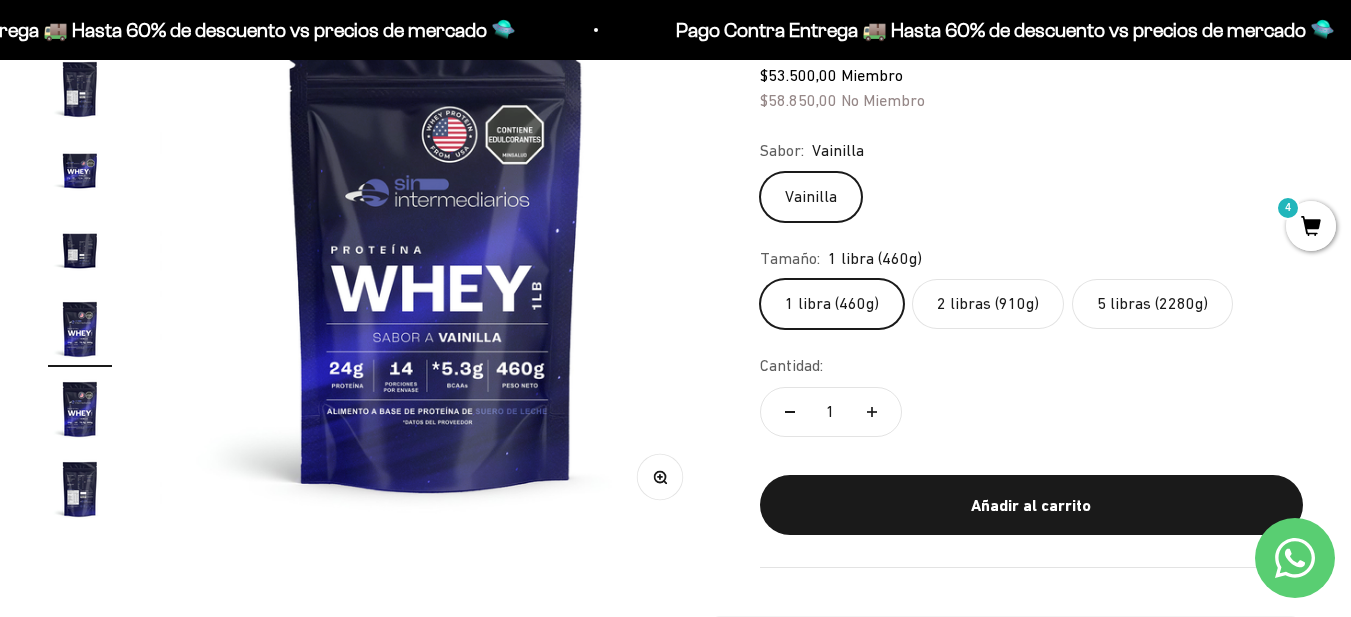 click on "5 libras (2280g)" 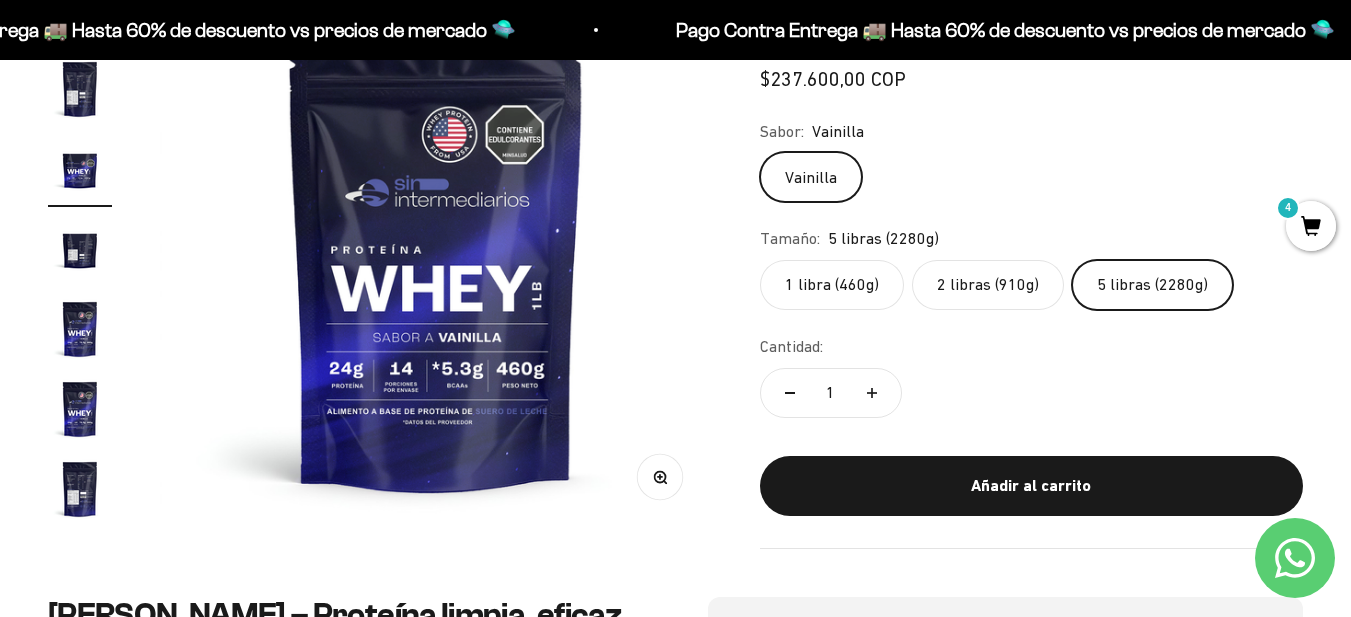 scroll, scrollTop: 0, scrollLeft: 1128, axis: horizontal 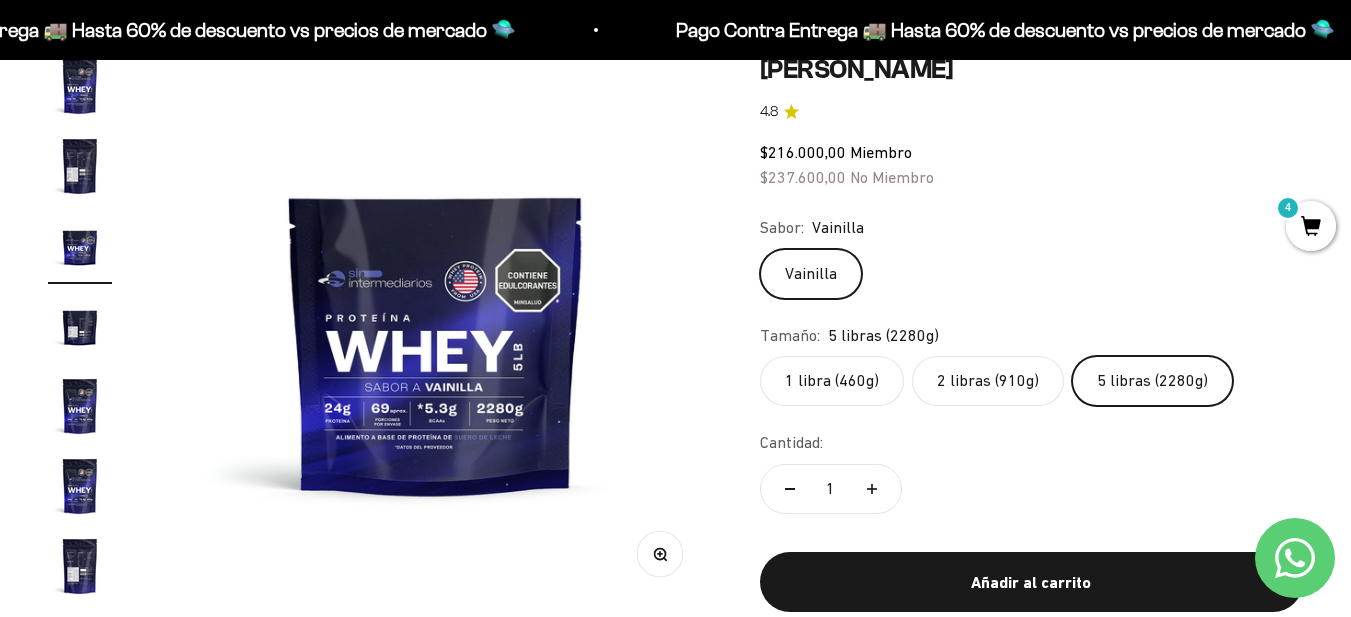 click on "1 libra (460g)" 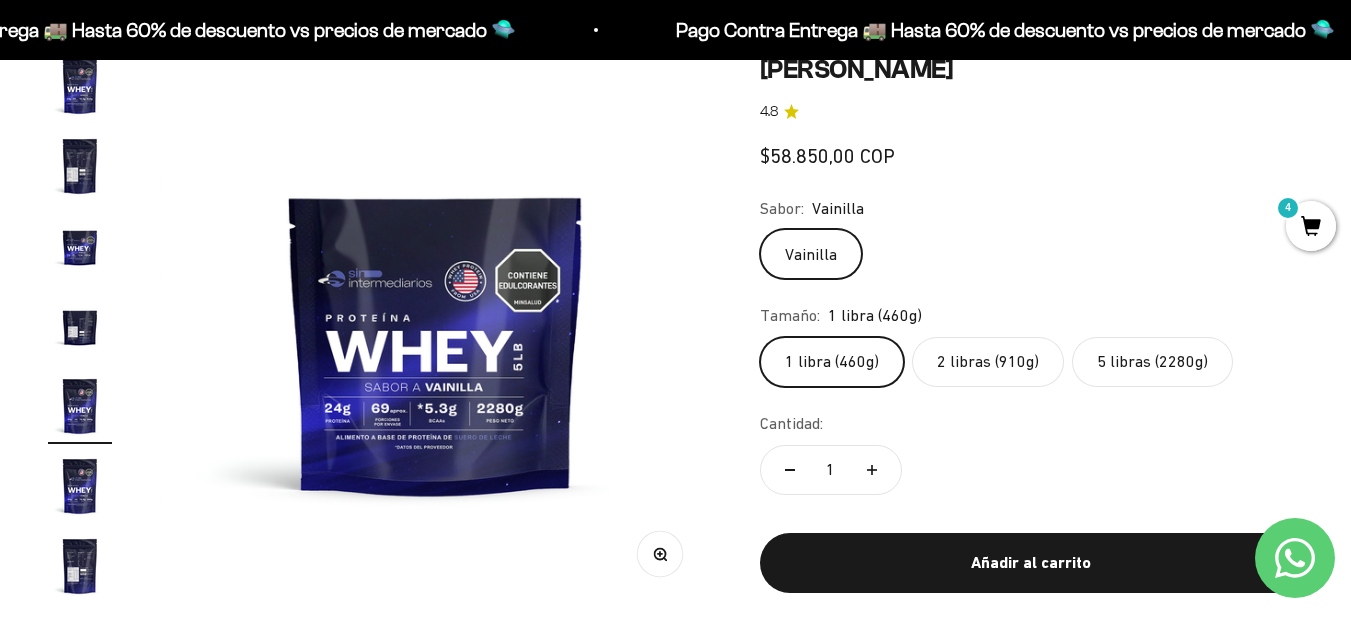 scroll, scrollTop: 0, scrollLeft: 2255, axis: horizontal 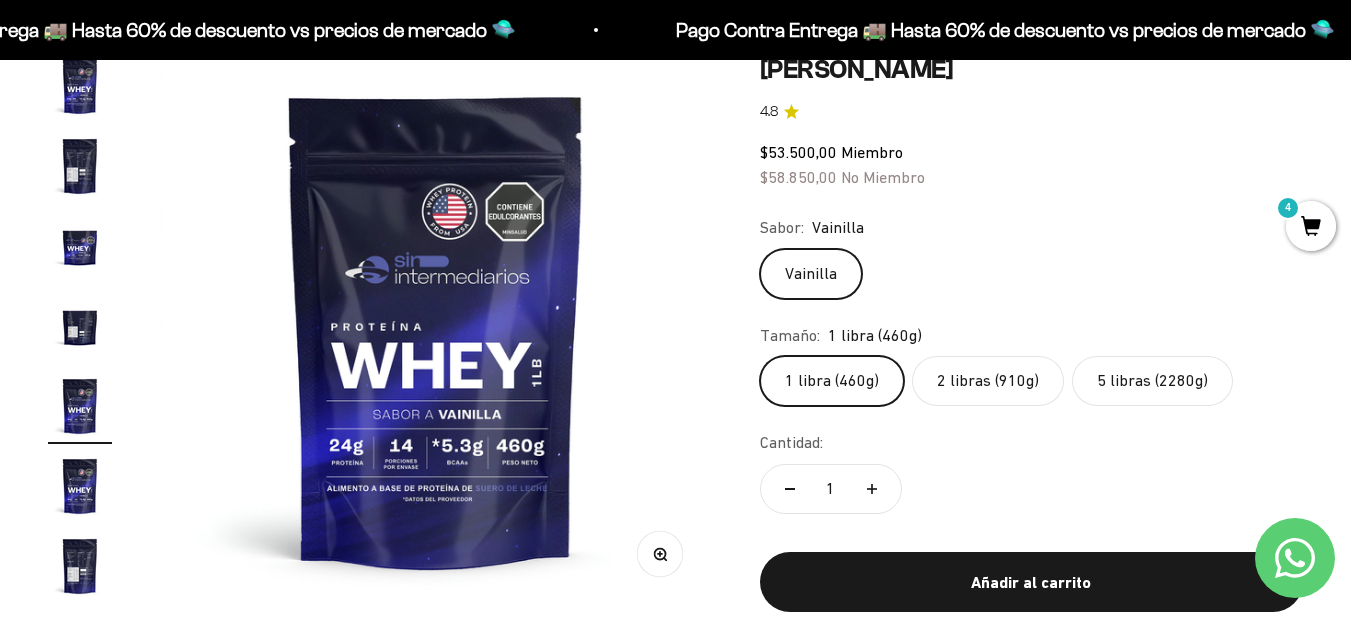 click on "5 libras (2280g)" 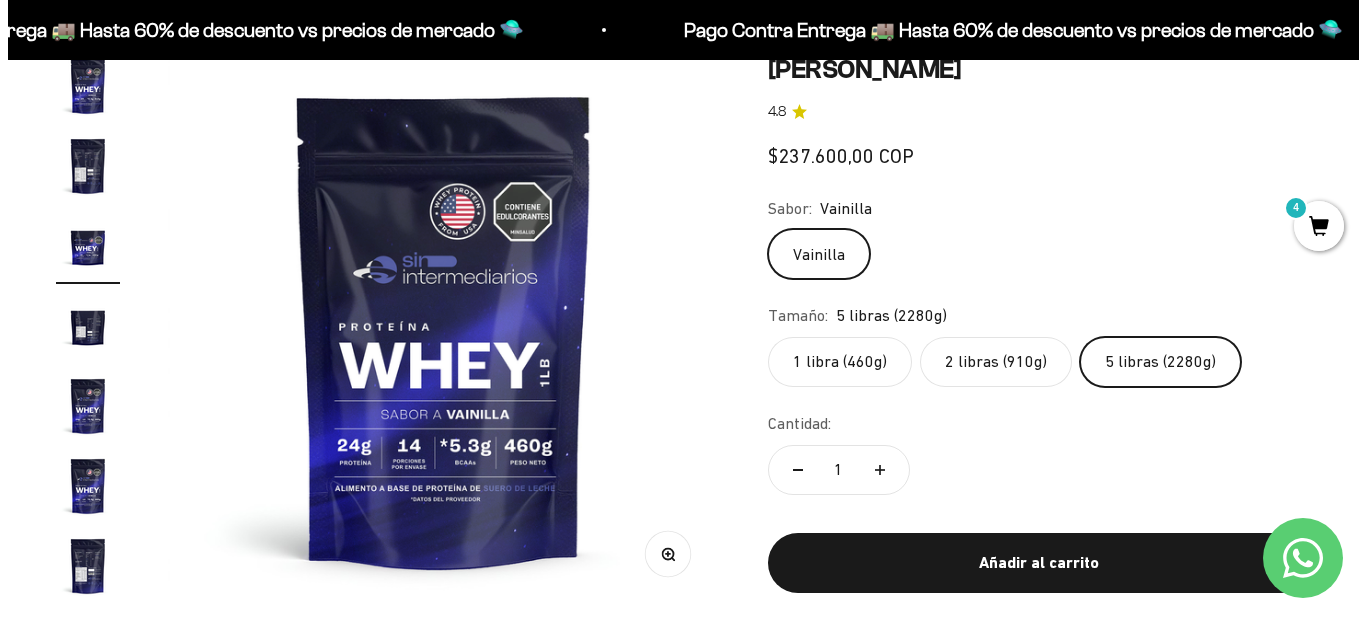 scroll, scrollTop: 0, scrollLeft: 1128, axis: horizontal 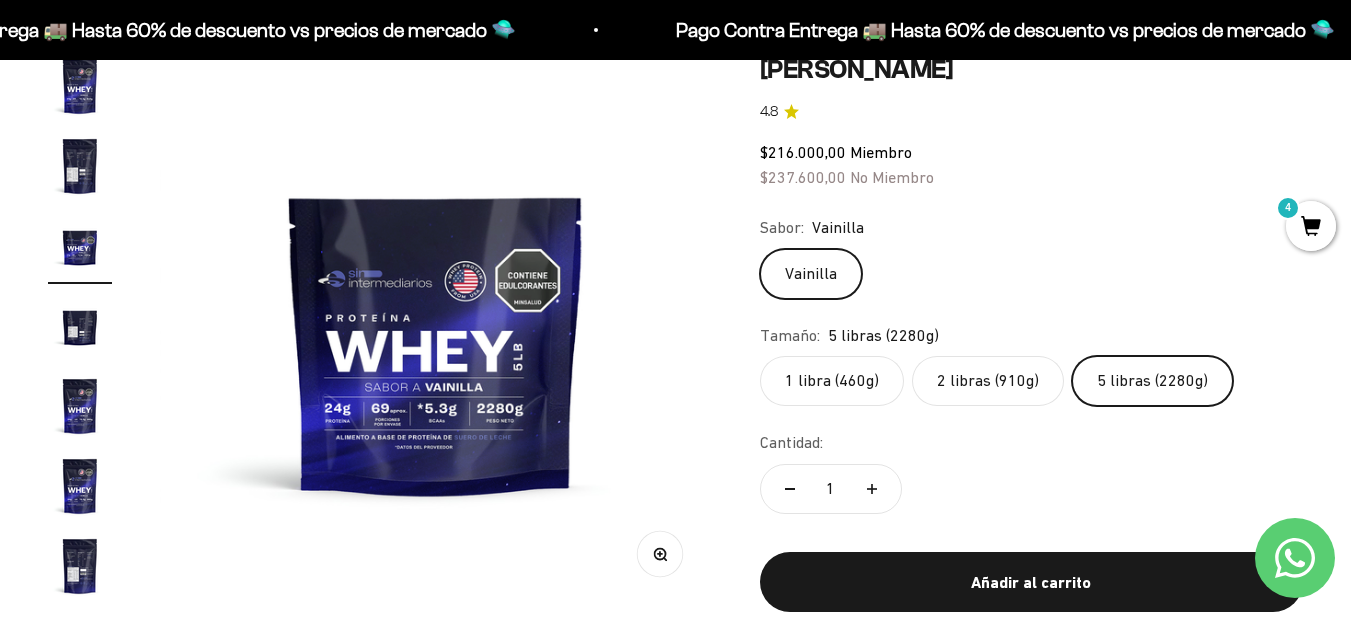 click 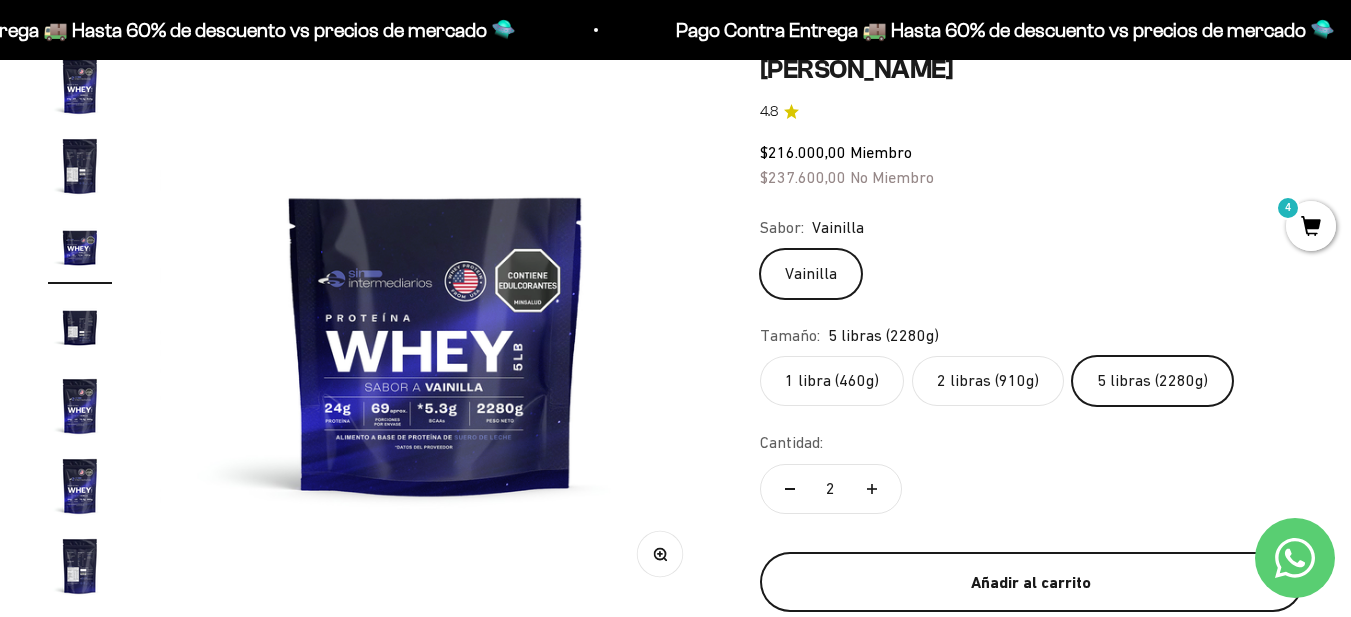 click on "Añadir al carrito" at bounding box center [1031, 583] 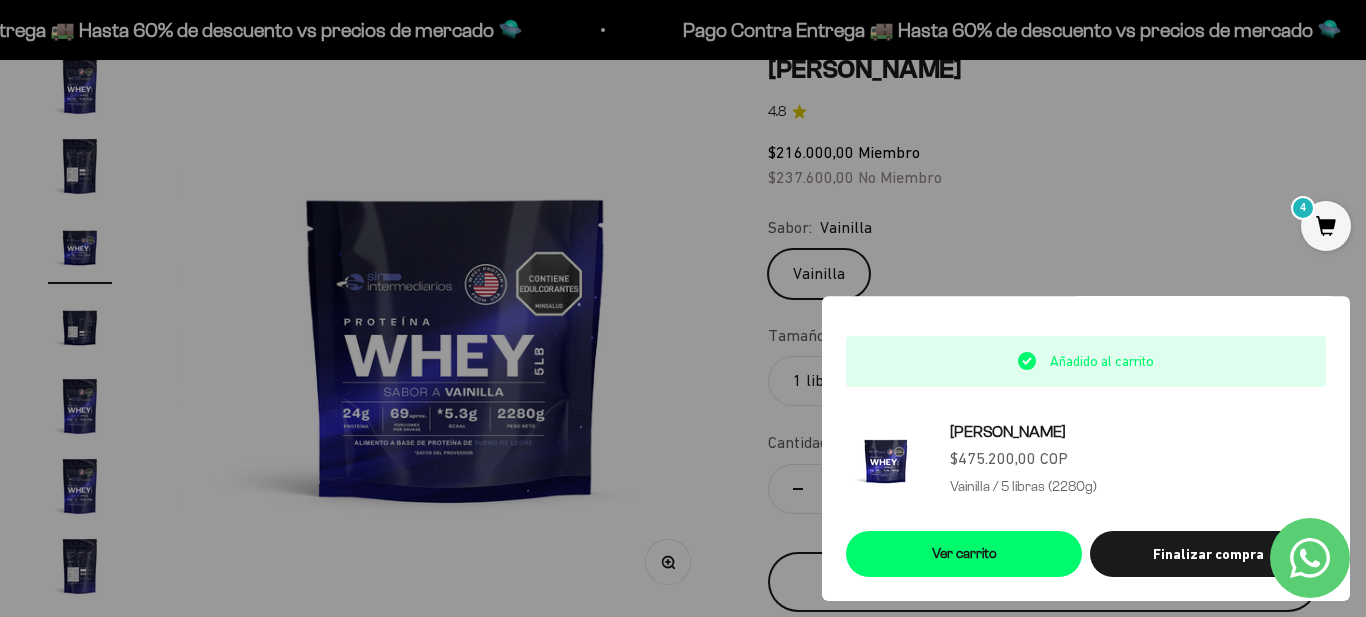 scroll, scrollTop: 0, scrollLeft: 1144, axis: horizontal 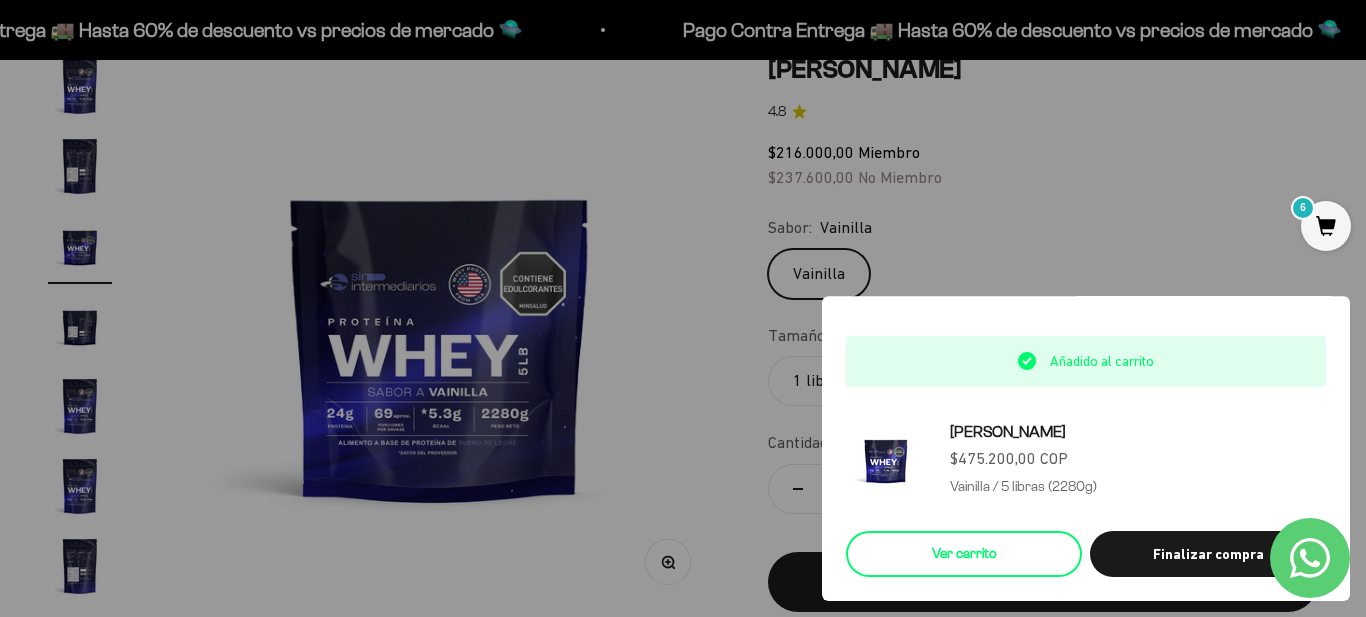 click on "Ver carrito" at bounding box center [964, 554] 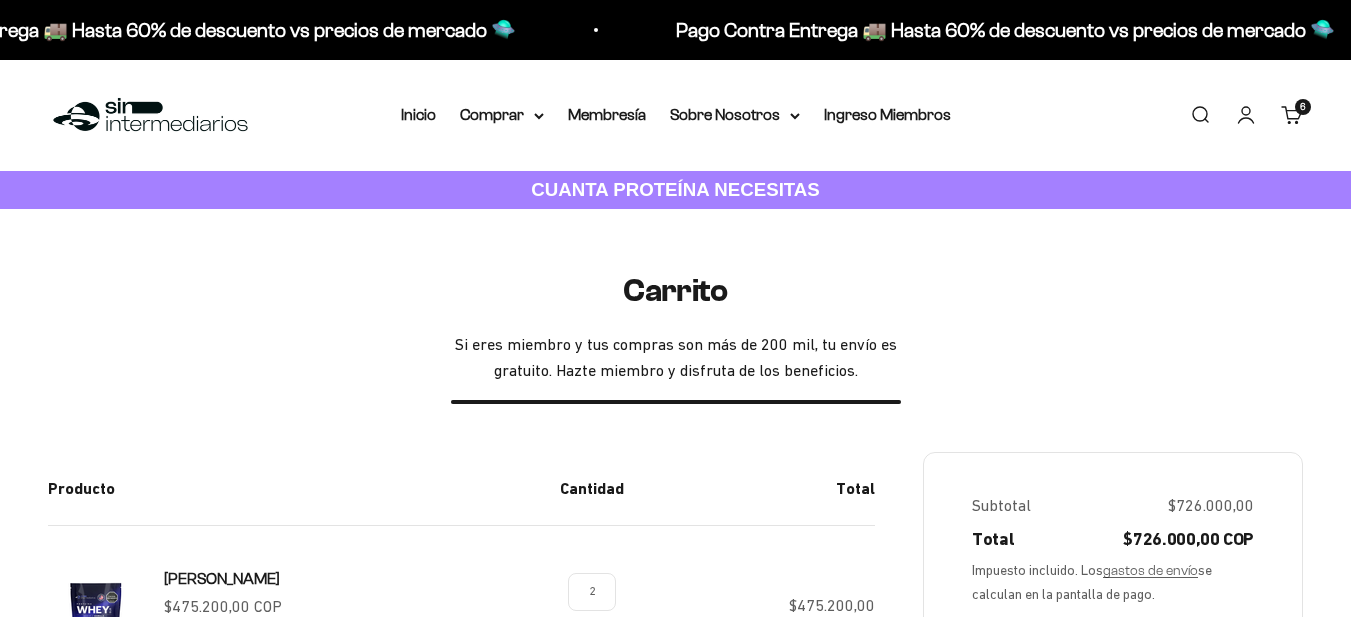 scroll, scrollTop: 0, scrollLeft: 0, axis: both 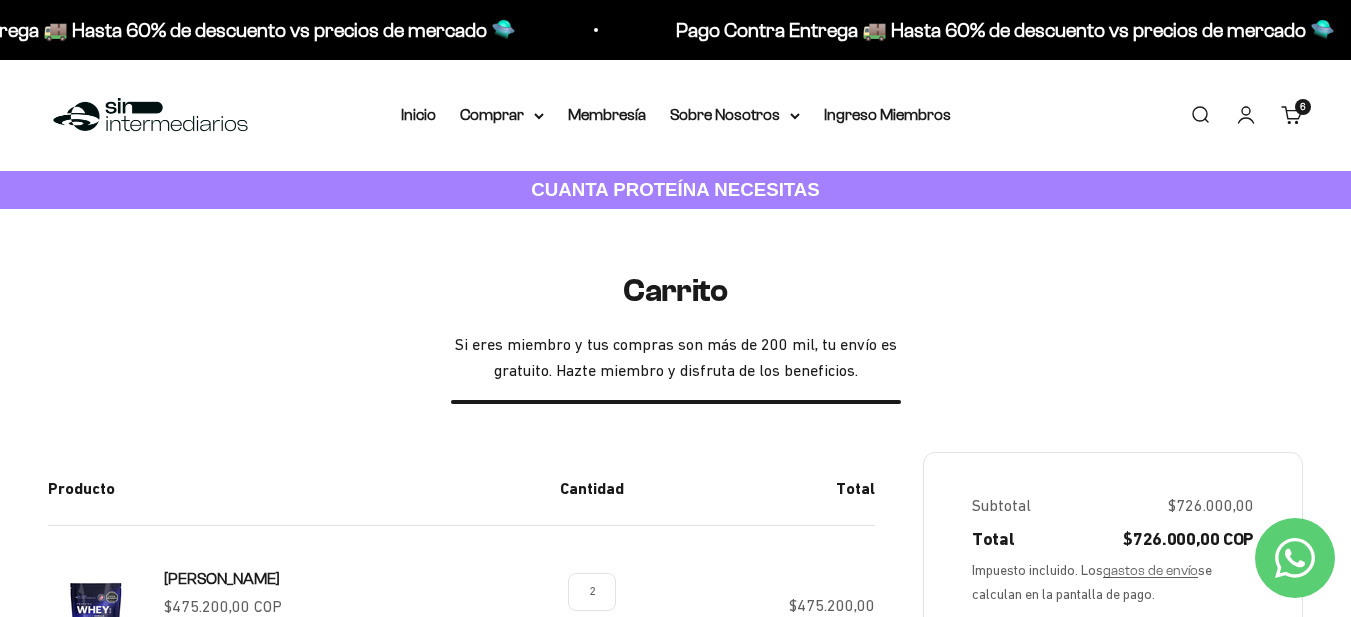 click on "Inicio
Comprar
Proteínas
Ver Todos
Whey
Iso
Vegan" at bounding box center [676, 115] 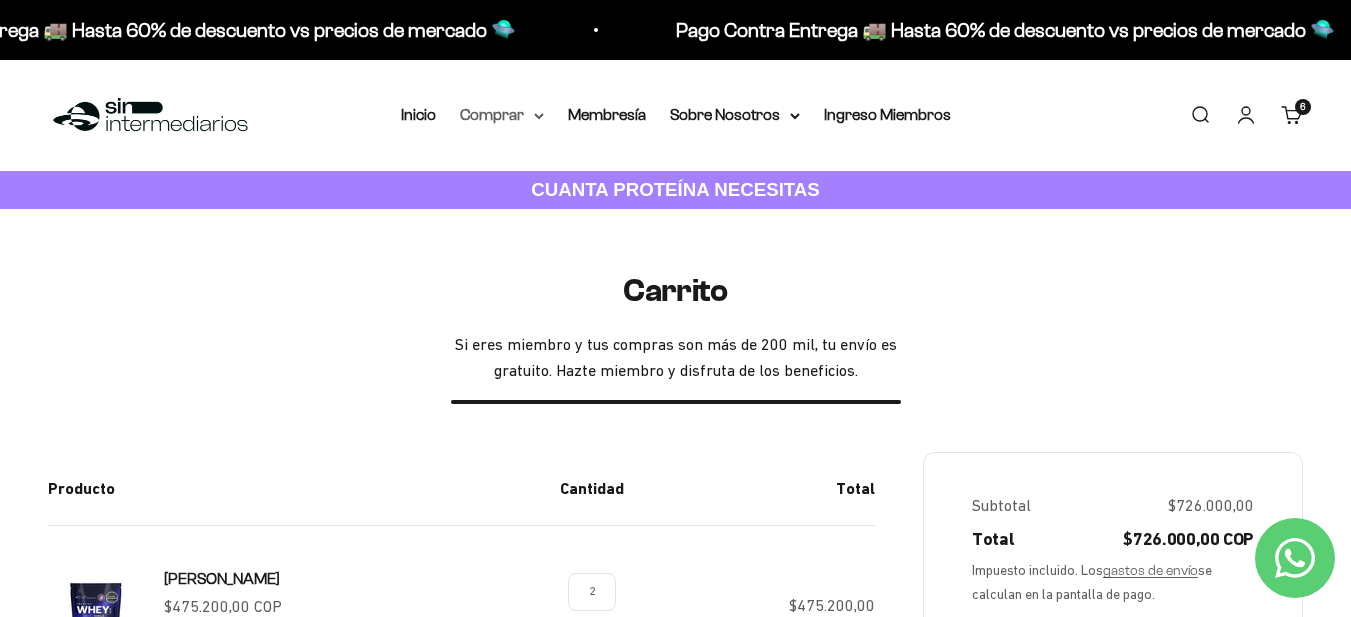 click on "Comprar" at bounding box center (502, 115) 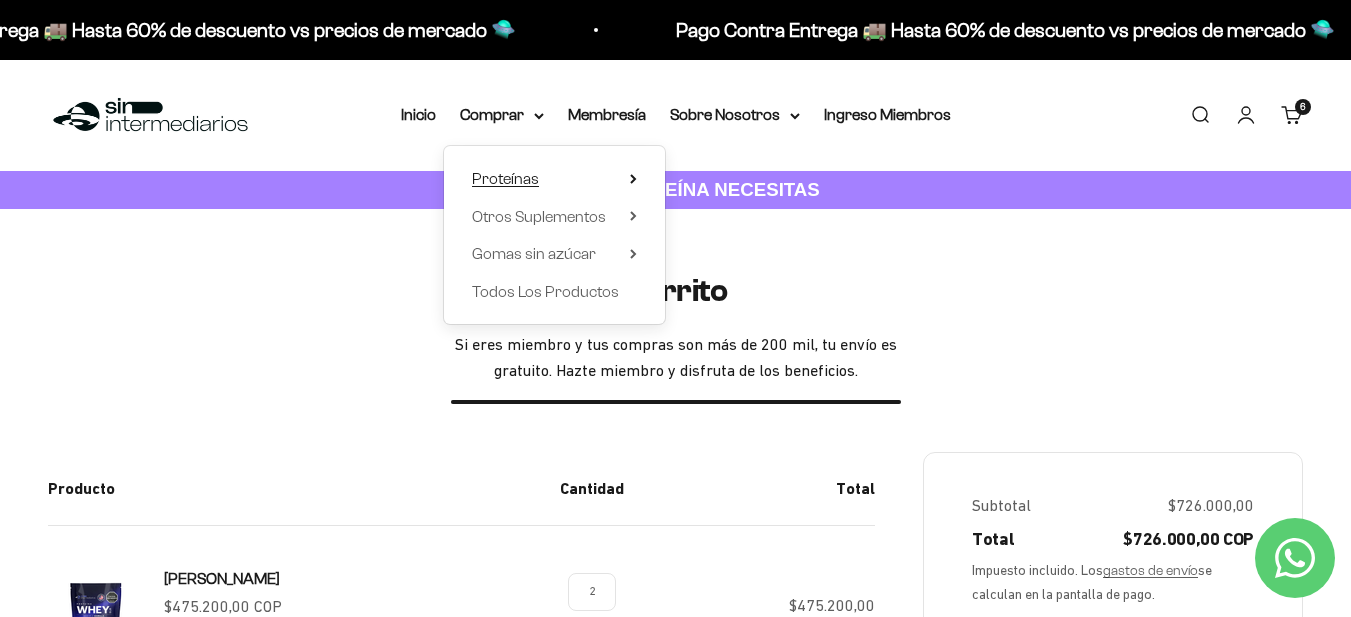 click on "Proteínas" at bounding box center (554, 179) 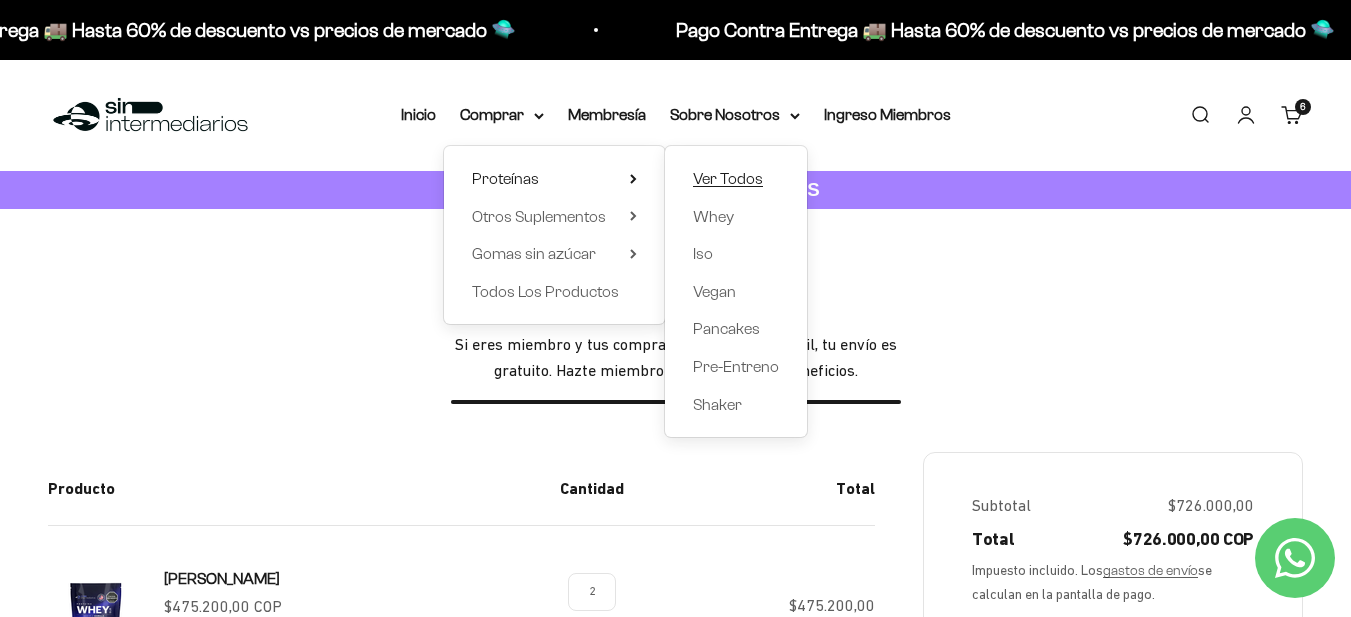 click on "Ver Todos" at bounding box center [728, 178] 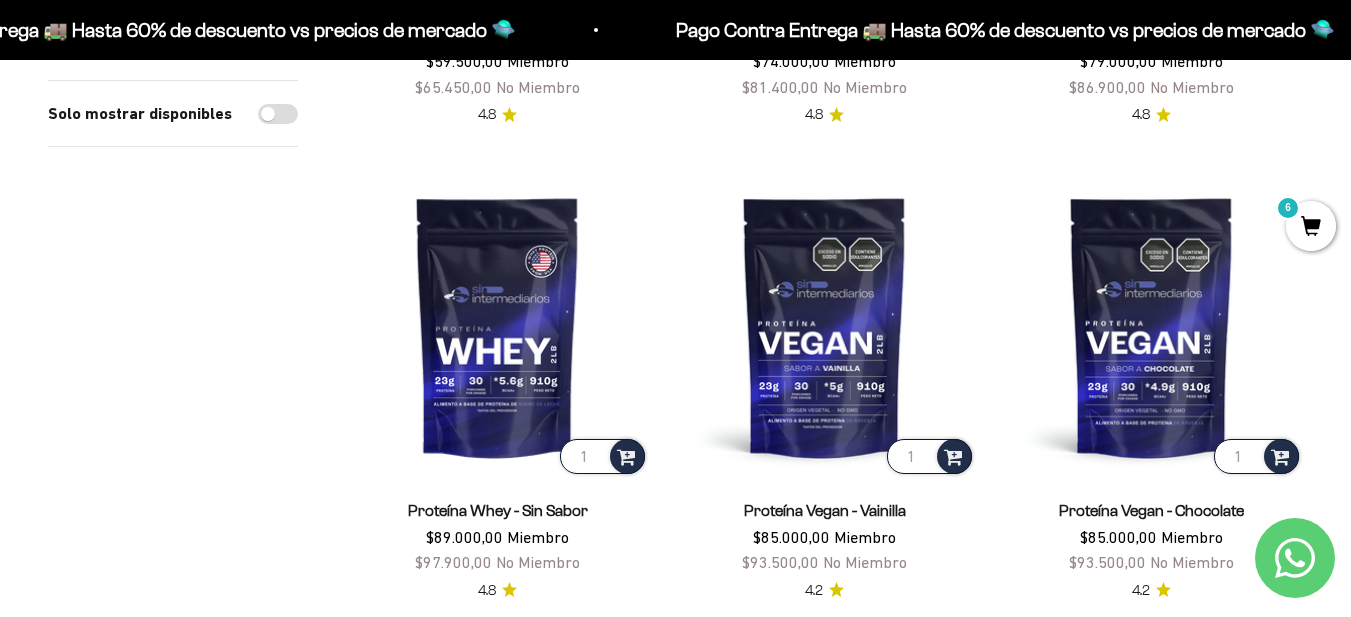 scroll, scrollTop: 1603, scrollLeft: 0, axis: vertical 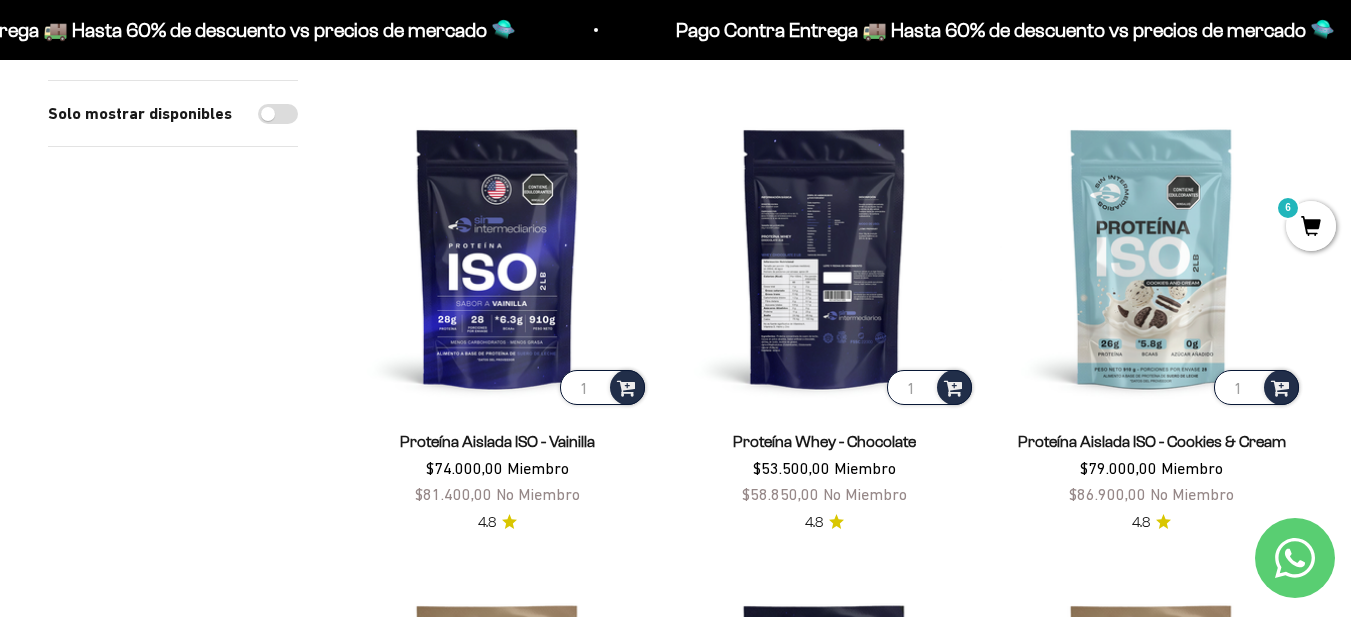 click at bounding box center [824, 257] 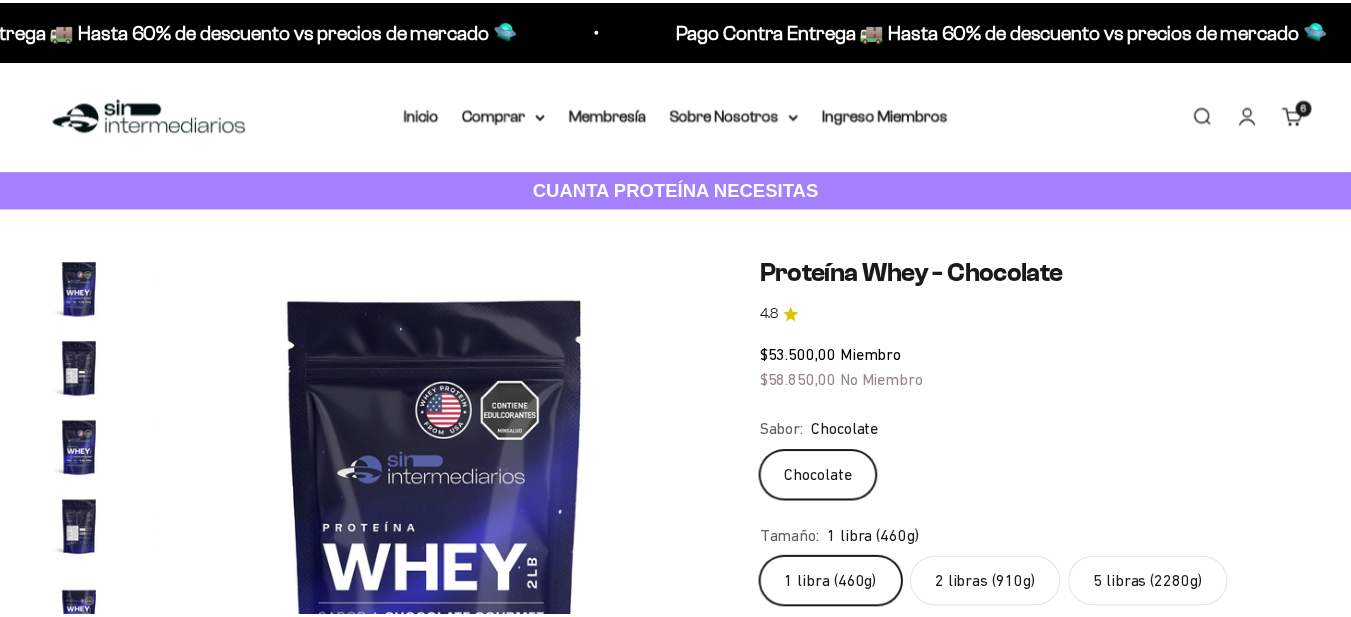 scroll, scrollTop: 0, scrollLeft: 0, axis: both 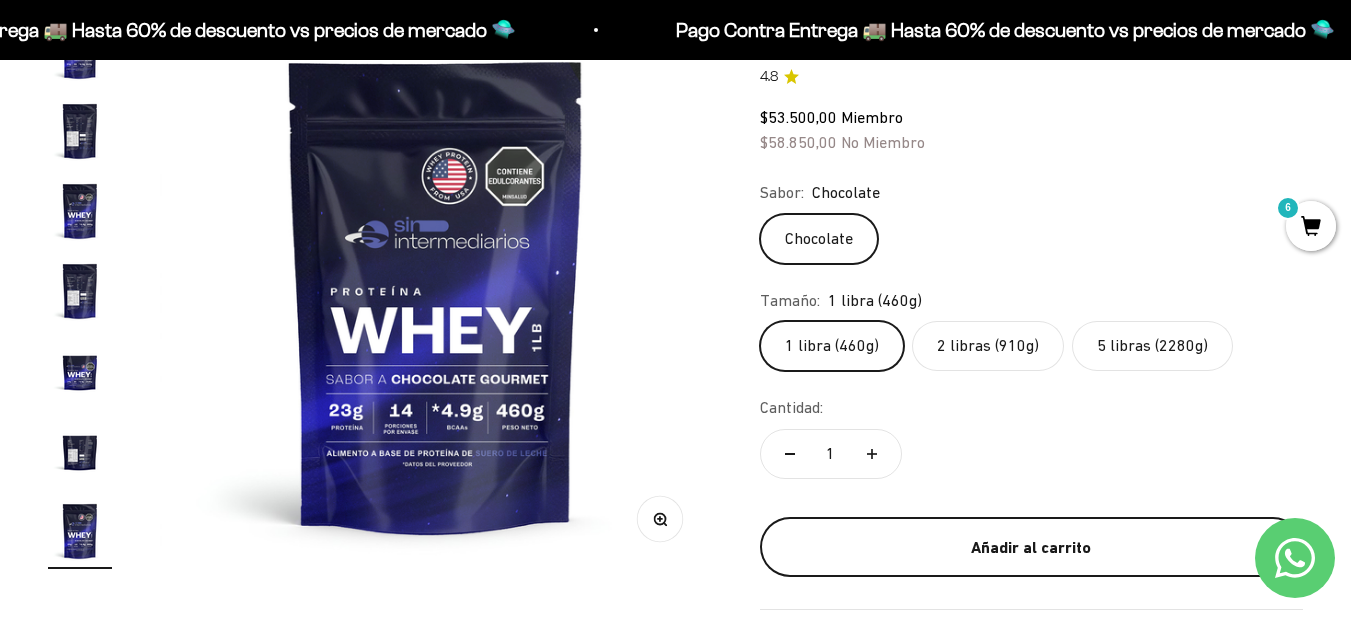click on "Añadir al carrito" at bounding box center (1031, 548) 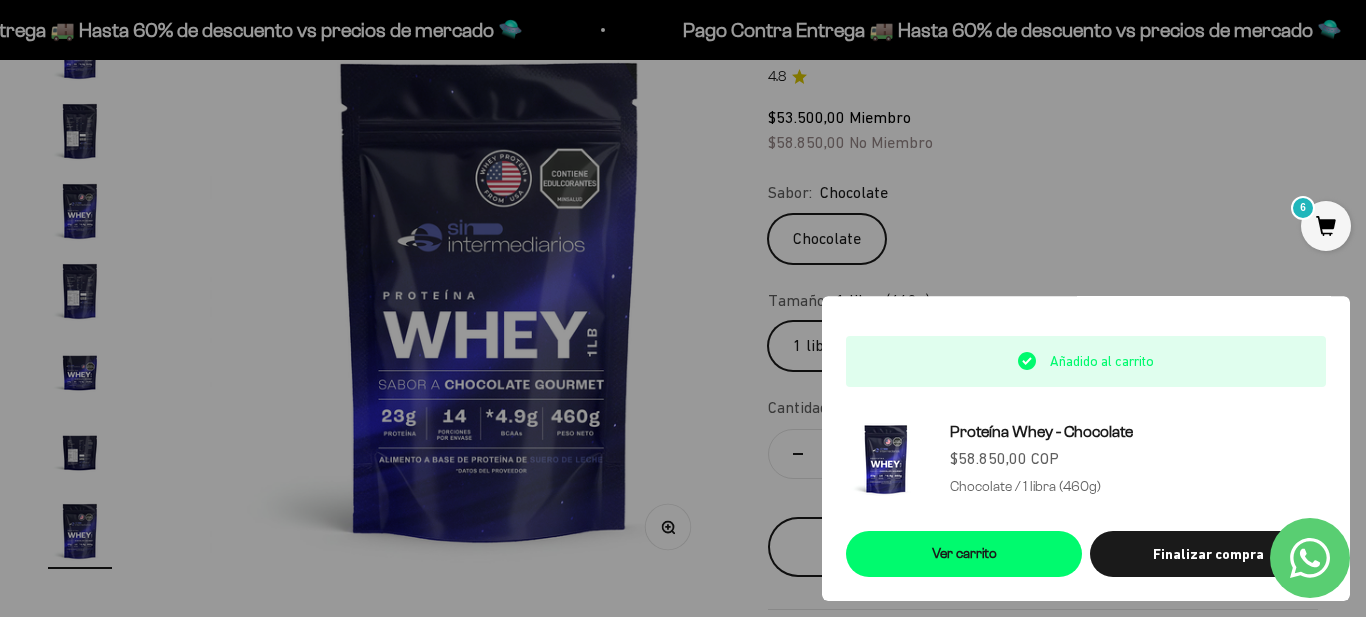 scroll, scrollTop: 0, scrollLeft: 3433, axis: horizontal 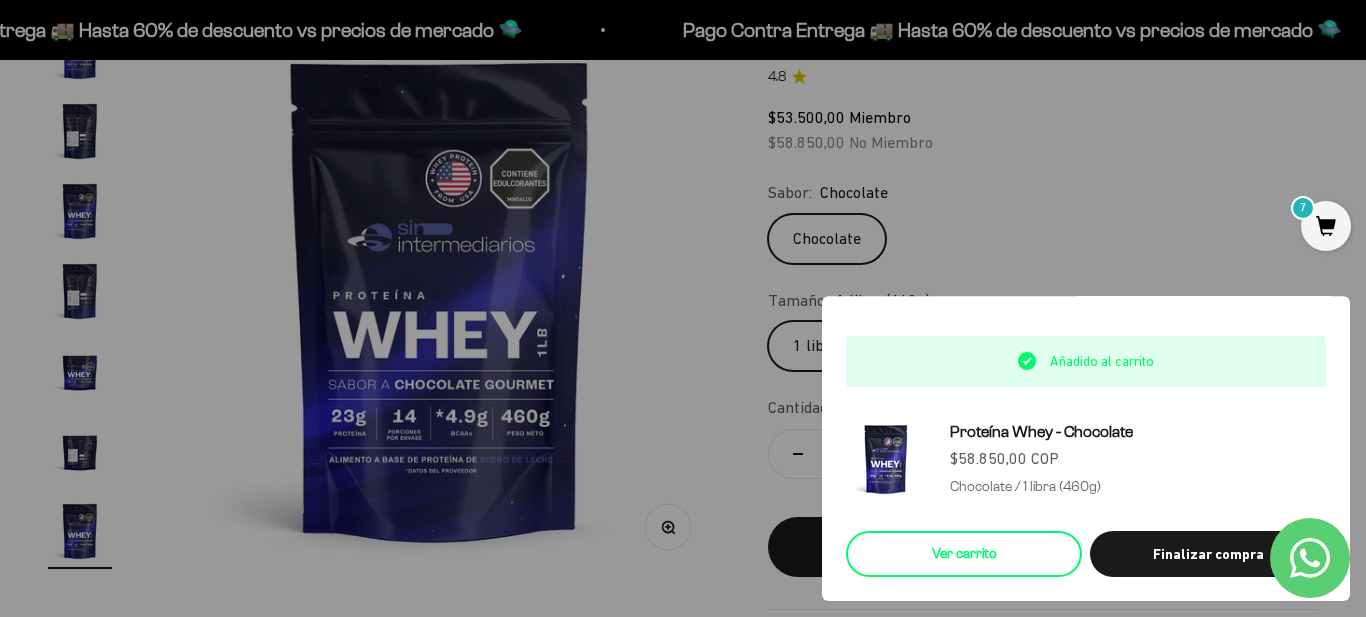 click on "Ver carrito" at bounding box center (964, 554) 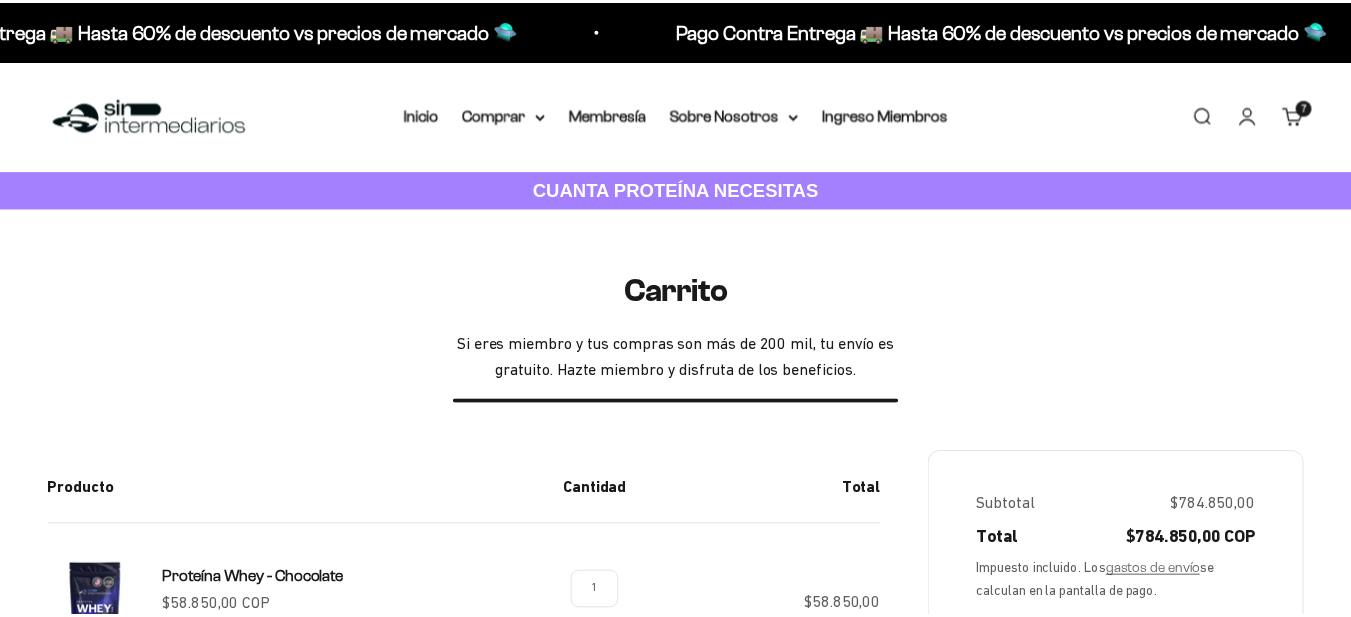 scroll, scrollTop: 0, scrollLeft: 0, axis: both 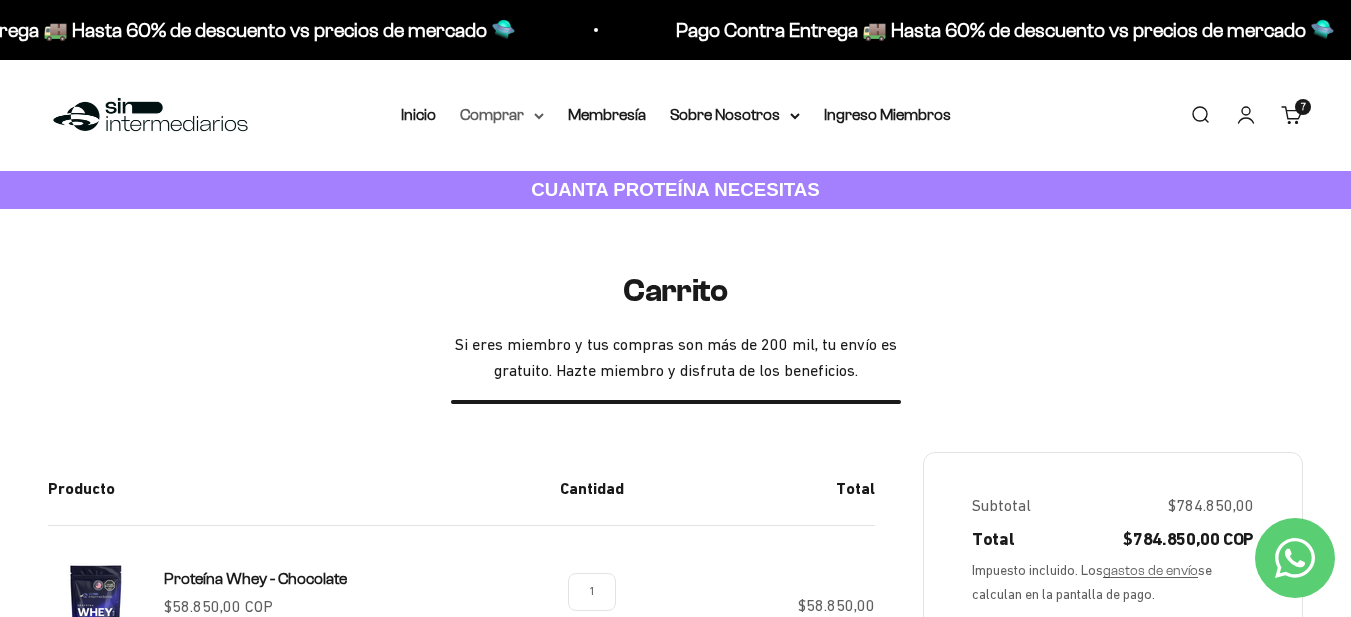 click on "Comprar" at bounding box center [502, 115] 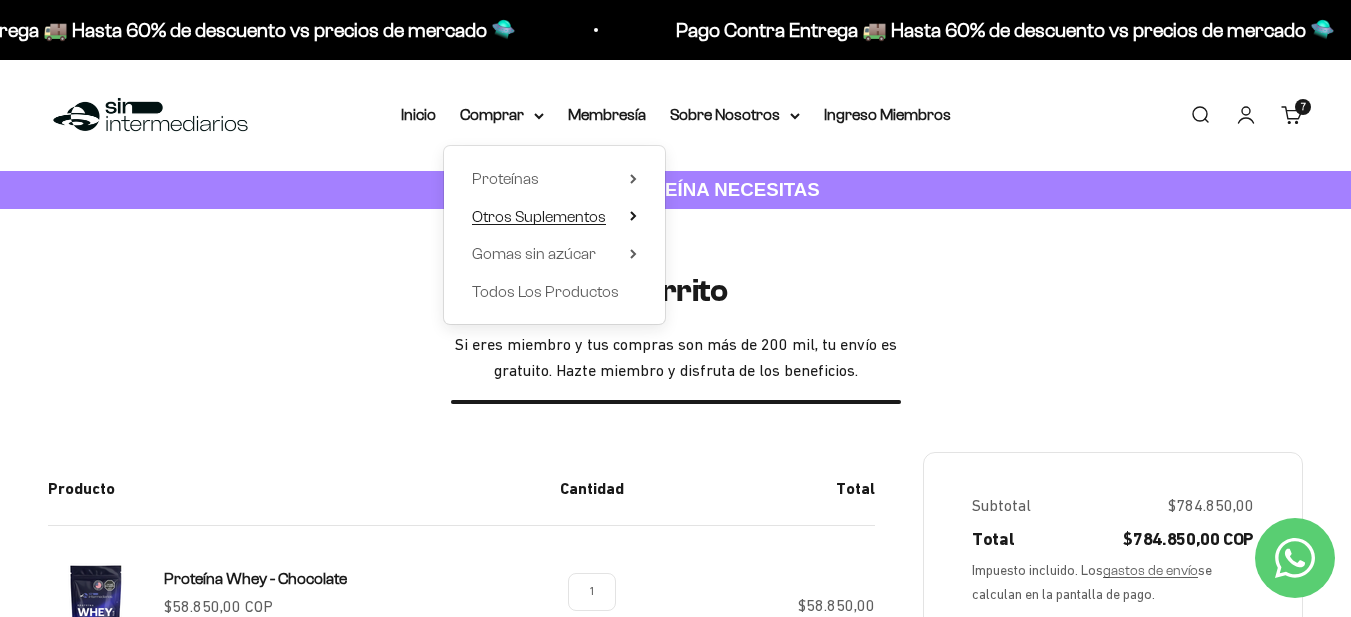 click on "Otros Suplementos" at bounding box center (539, 217) 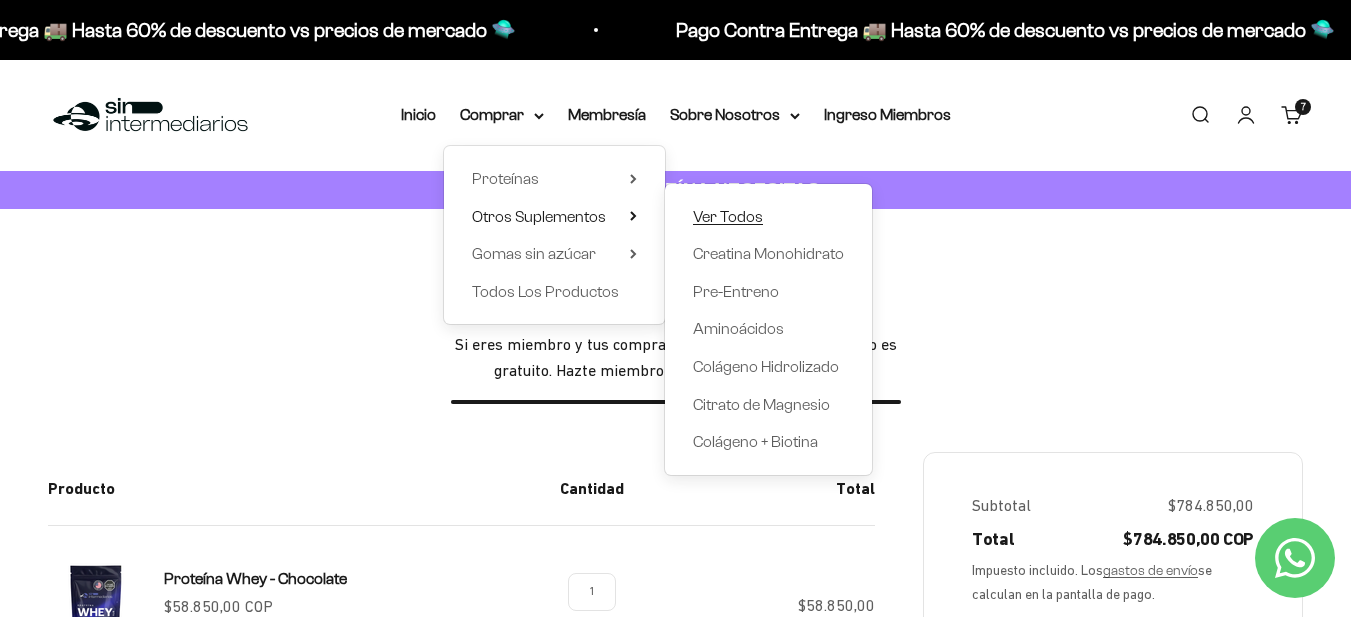 click on "Ver Todos" at bounding box center (728, 216) 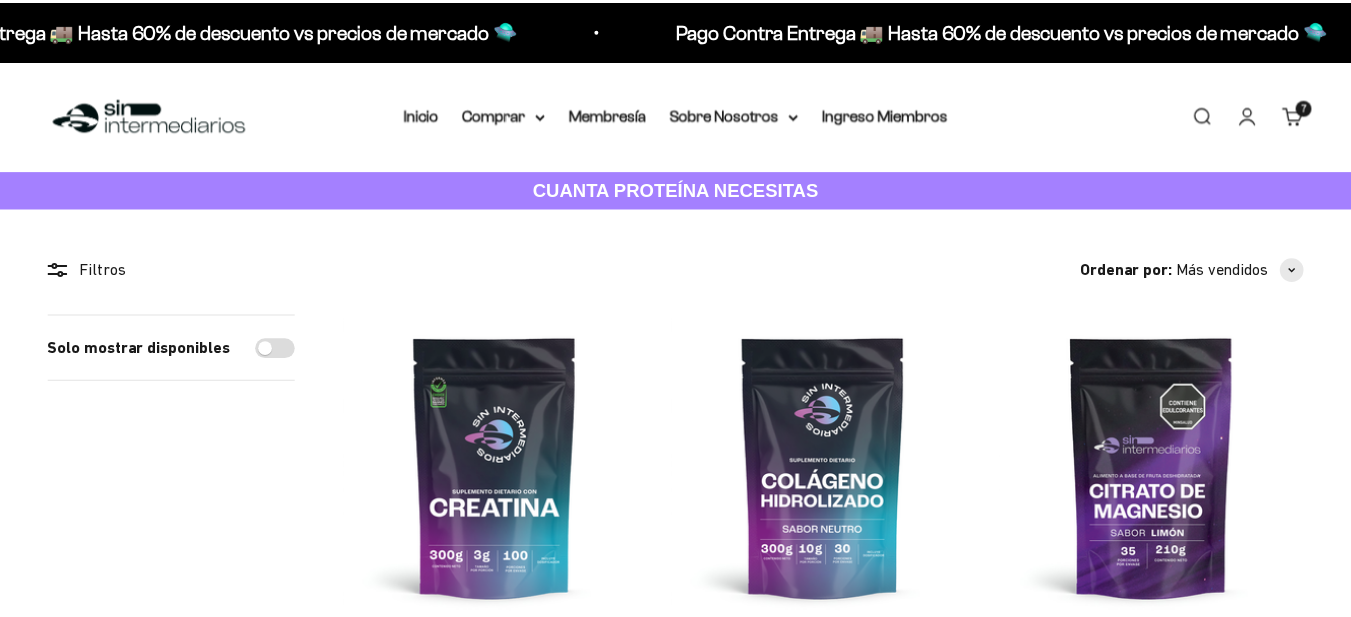 scroll, scrollTop: 0, scrollLeft: 0, axis: both 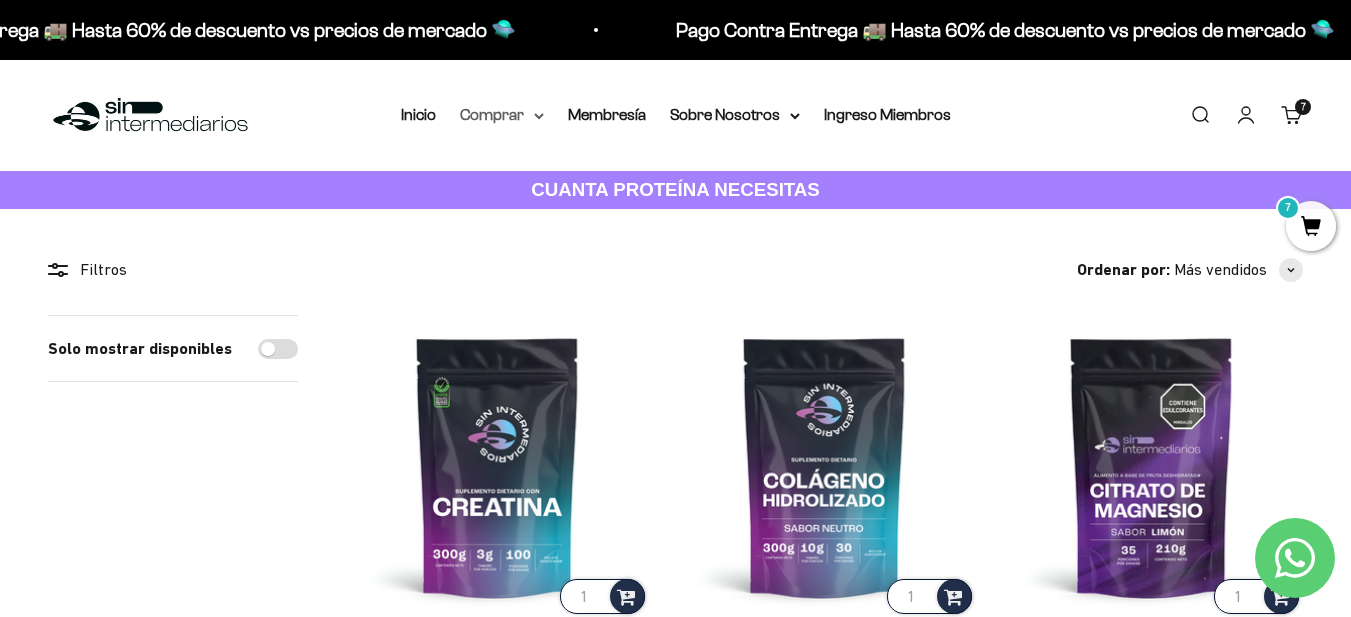 click 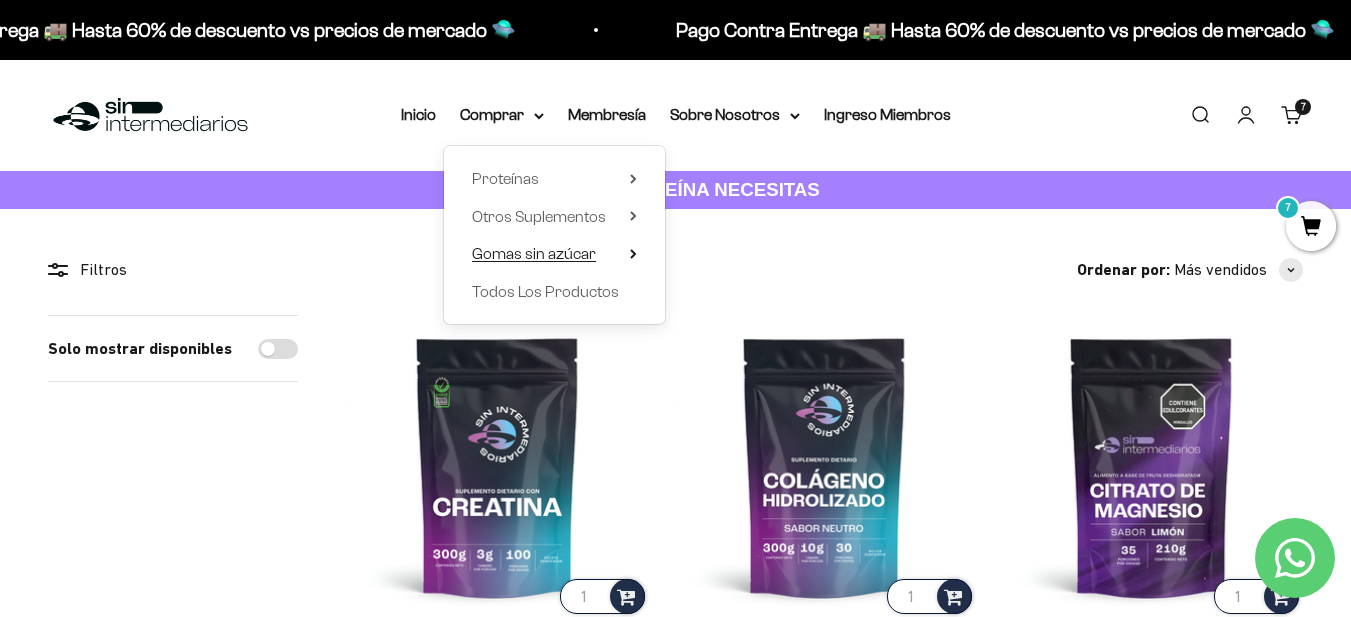 click on "Gomas sin azúcar" at bounding box center (534, 253) 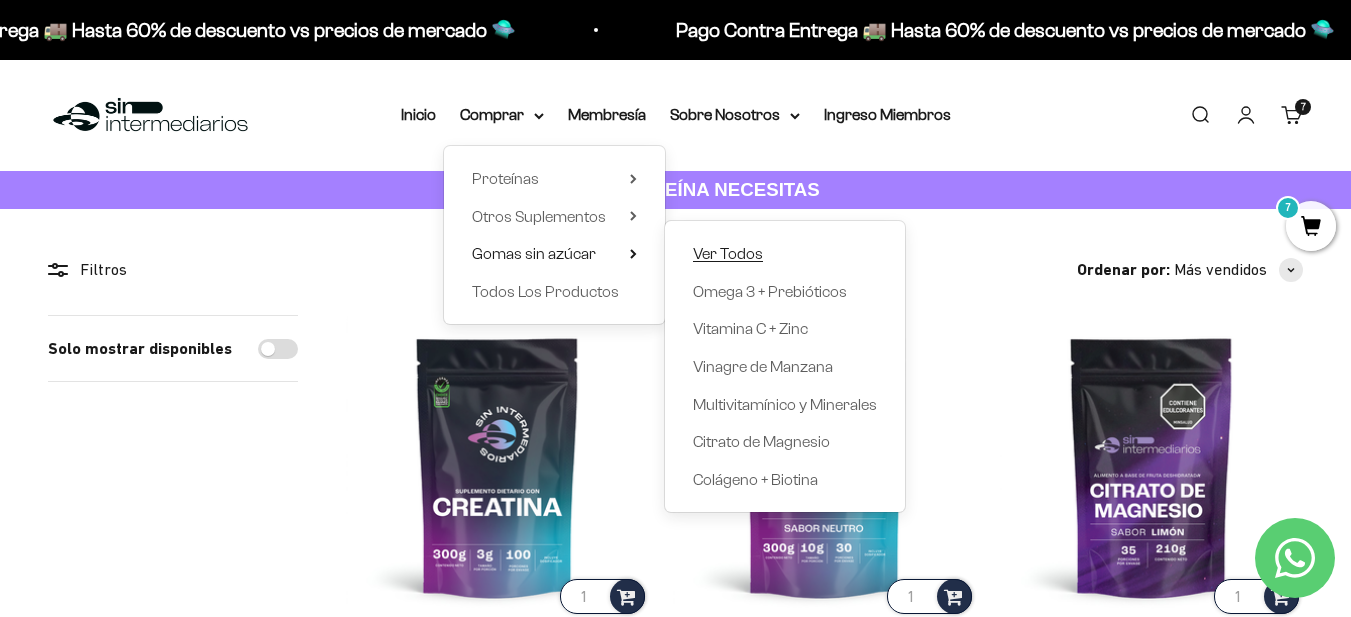 click on "Ver Todos" at bounding box center [728, 253] 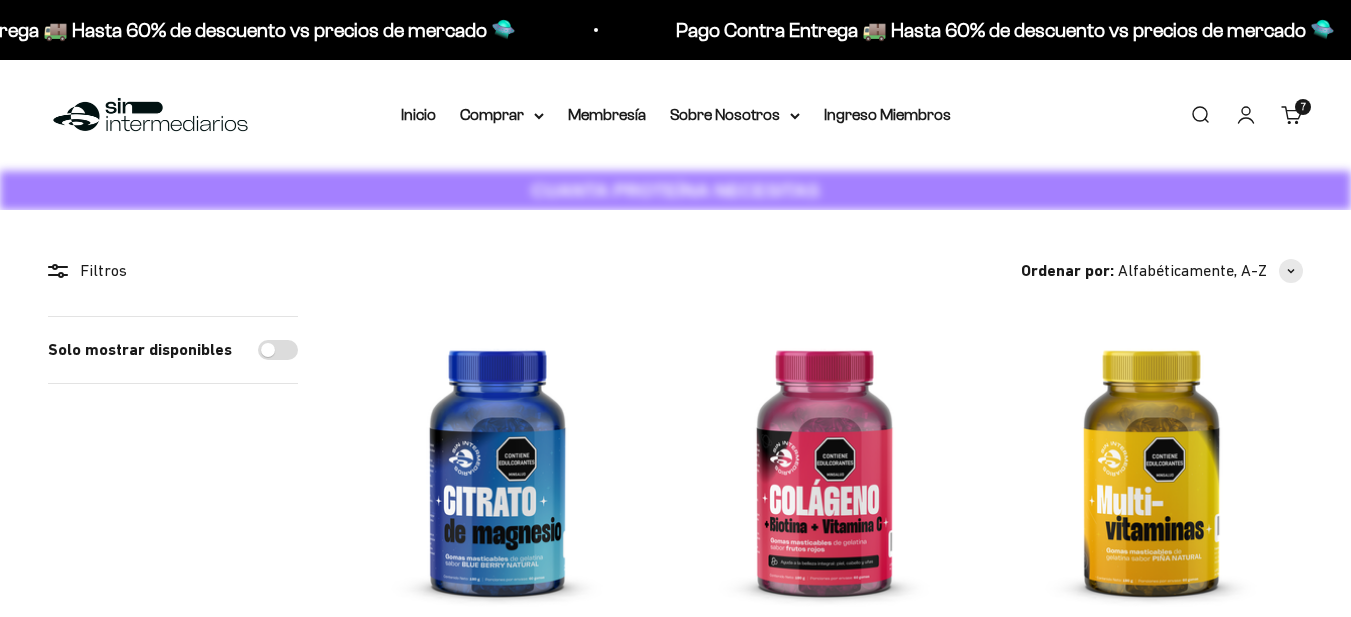 scroll, scrollTop: 0, scrollLeft: 0, axis: both 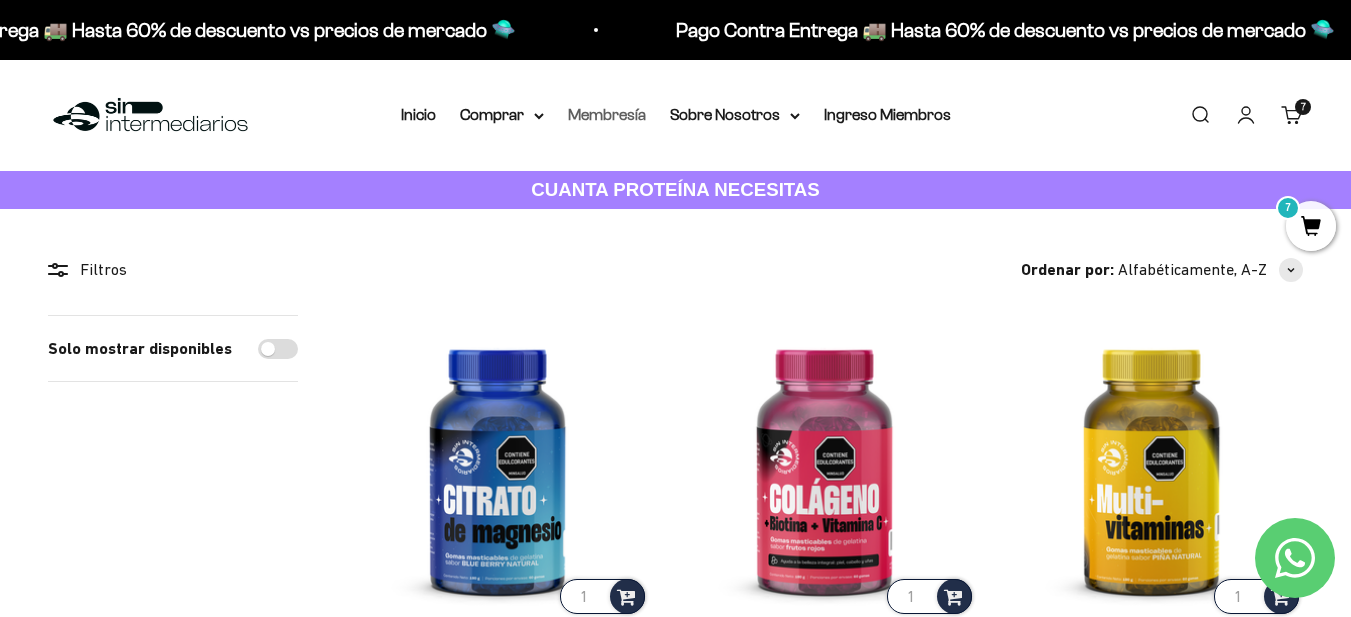 click on "Membresía" at bounding box center [607, 114] 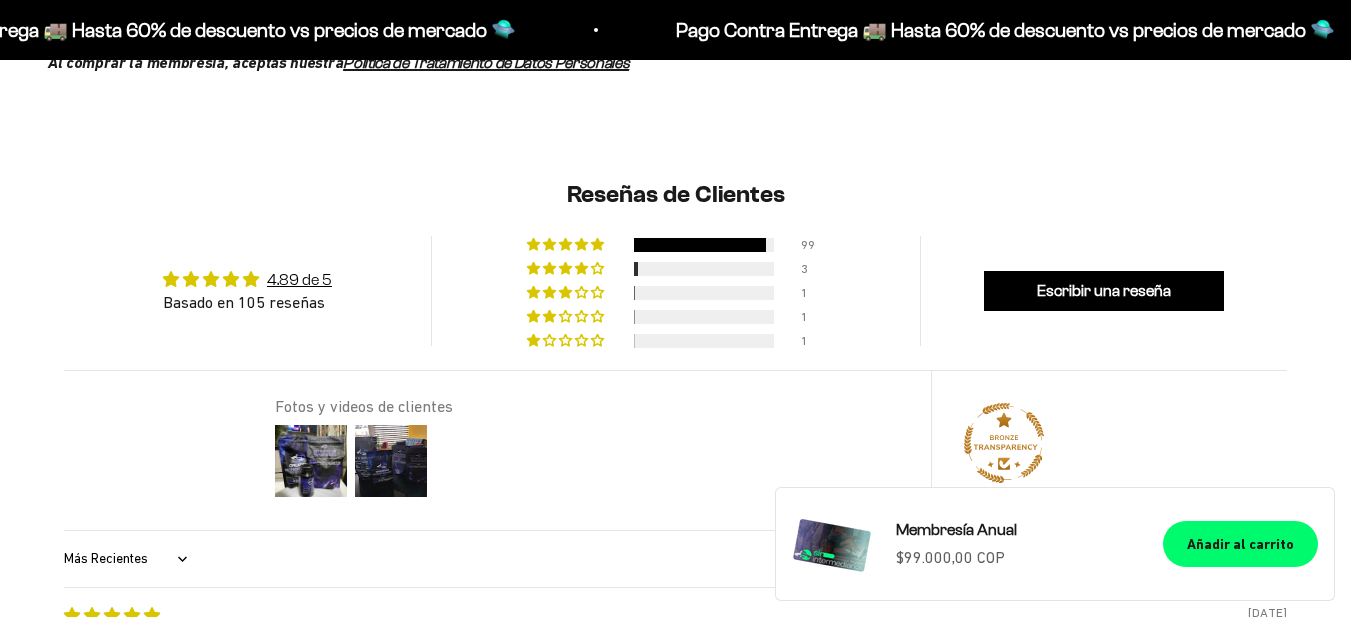 scroll, scrollTop: 1539, scrollLeft: 0, axis: vertical 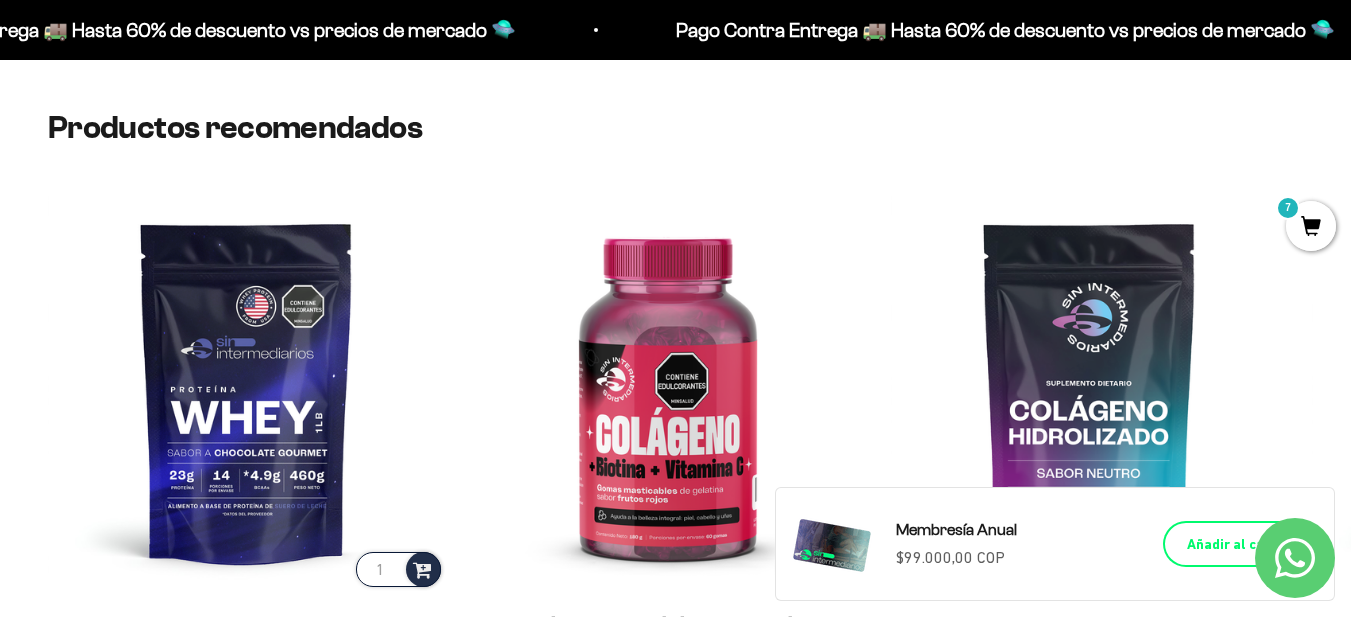 click on "Añadir al carrito" 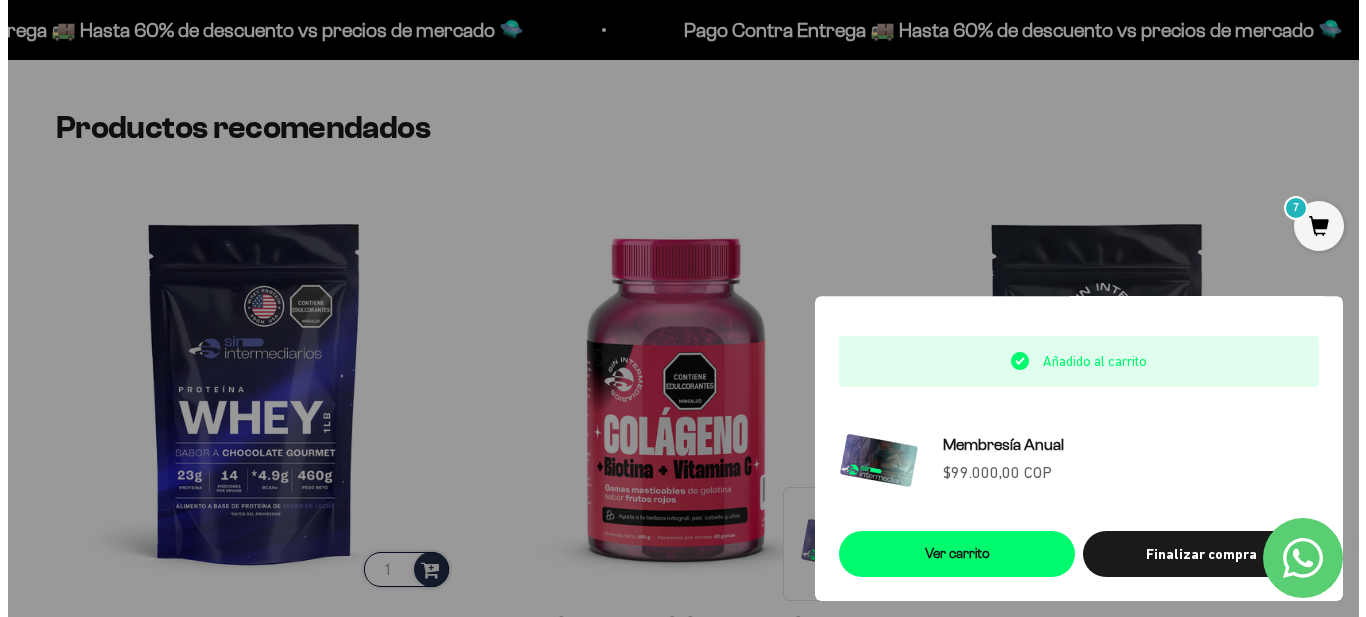 scroll, scrollTop: 3190, scrollLeft: 0, axis: vertical 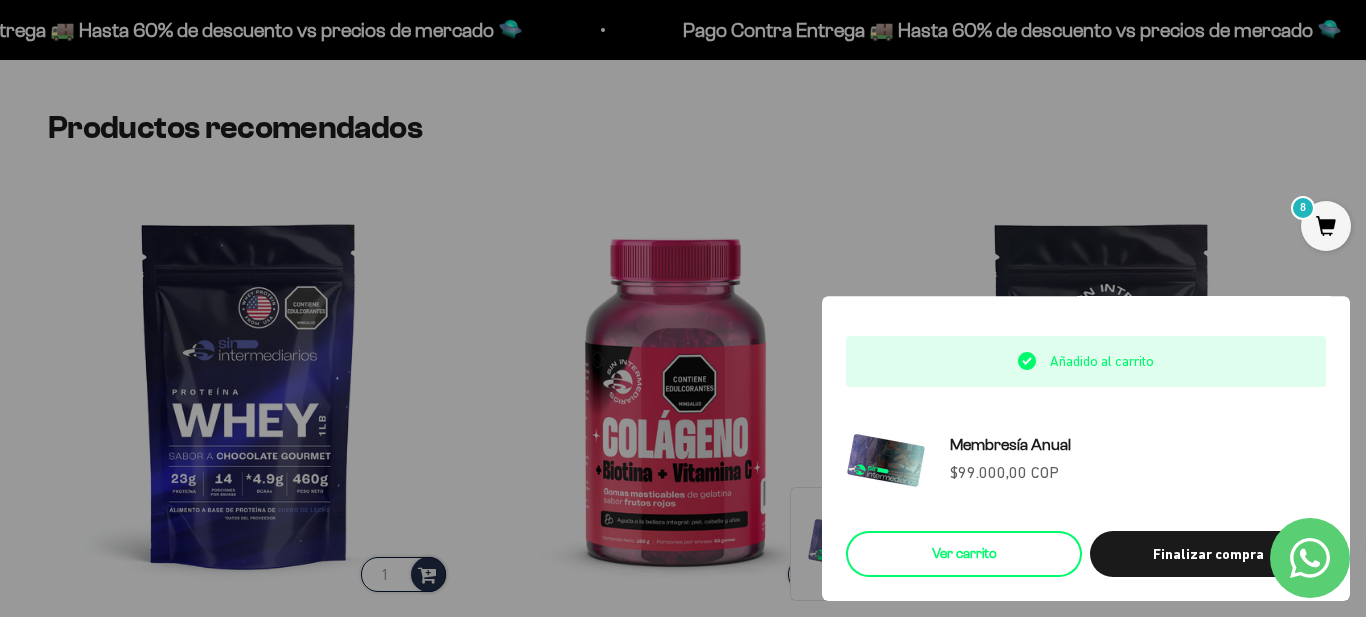 click on "Ver carrito" at bounding box center (964, 554) 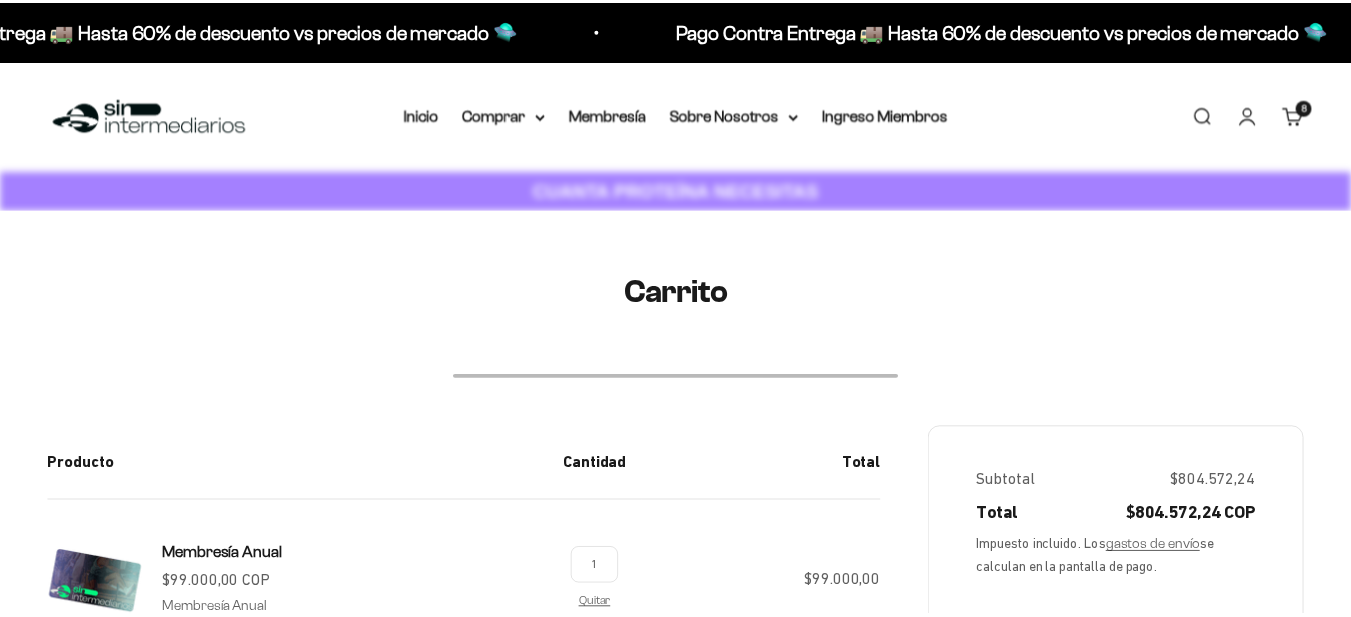 scroll, scrollTop: 0, scrollLeft: 0, axis: both 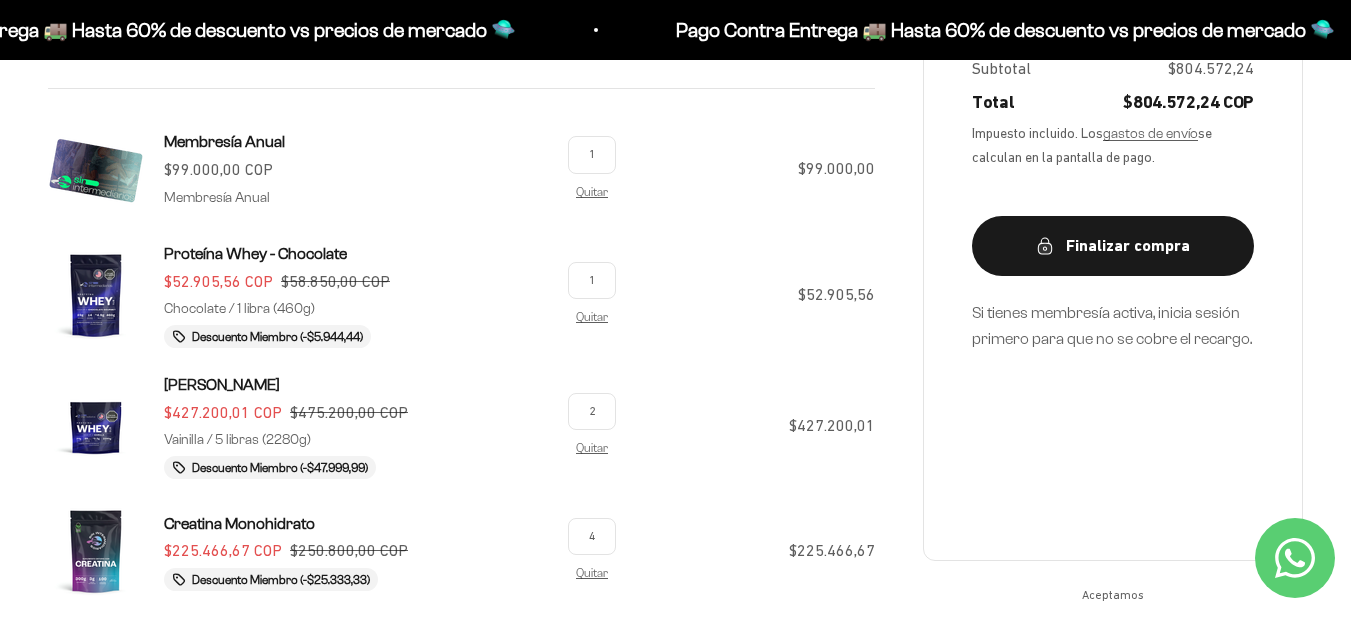 click on "Membresía Anual" at bounding box center (217, 198) 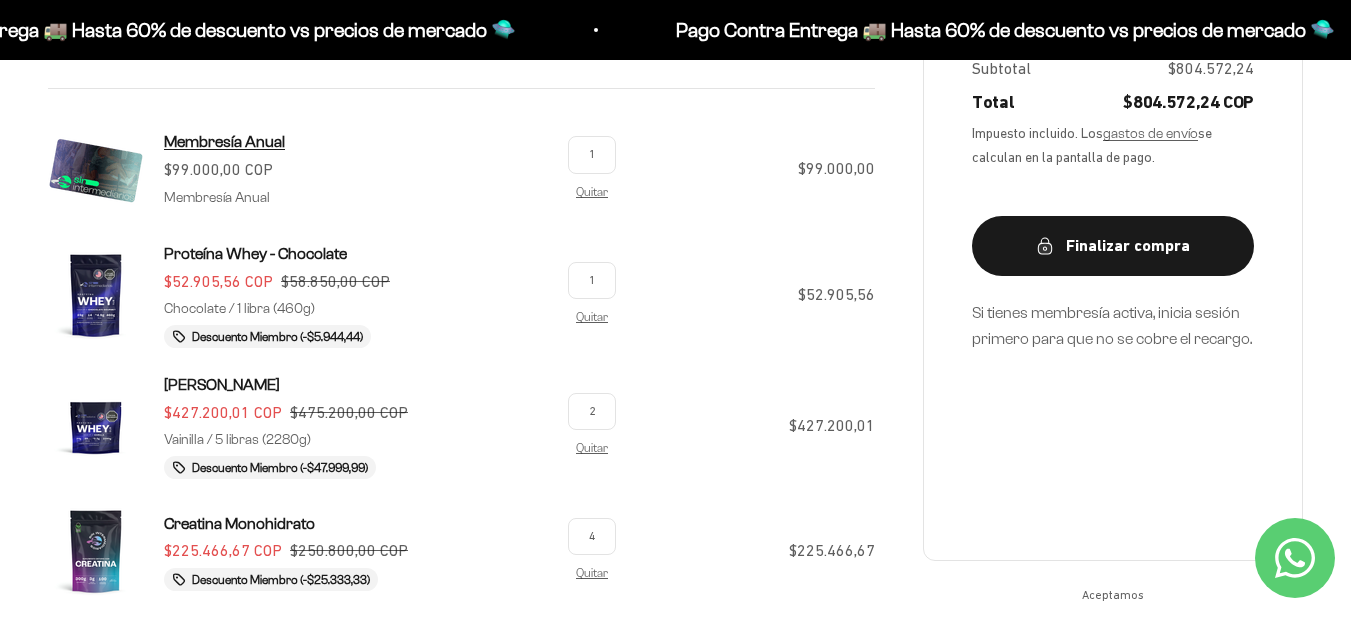 click on "Membresía Anual" at bounding box center [224, 141] 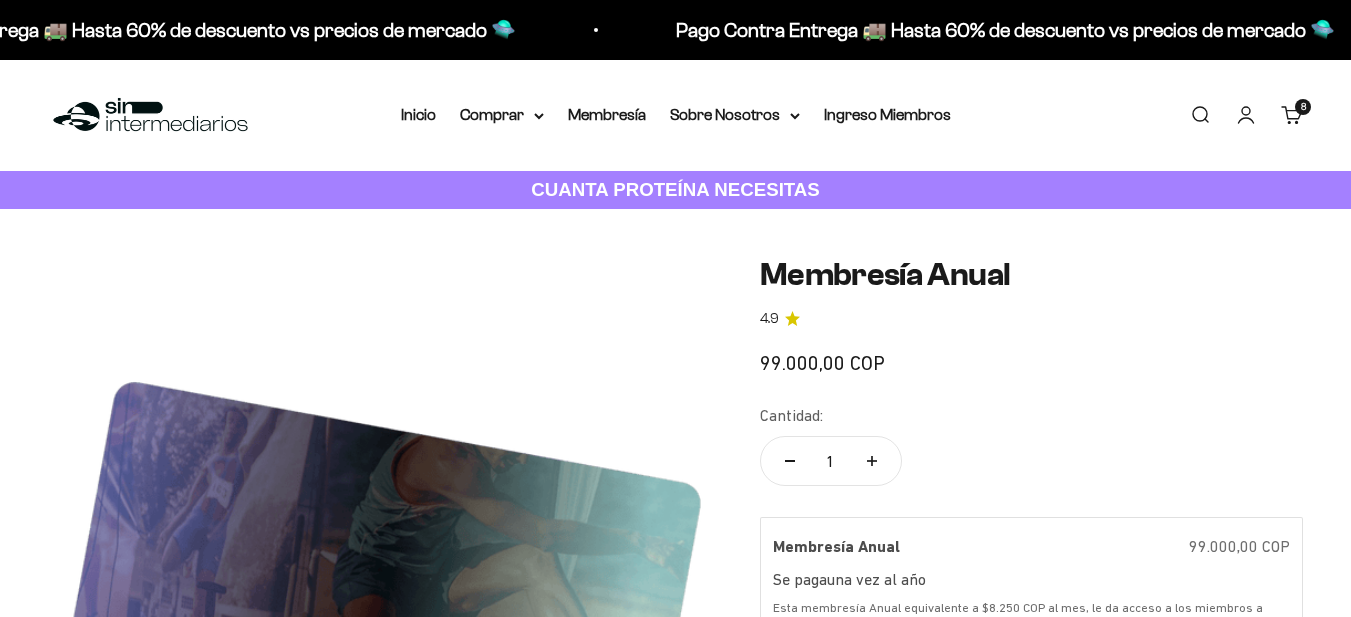 scroll, scrollTop: 0, scrollLeft: 0, axis: both 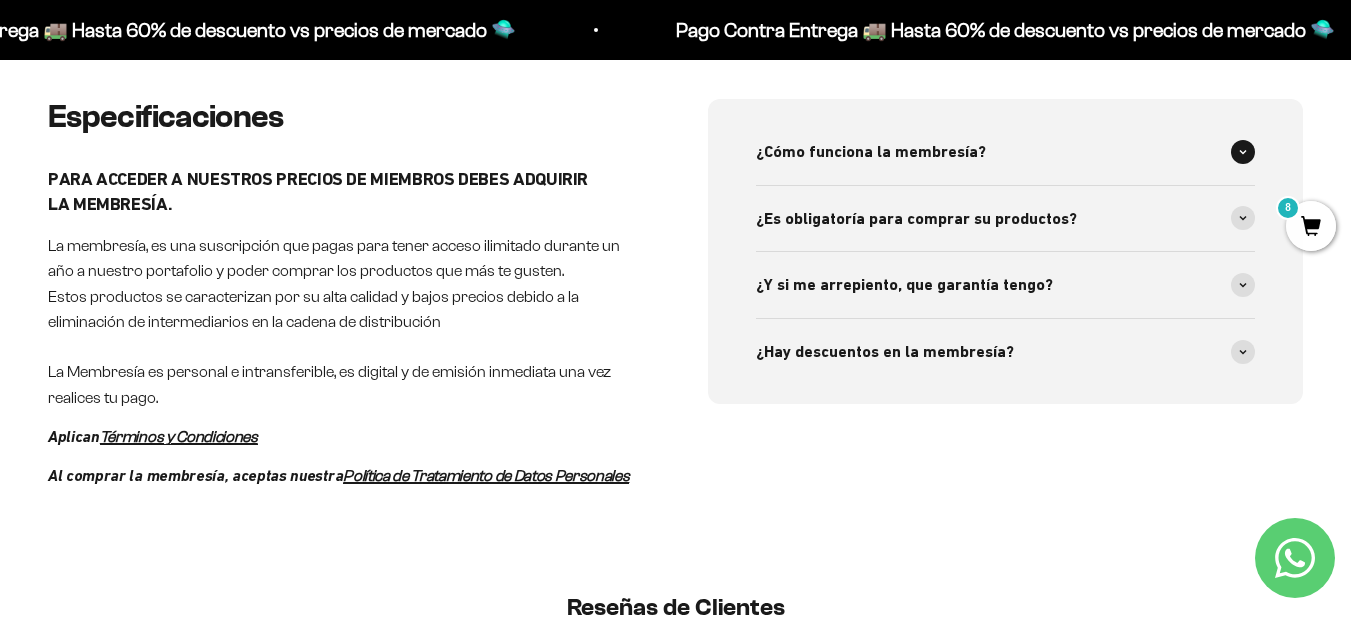 click on "¿Cómo funciona la membresía?" at bounding box center [1006, 152] 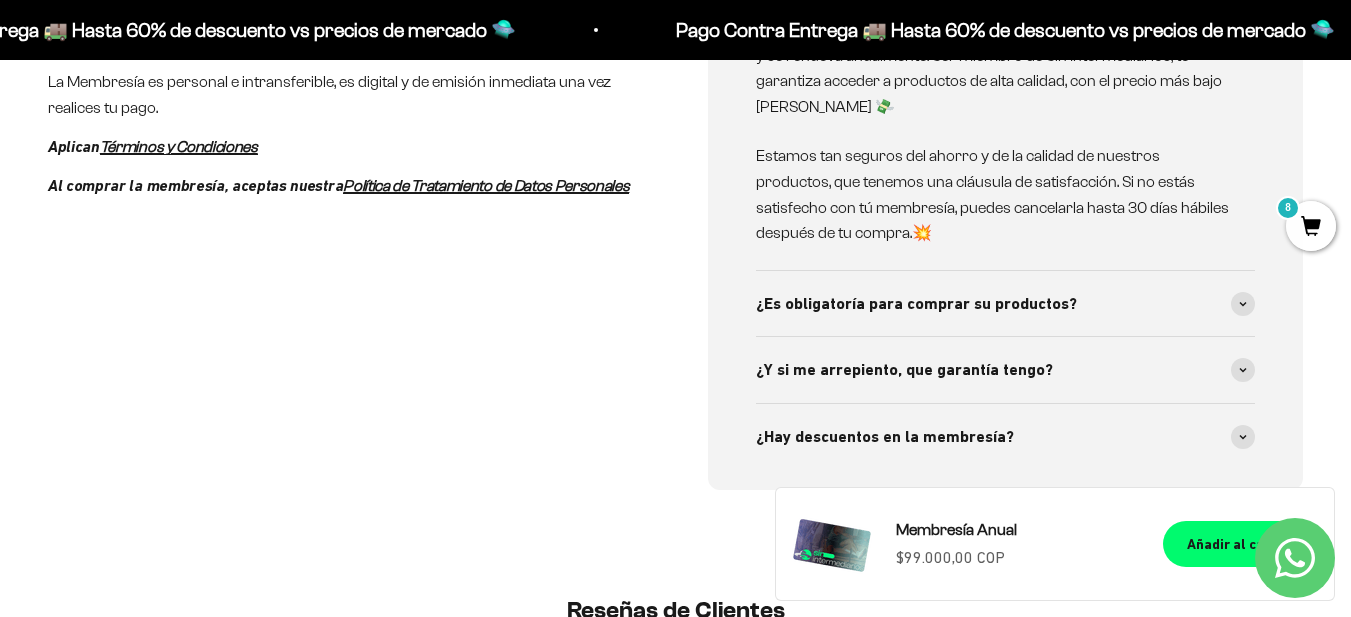 scroll, scrollTop: 1262, scrollLeft: 0, axis: vertical 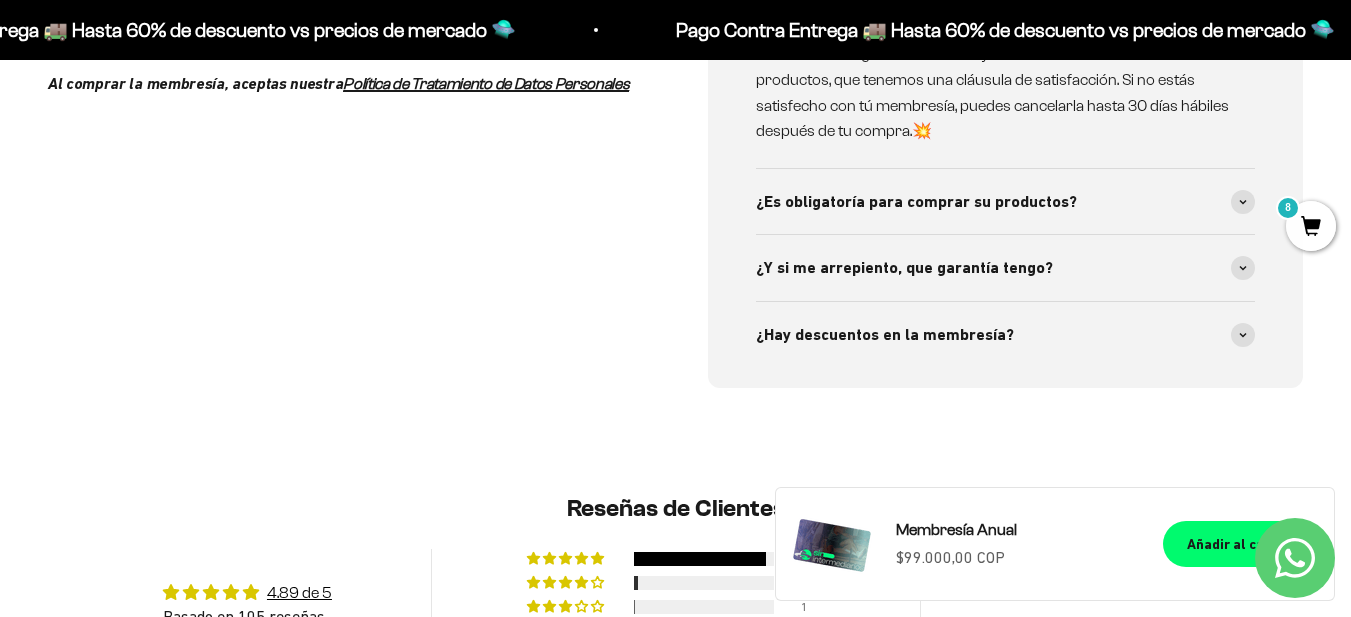 drag, startPoint x: 1224, startPoint y: 300, endPoint x: 1257, endPoint y: 309, distance: 34.20526 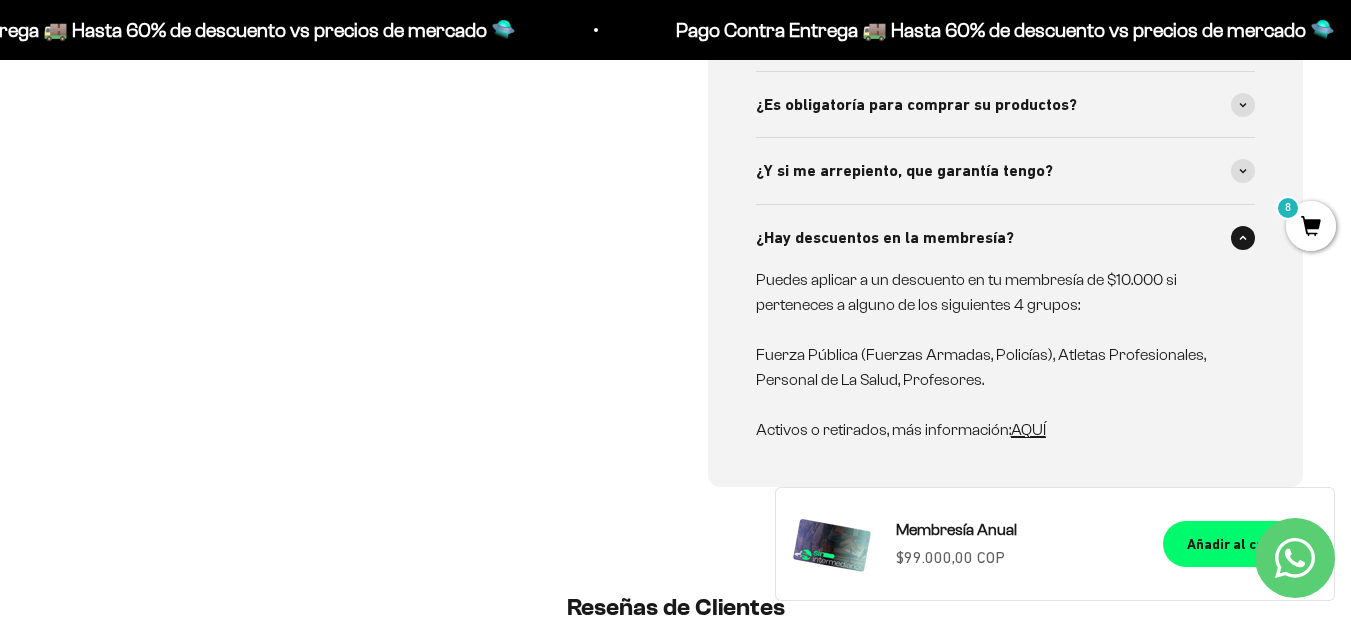 scroll, scrollTop: 1369, scrollLeft: 0, axis: vertical 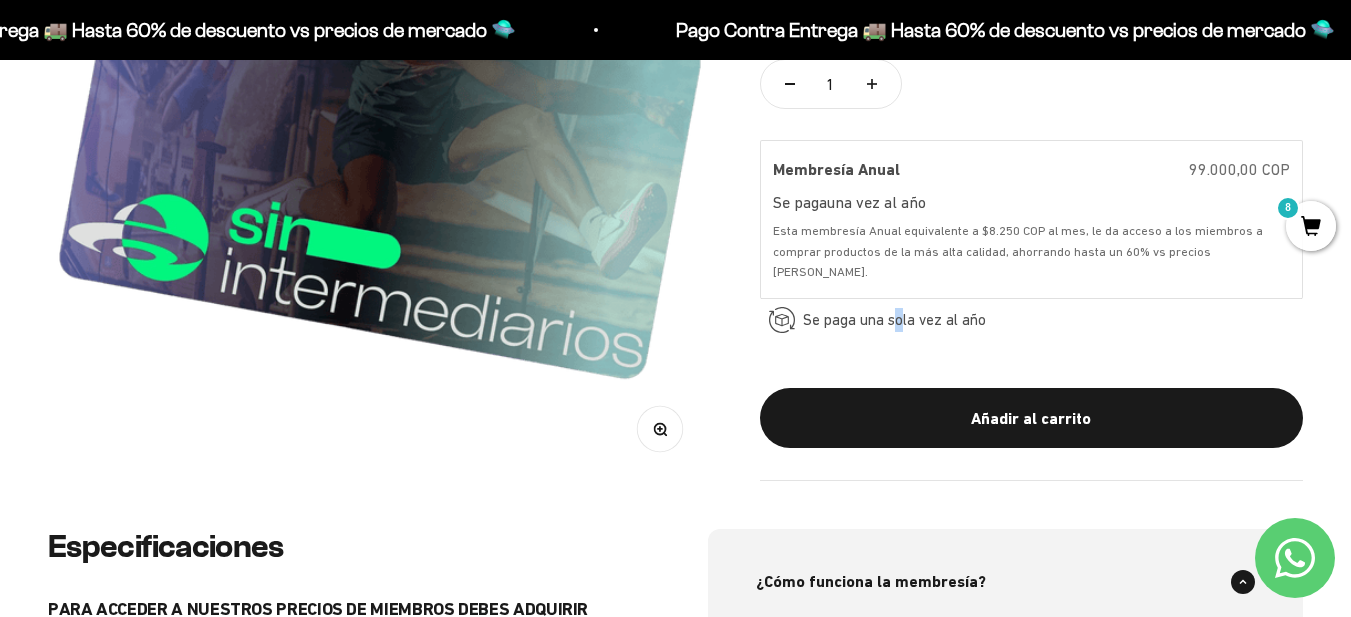 drag, startPoint x: 893, startPoint y: 323, endPoint x: 892, endPoint y: 333, distance: 10.049875 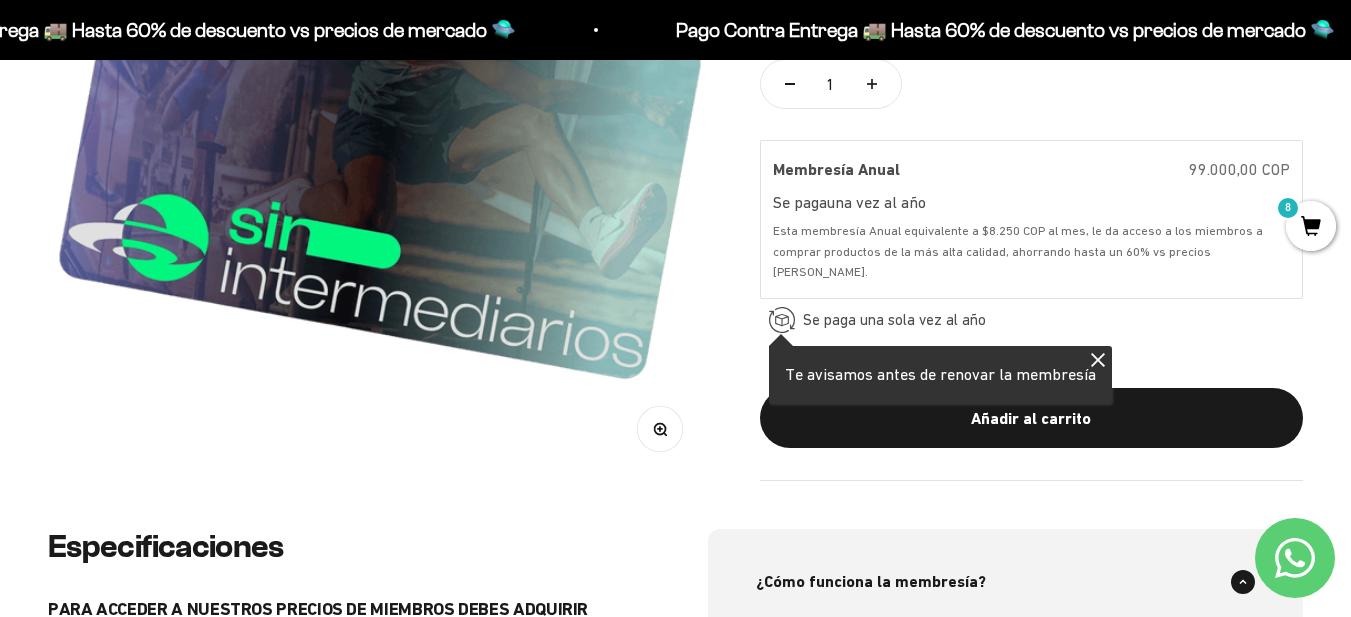 click on "Se paga una sola vez al año  Te avisamos antes de renovar la membresía" 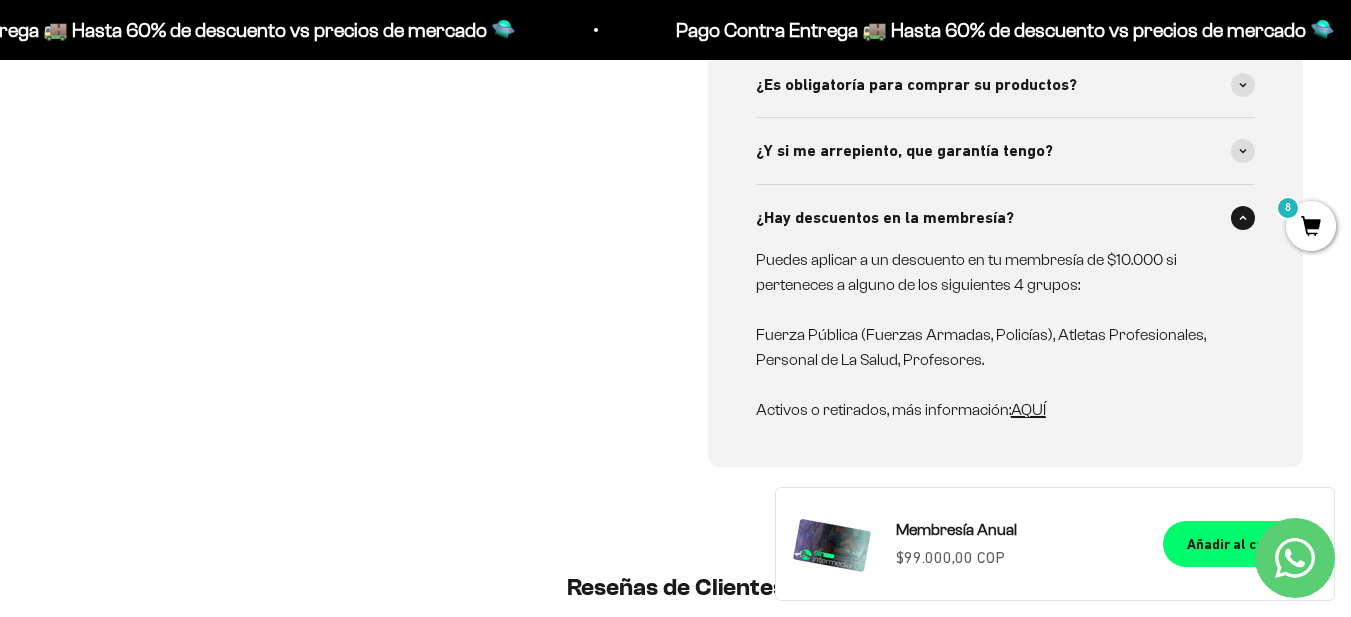 scroll, scrollTop: 1311, scrollLeft: 0, axis: vertical 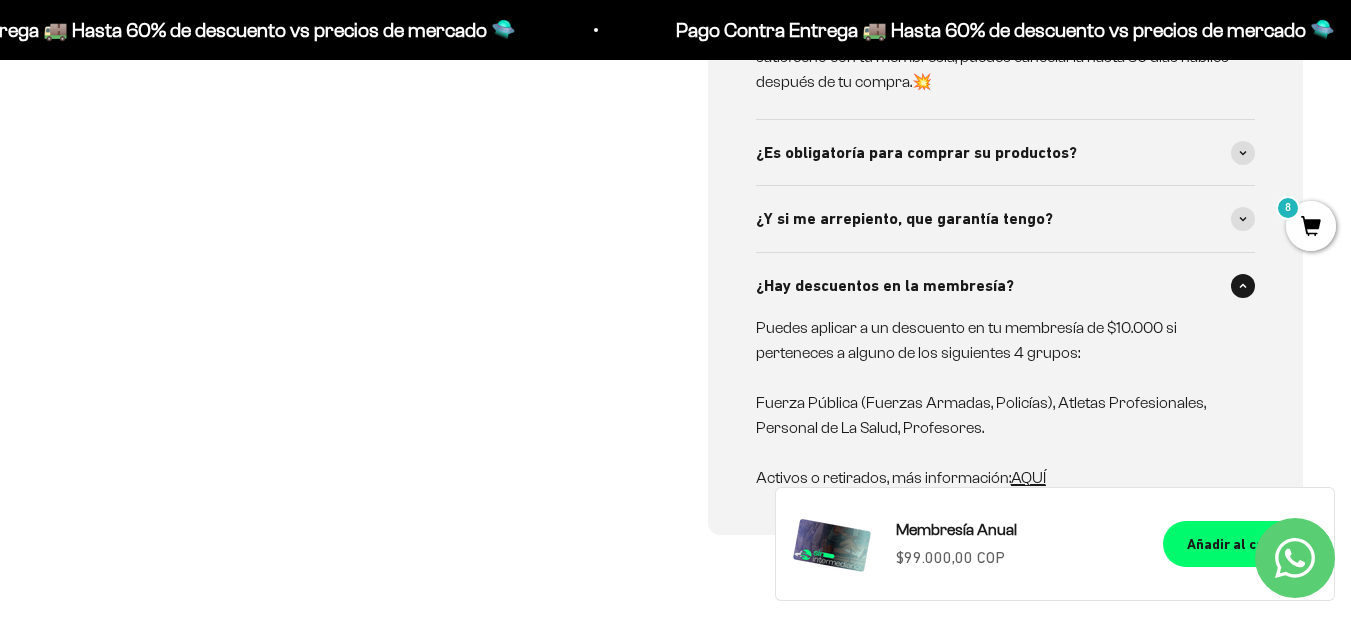 click at bounding box center (1243, 219) 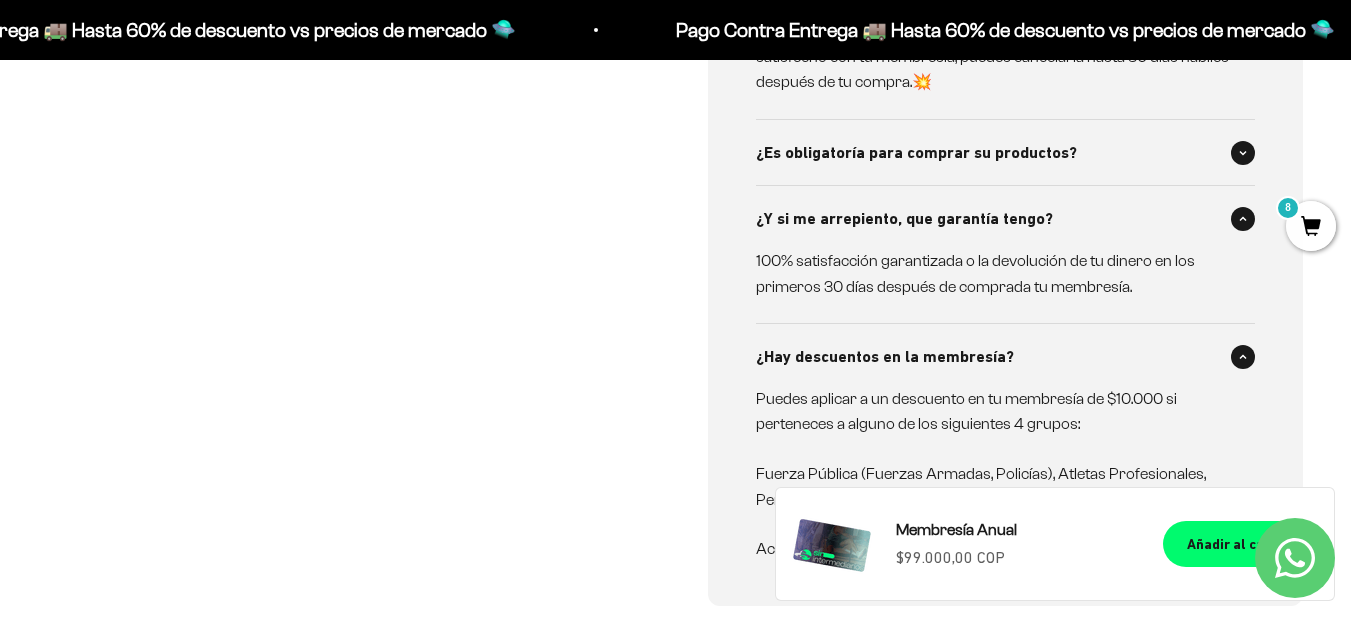 click on "¿Es obligatoría para comprar su productos?" at bounding box center (1006, 153) 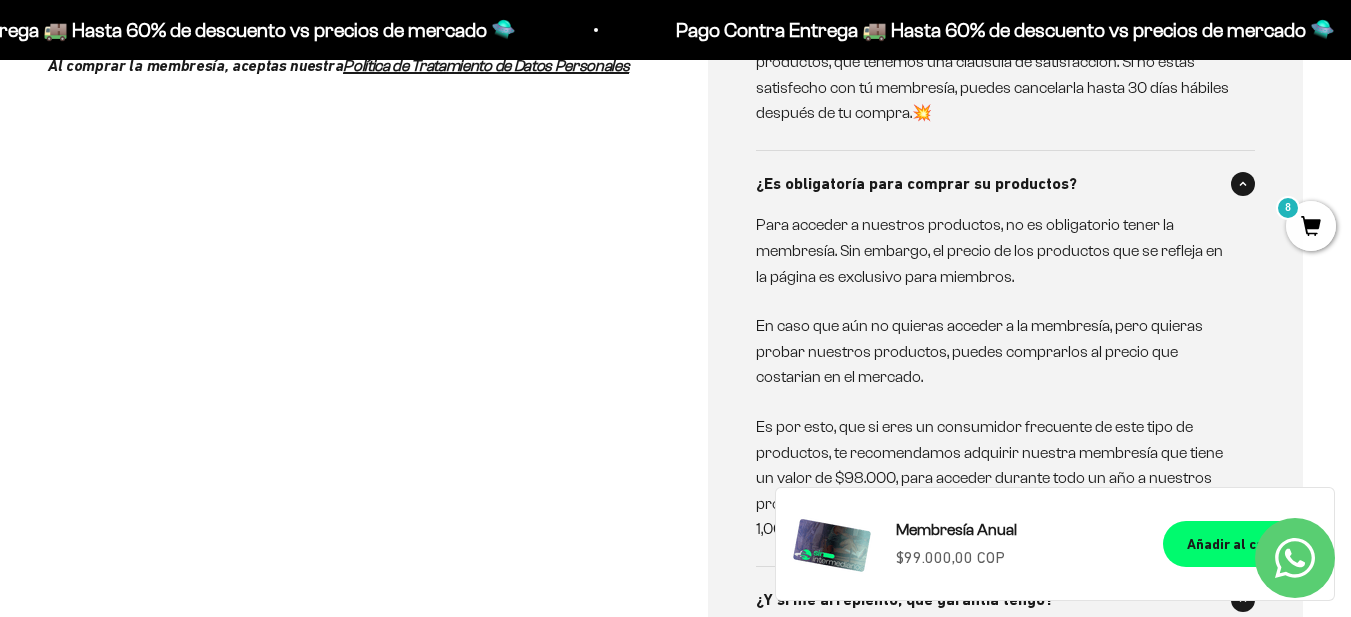 scroll, scrollTop: 1290, scrollLeft: 0, axis: vertical 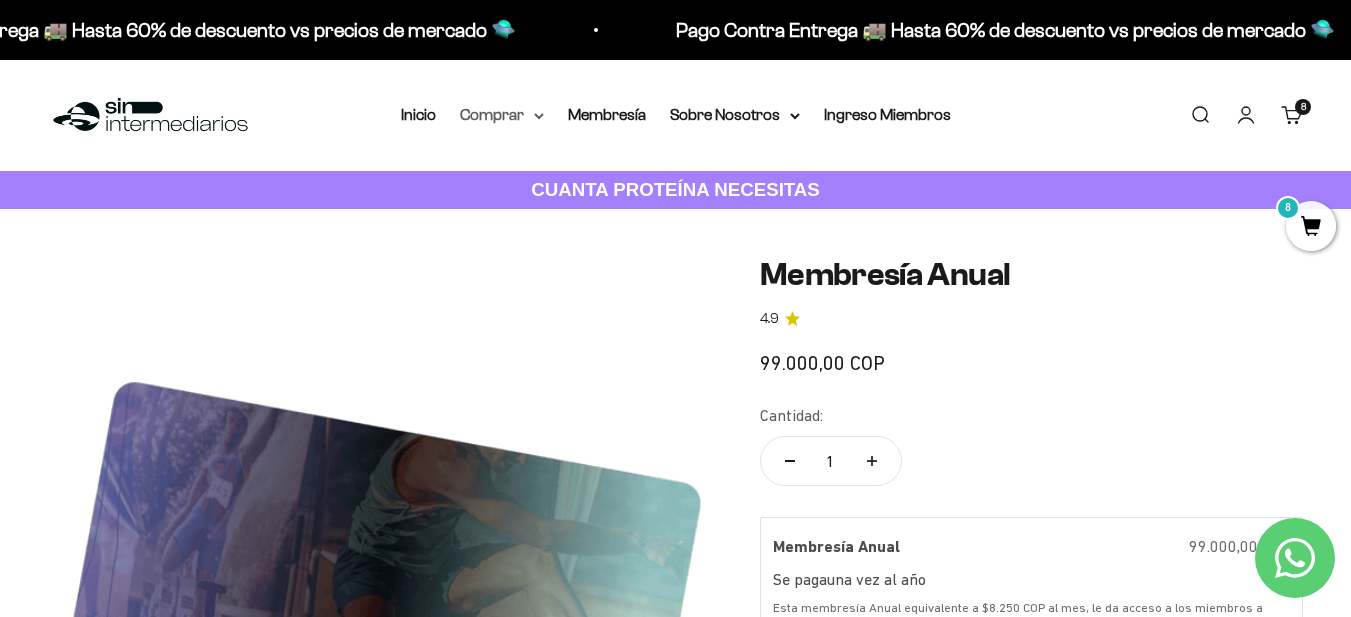 click on "Comprar" at bounding box center (502, 115) 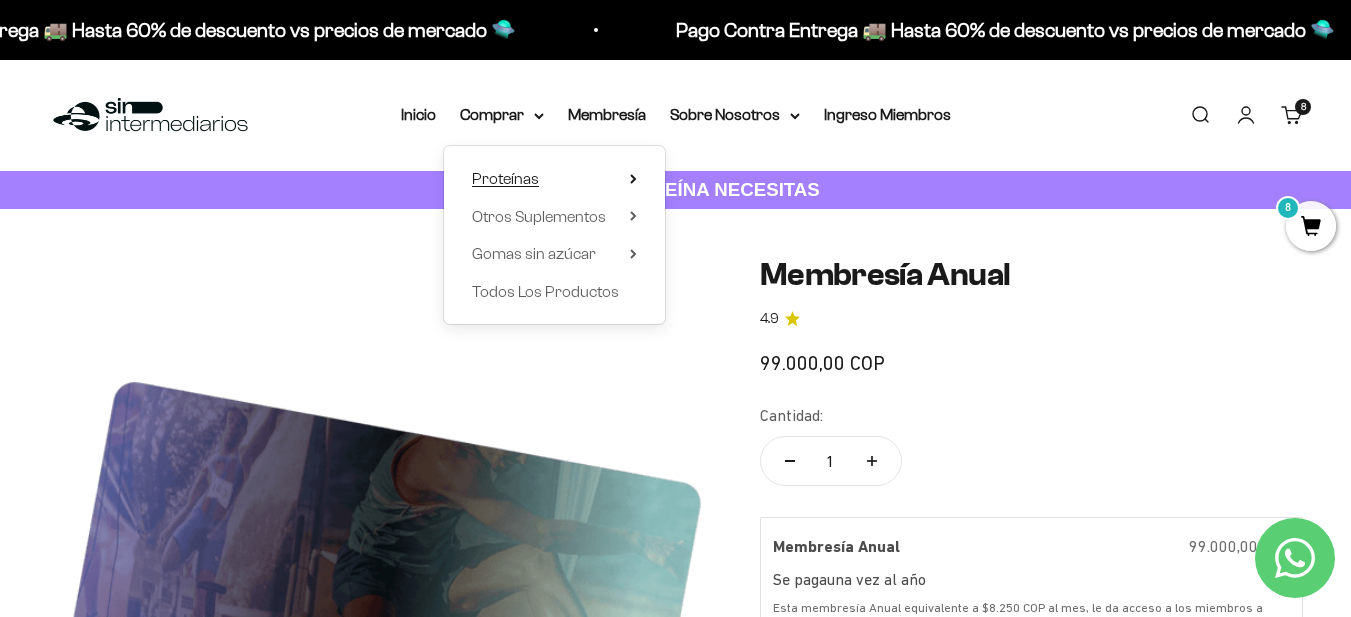 click on "Proteínas" at bounding box center (505, 178) 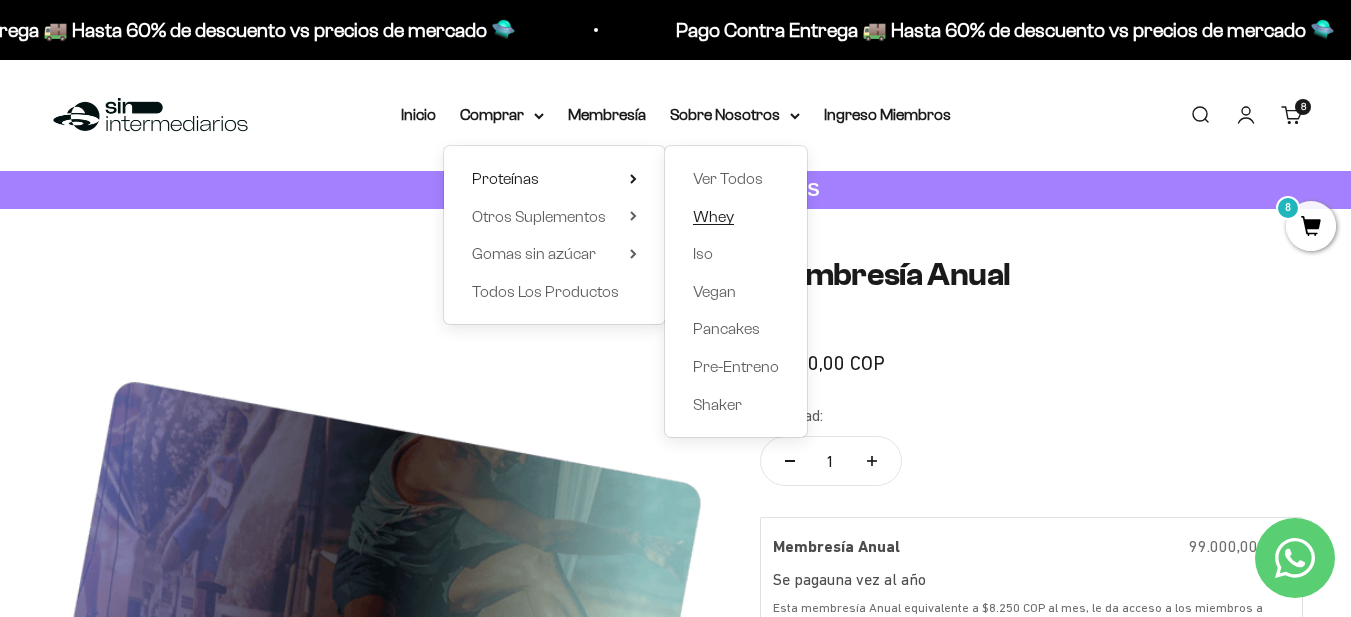 click on "Whey" at bounding box center (713, 216) 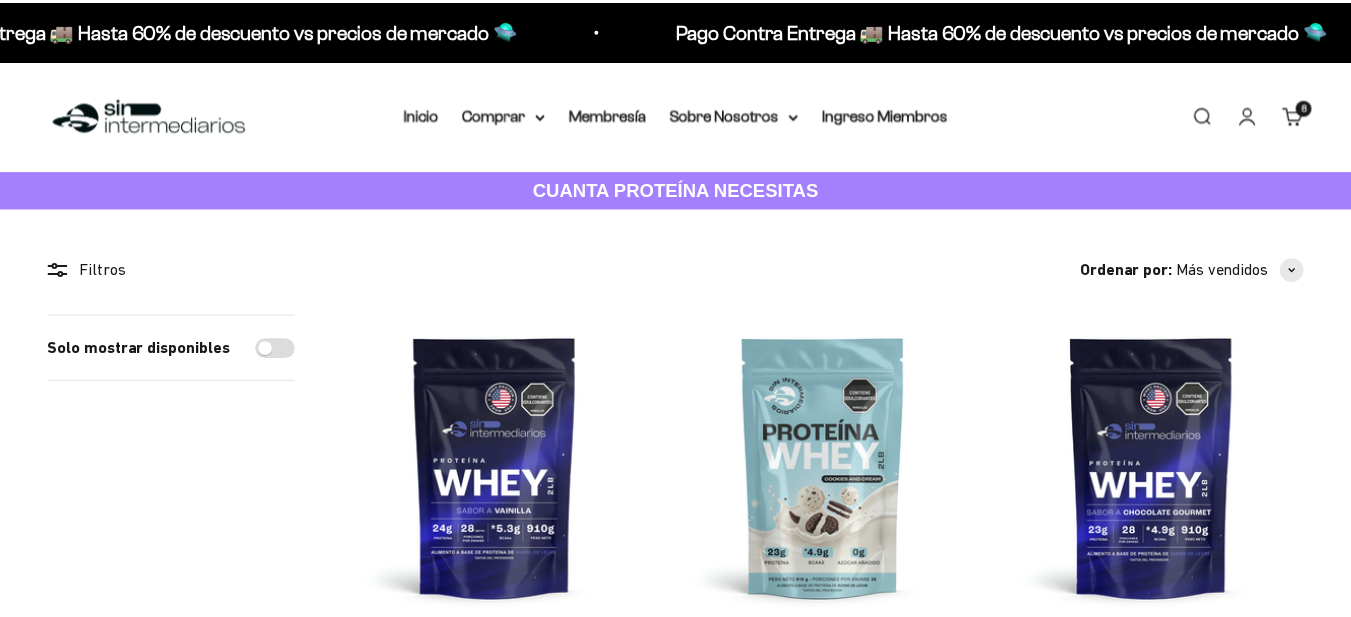 scroll, scrollTop: 0, scrollLeft: 0, axis: both 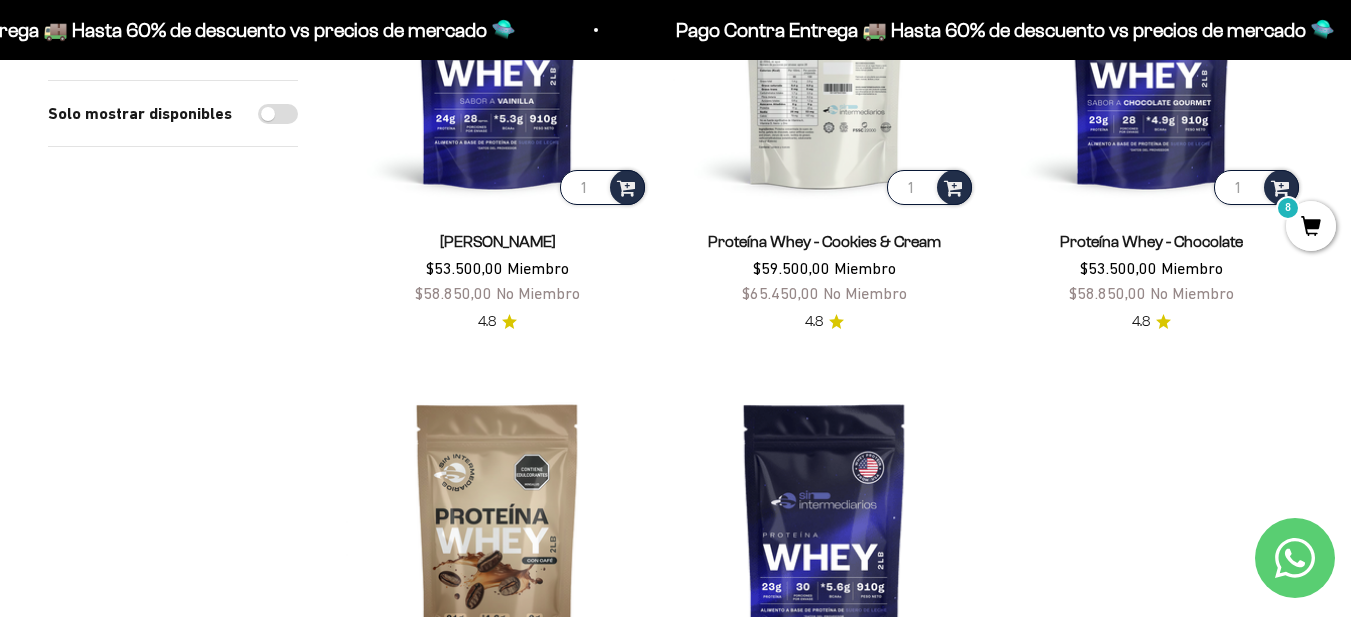 click at bounding box center (824, 57) 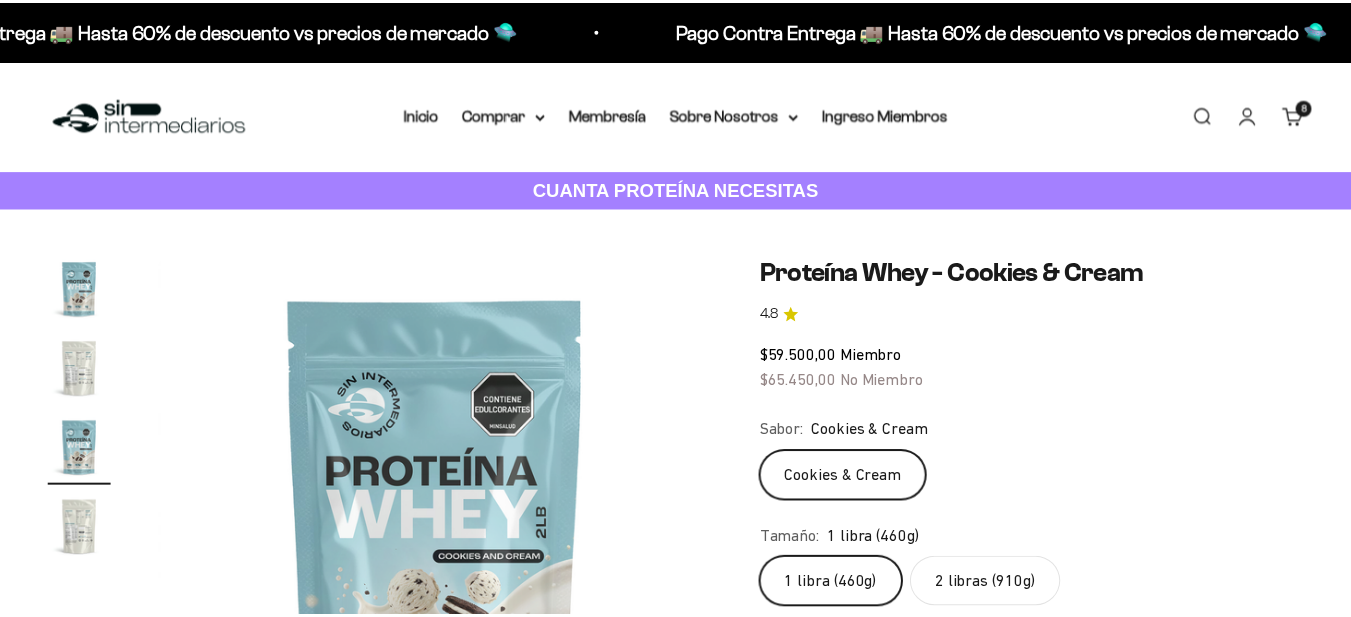 scroll, scrollTop: 0, scrollLeft: 0, axis: both 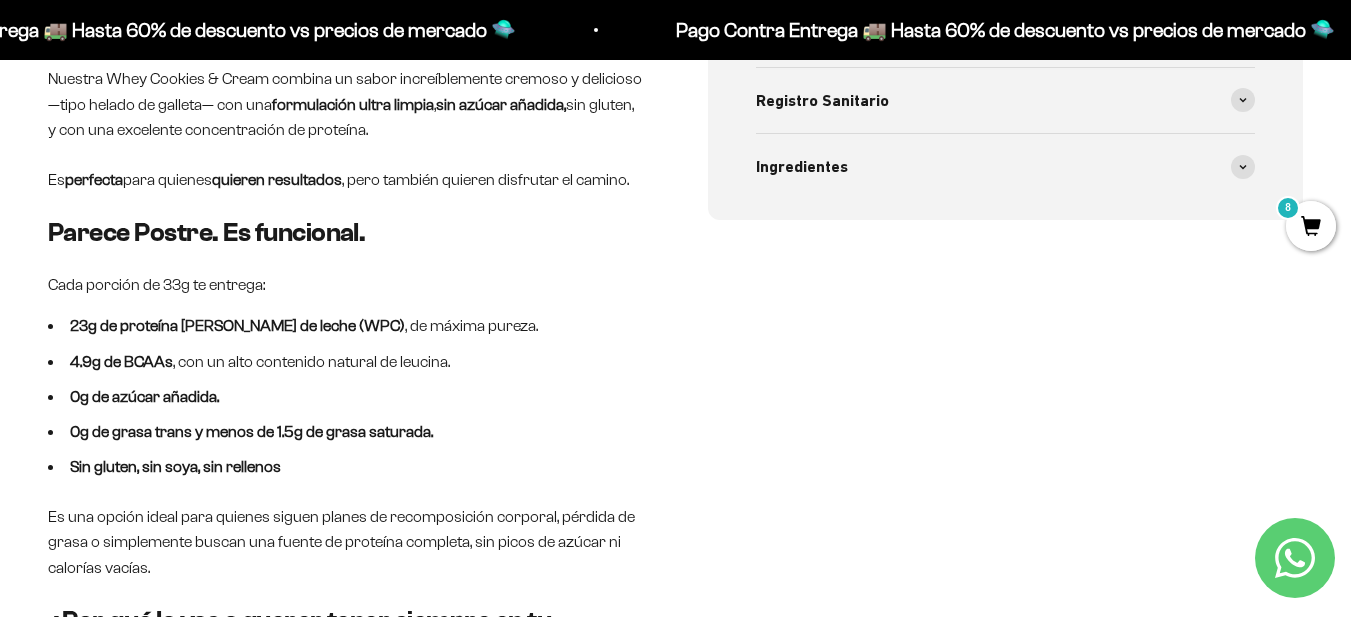 drag, startPoint x: 1361, startPoint y: 80, endPoint x: 1354, endPoint y: 203, distance: 123.19903 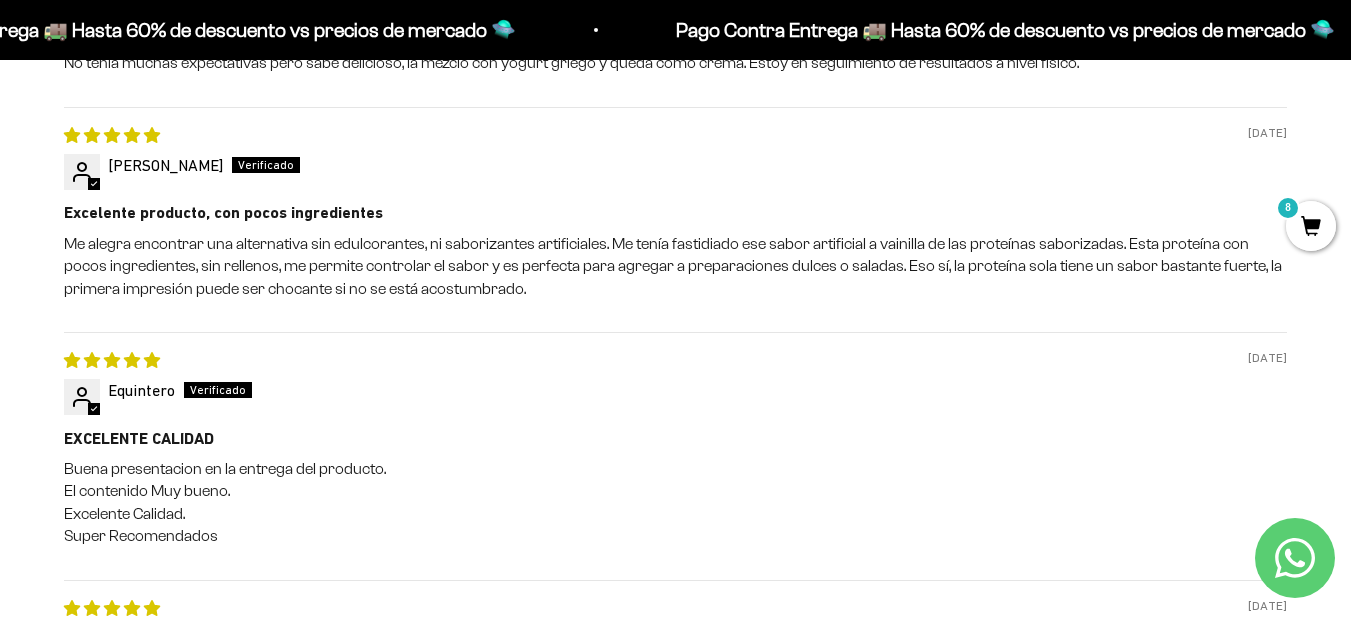 scroll, scrollTop: 2752, scrollLeft: 0, axis: vertical 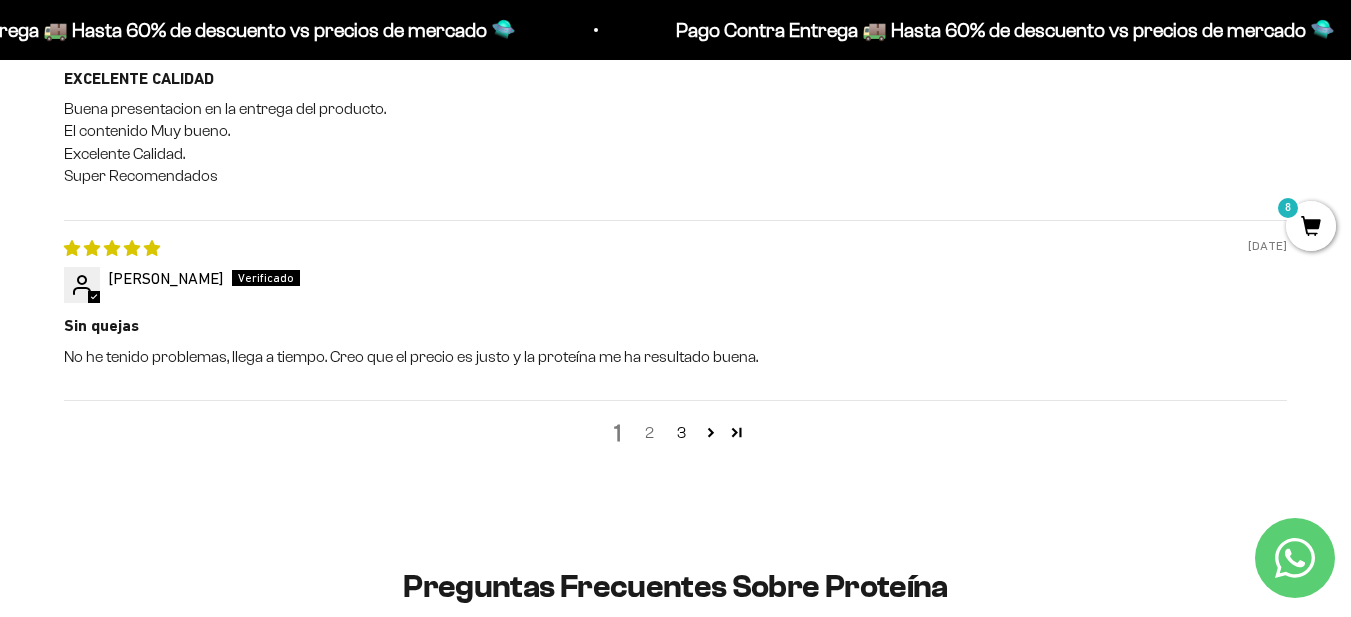 click on "2" at bounding box center [650, 433] 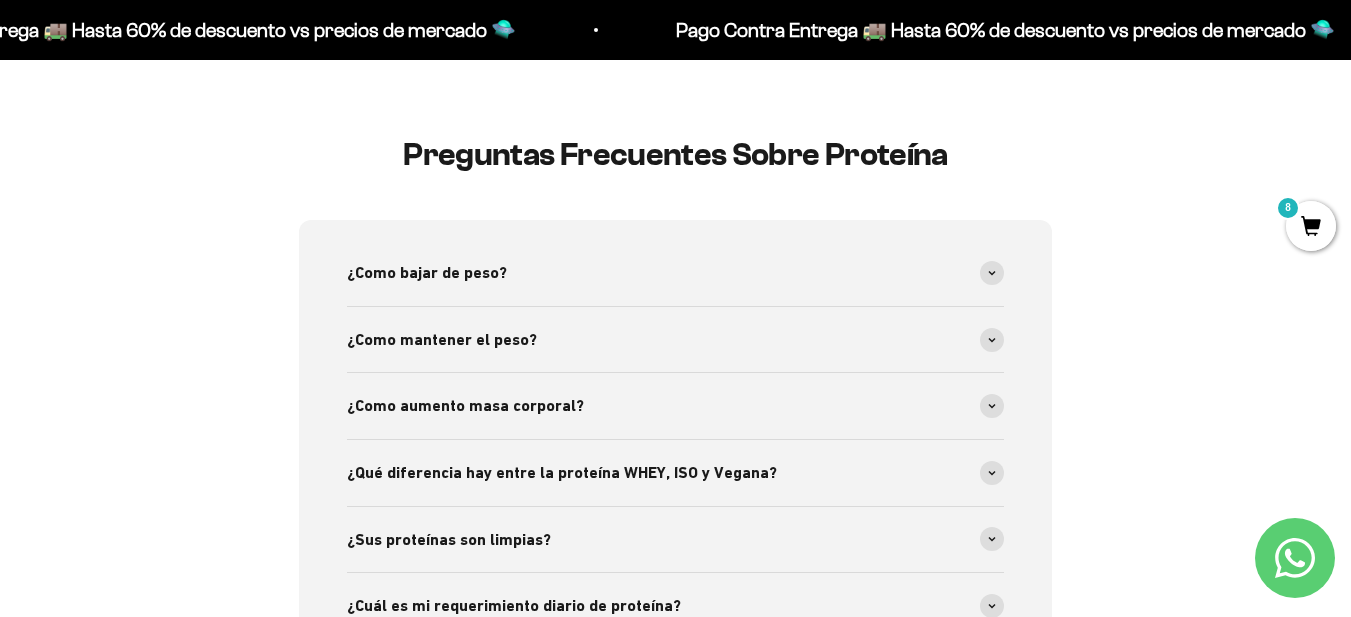scroll, scrollTop: 2453, scrollLeft: 0, axis: vertical 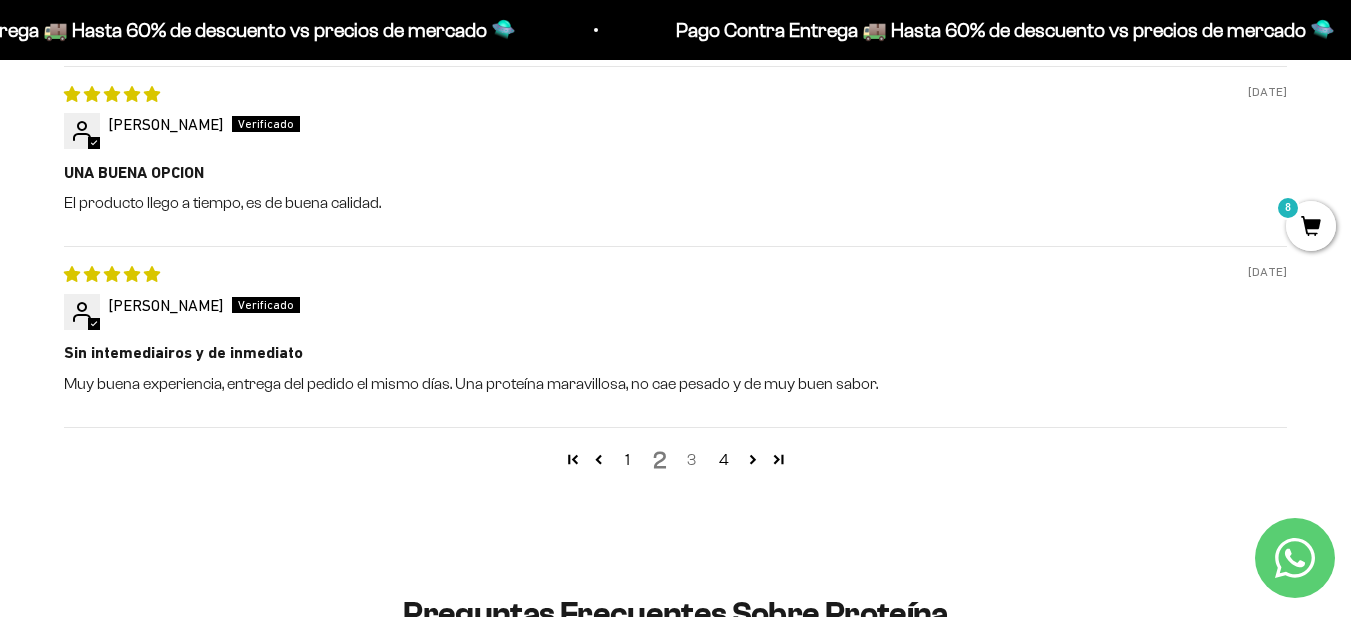 click on "3" at bounding box center (692, 460) 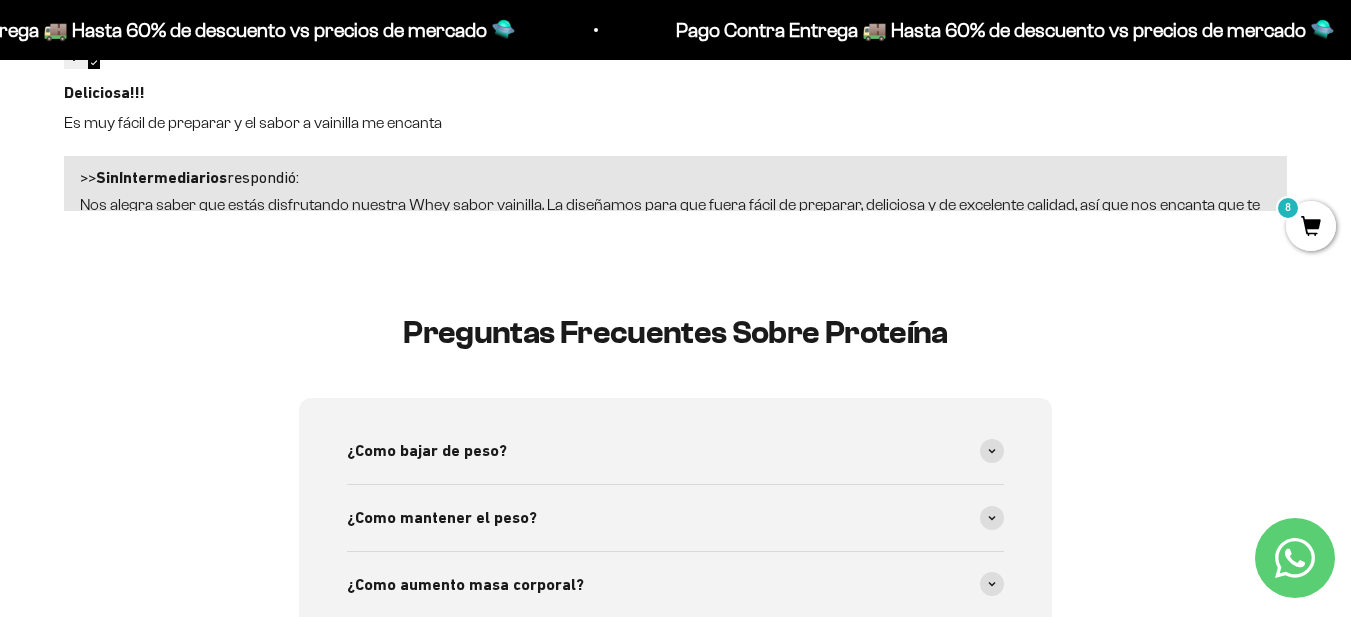 scroll, scrollTop: 2453, scrollLeft: 0, axis: vertical 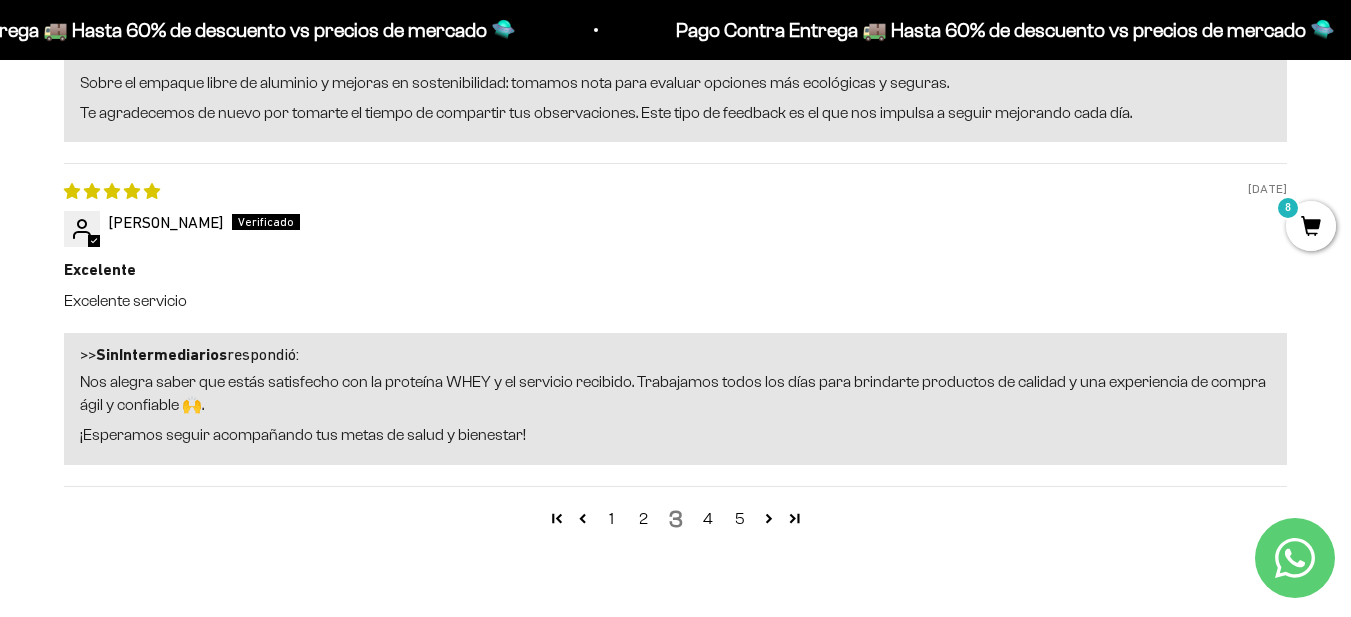 click on "4" at bounding box center (708, 519) 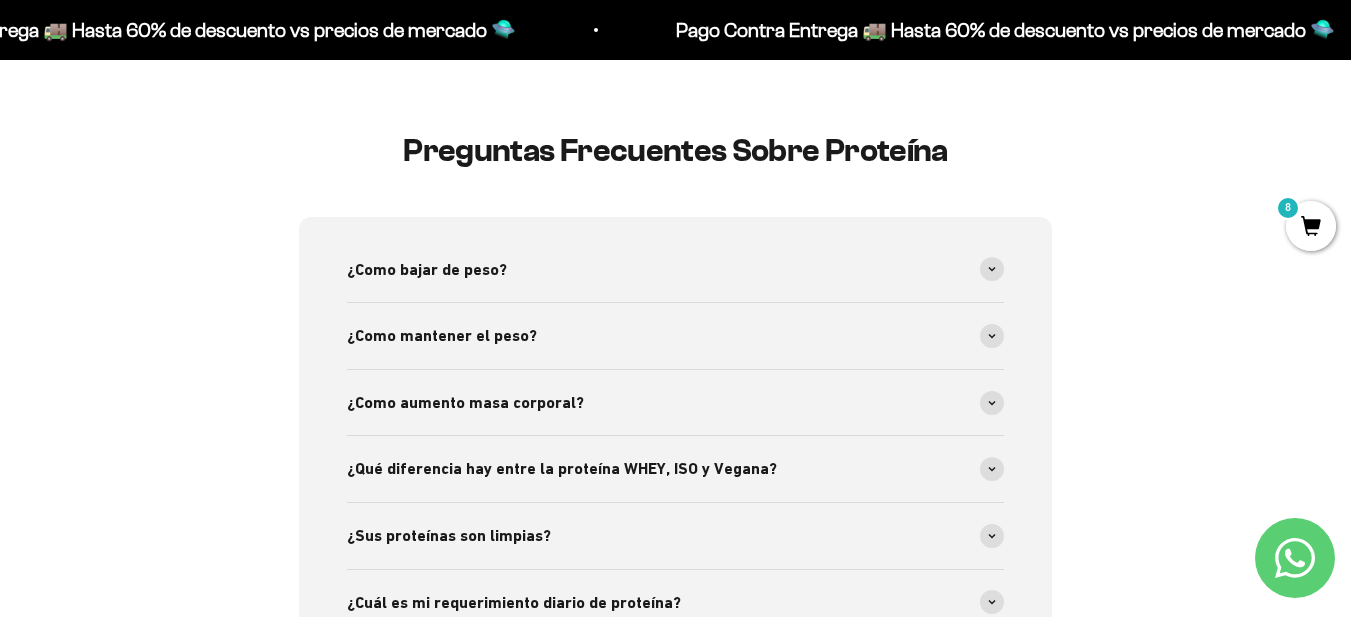 scroll, scrollTop: 2453, scrollLeft: 0, axis: vertical 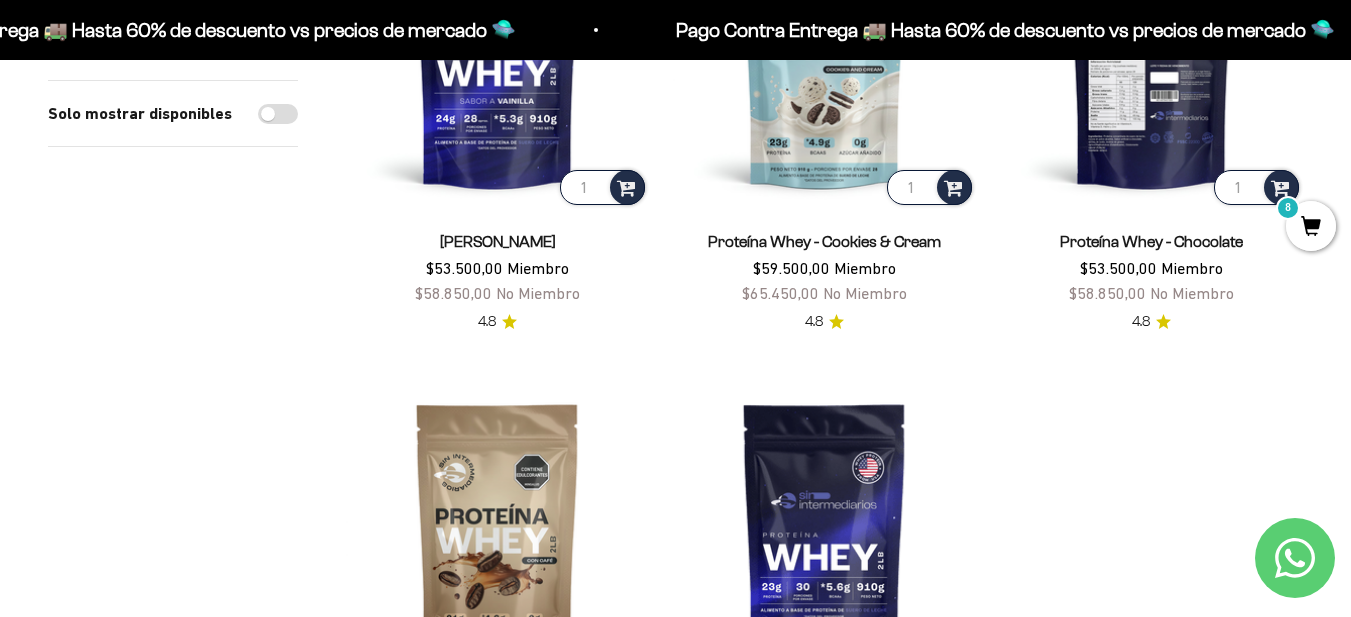 click at bounding box center (1151, 57) 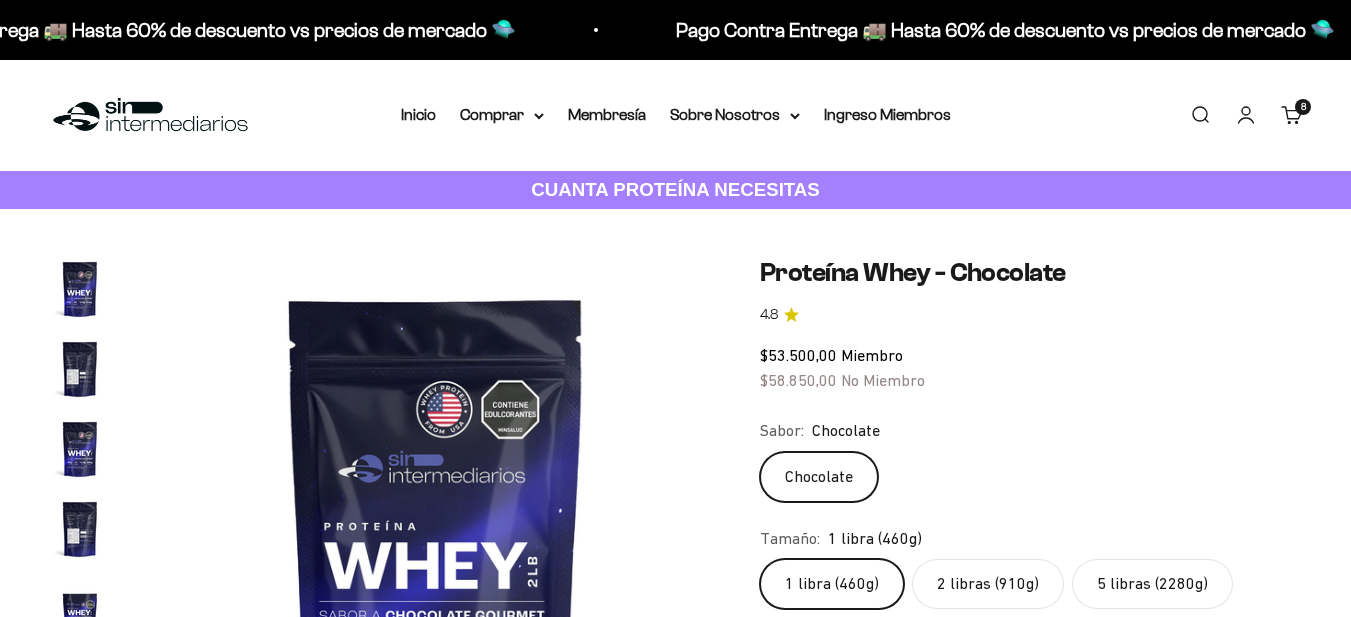 scroll, scrollTop: 2286, scrollLeft: 0, axis: vertical 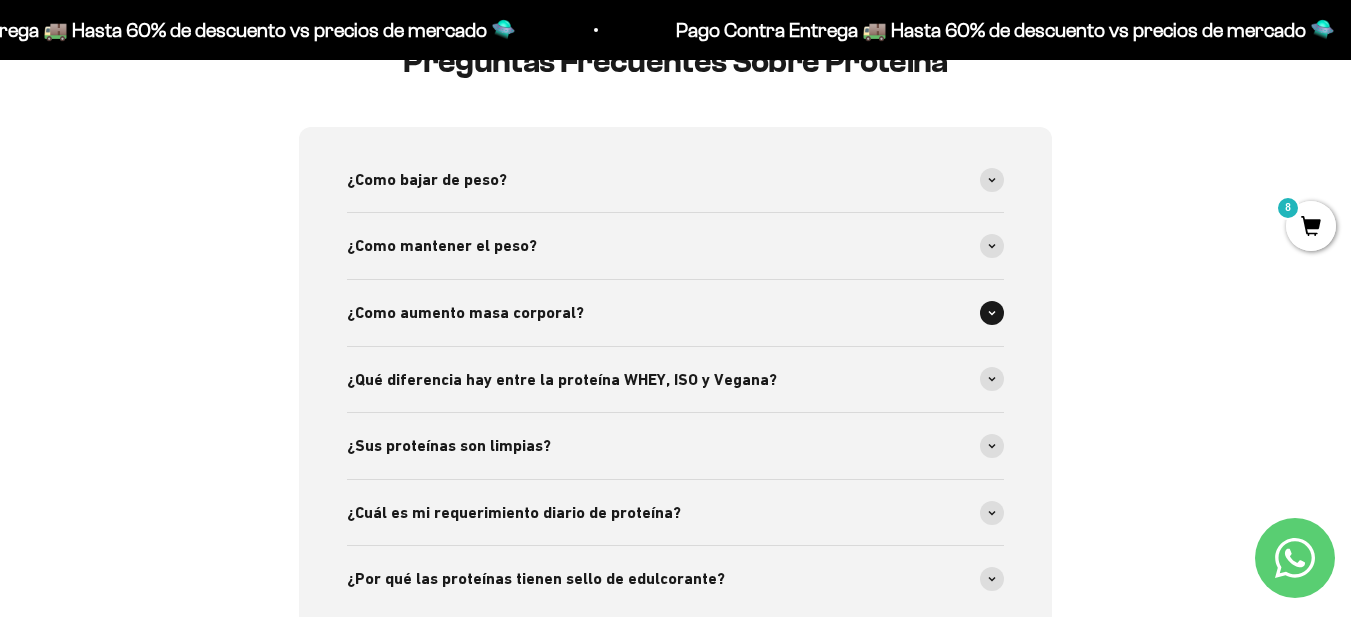 click on "¿Como aumento masa corporal?" at bounding box center (675, 313) 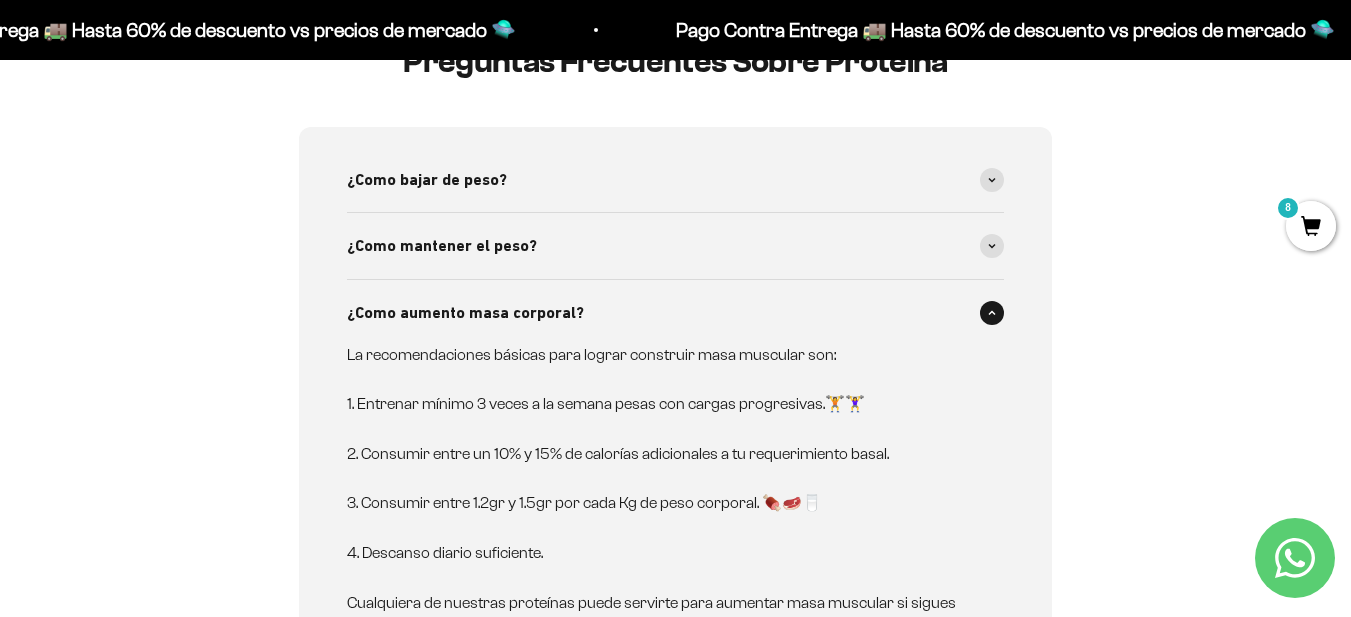 scroll, scrollTop: 3612, scrollLeft: 0, axis: vertical 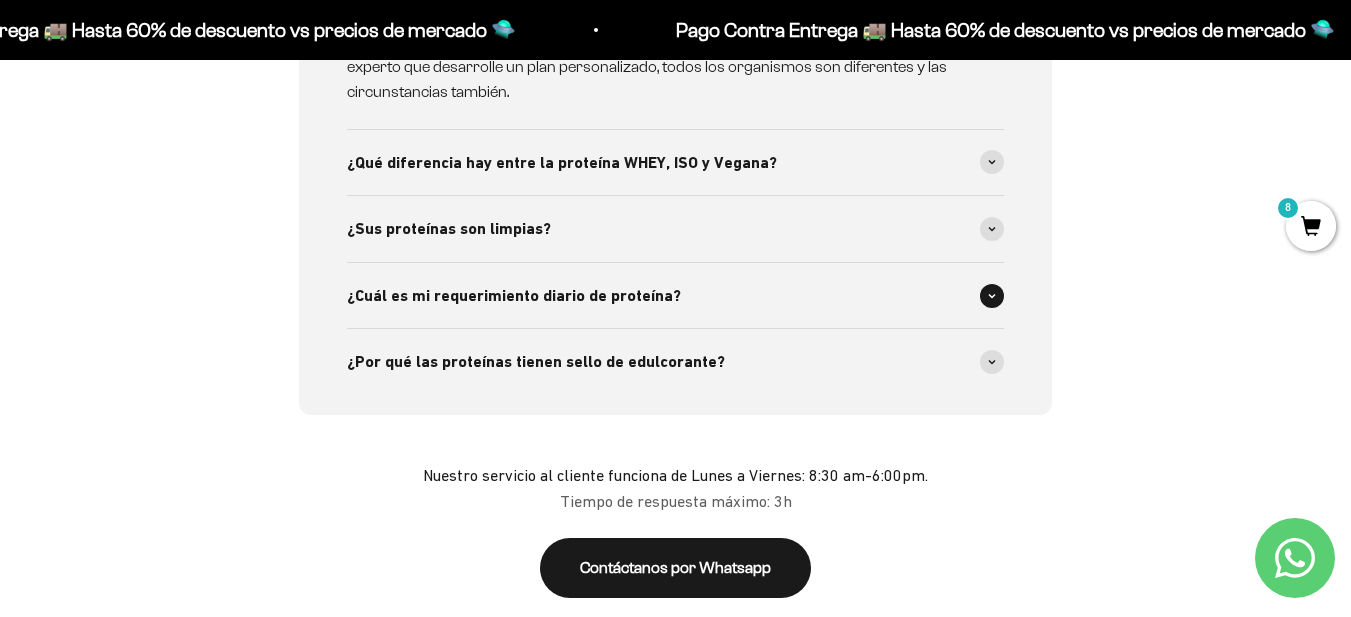click 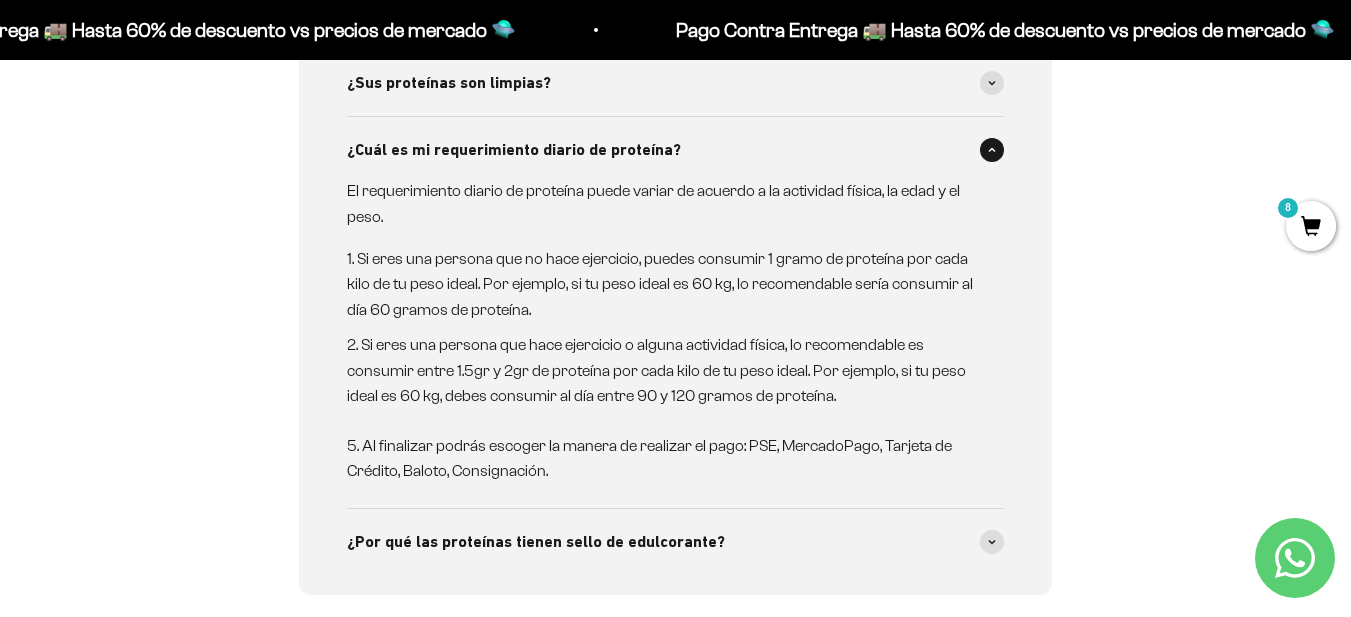 scroll, scrollTop: 4425, scrollLeft: 0, axis: vertical 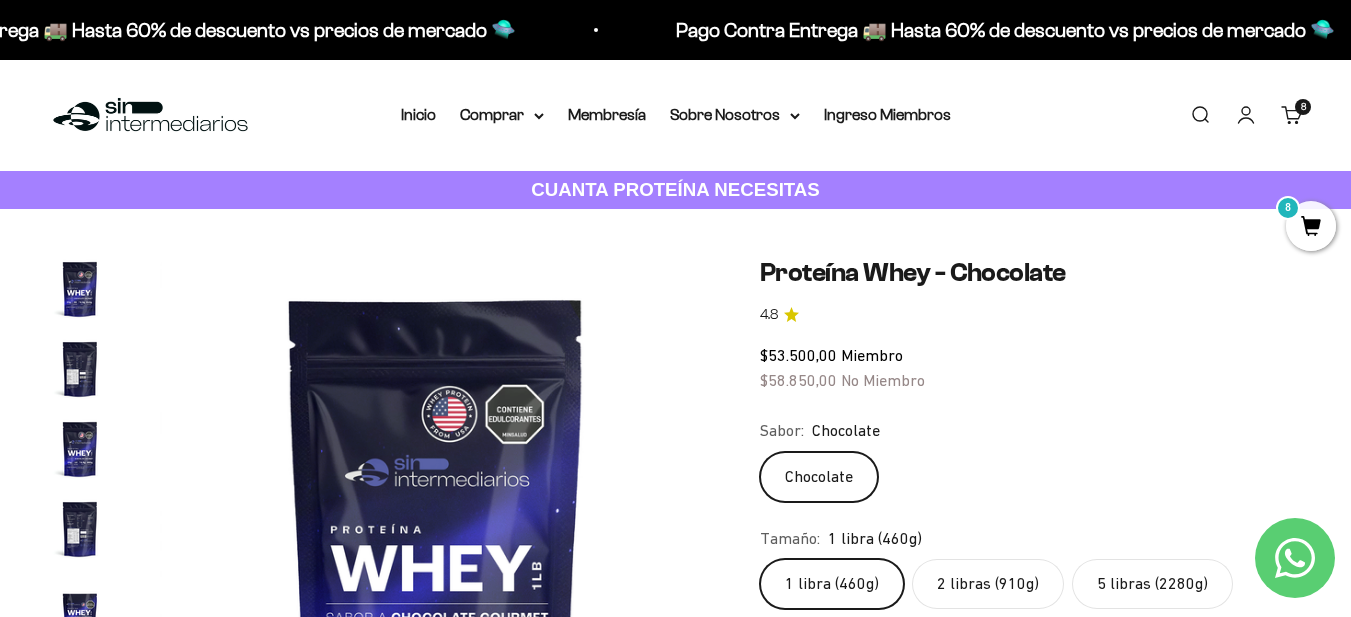 click on "8 artículos
8" at bounding box center [1303, 107] 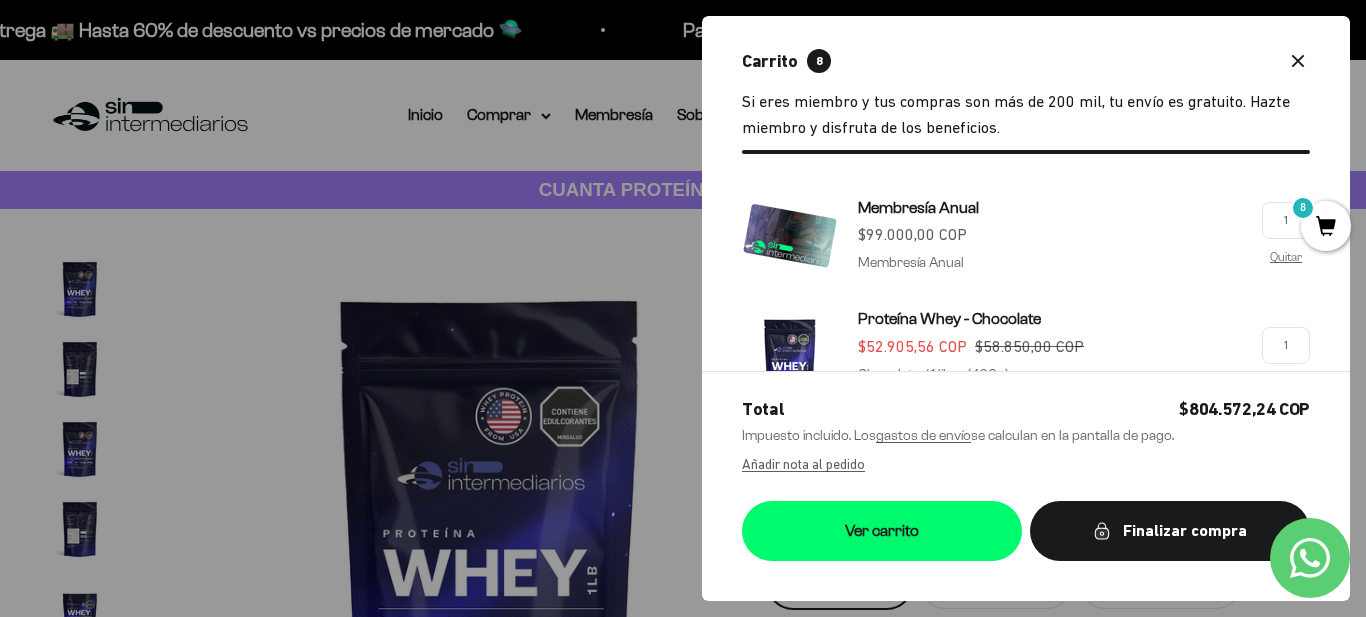 scroll, scrollTop: 0, scrollLeft: 3433, axis: horizontal 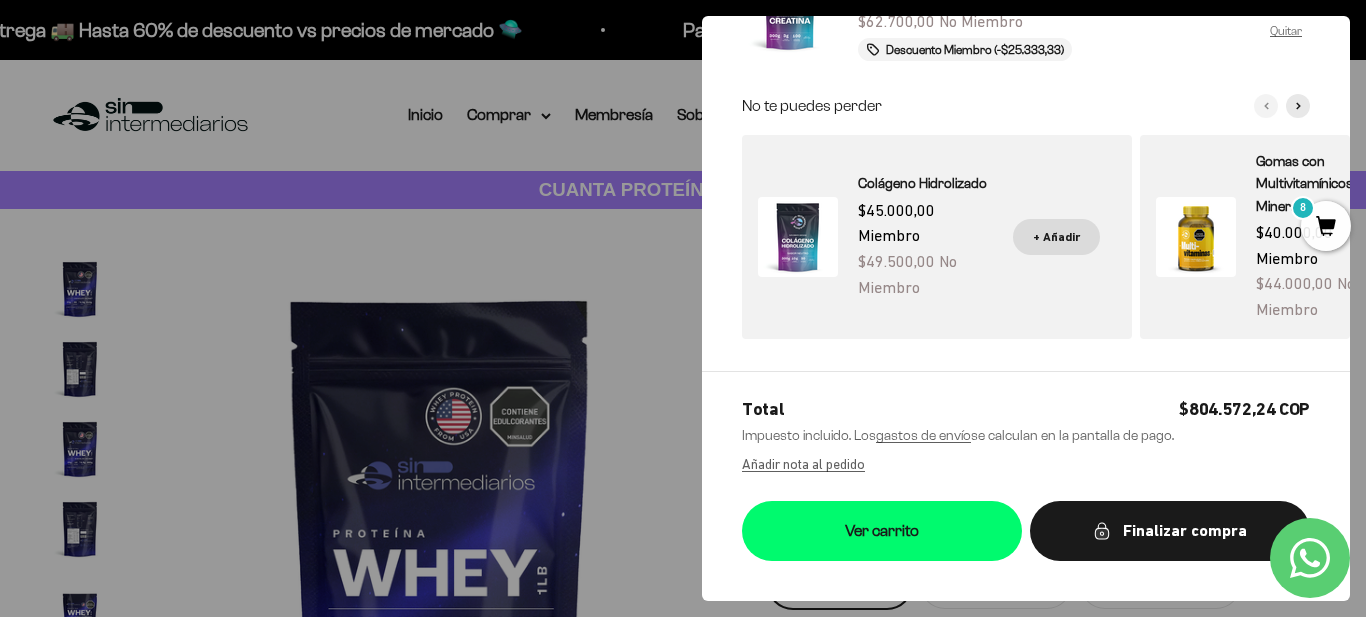 click at bounding box center (683, 308) 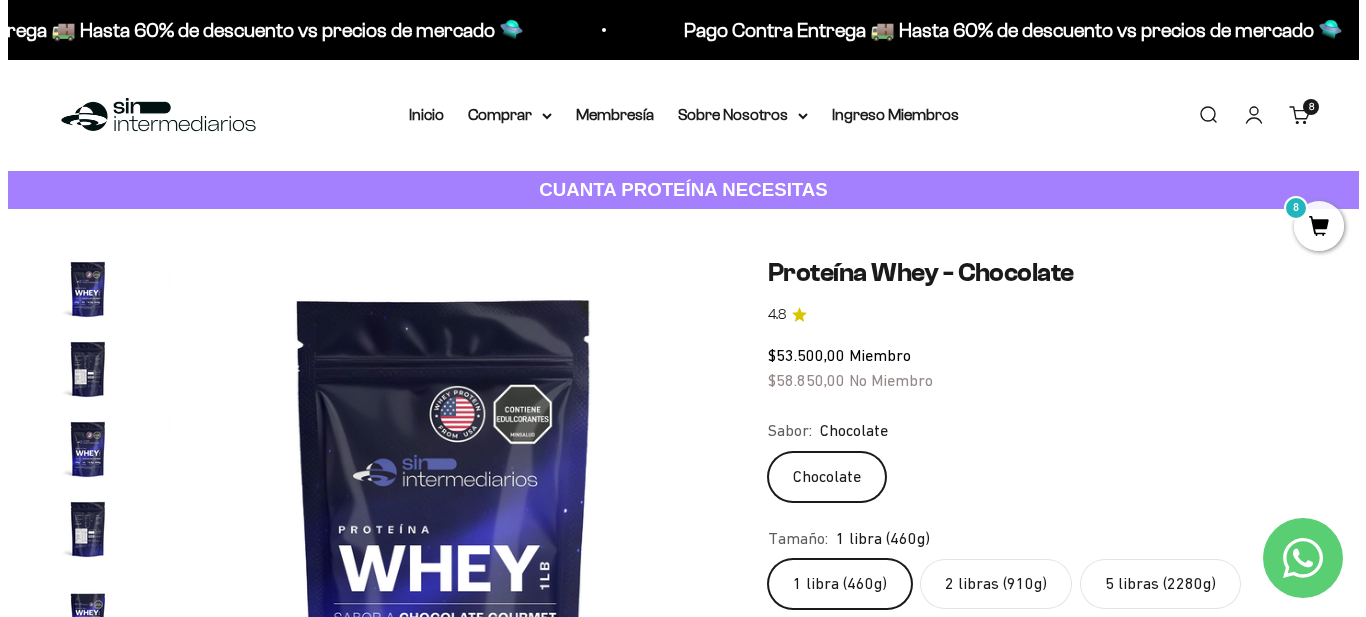 scroll, scrollTop: 0, scrollLeft: 3383, axis: horizontal 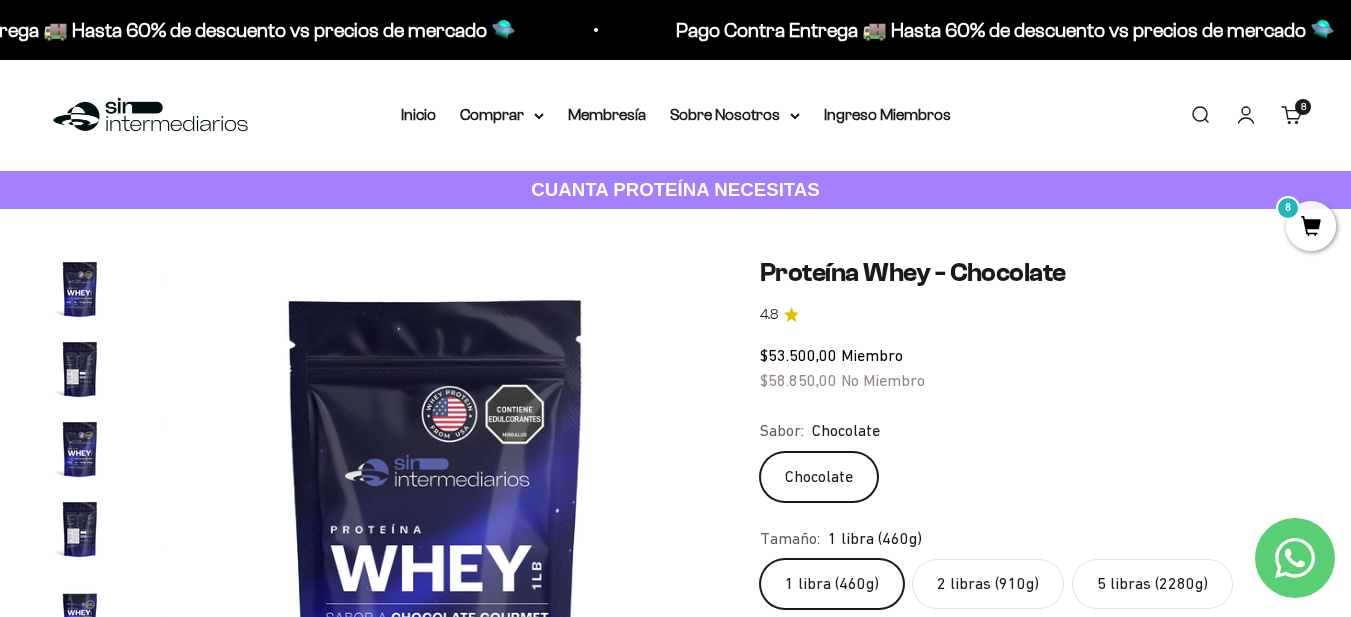 click on "8 artículos
8" at bounding box center (1303, 107) 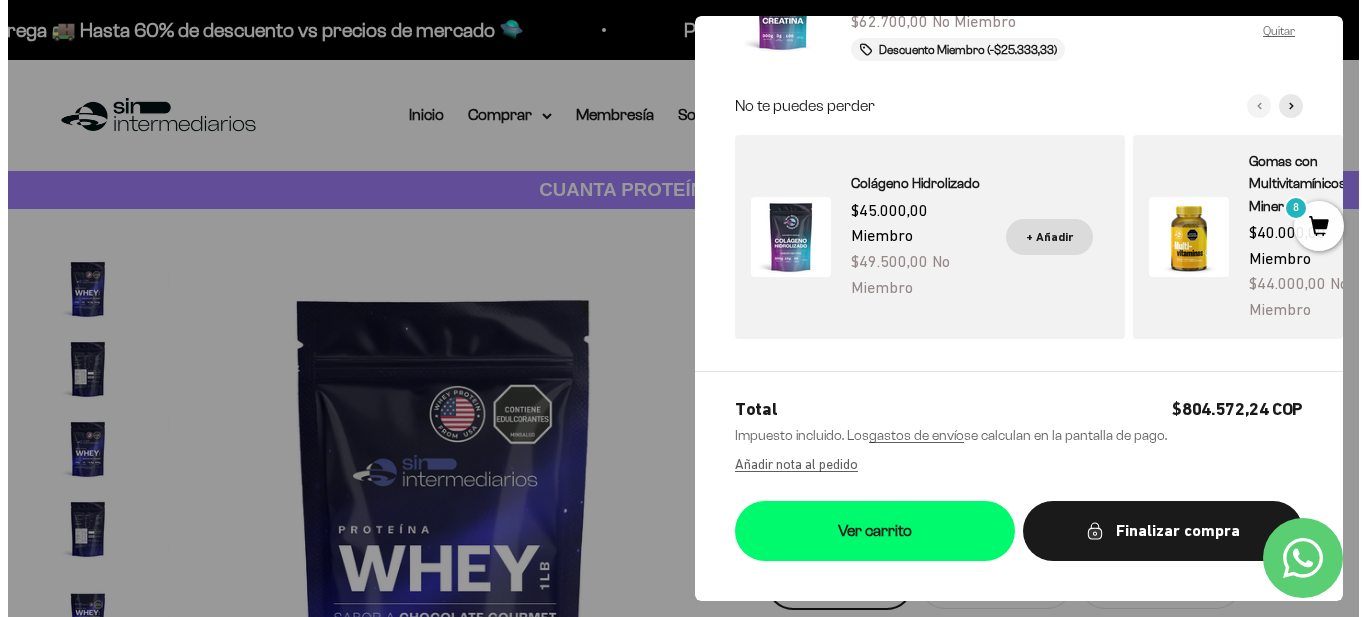 scroll, scrollTop: 0, scrollLeft: 3433, axis: horizontal 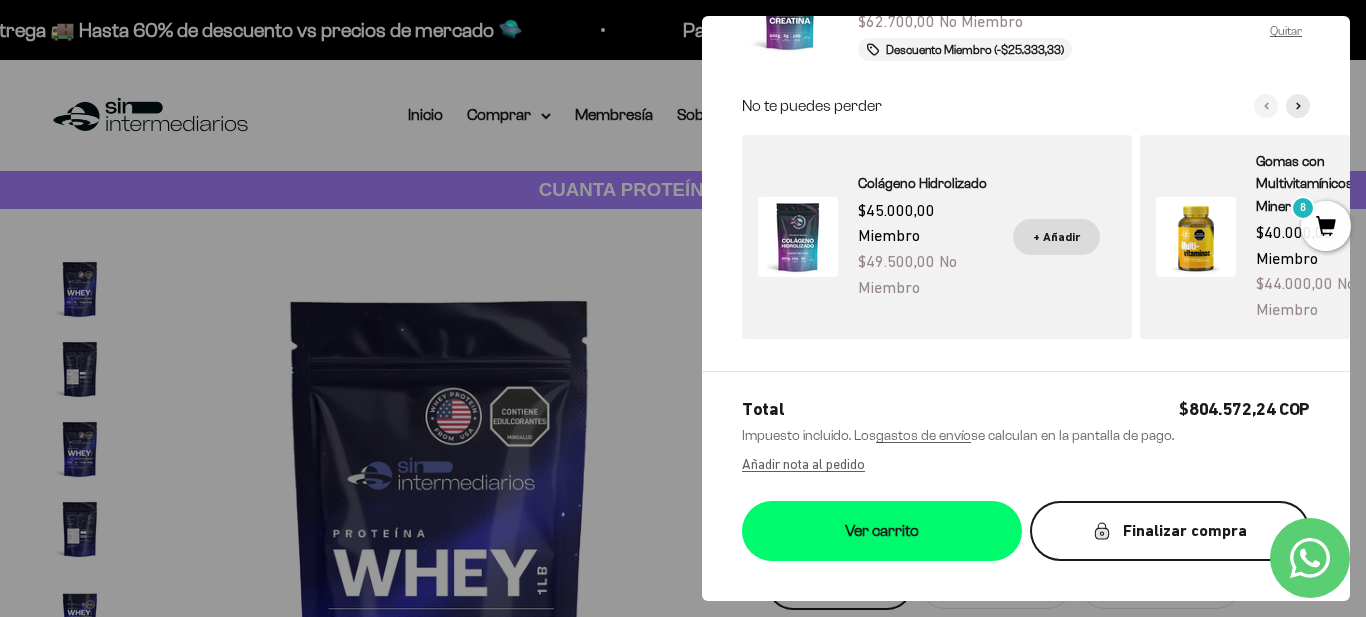 click on "Finalizar compra" at bounding box center [1170, 531] 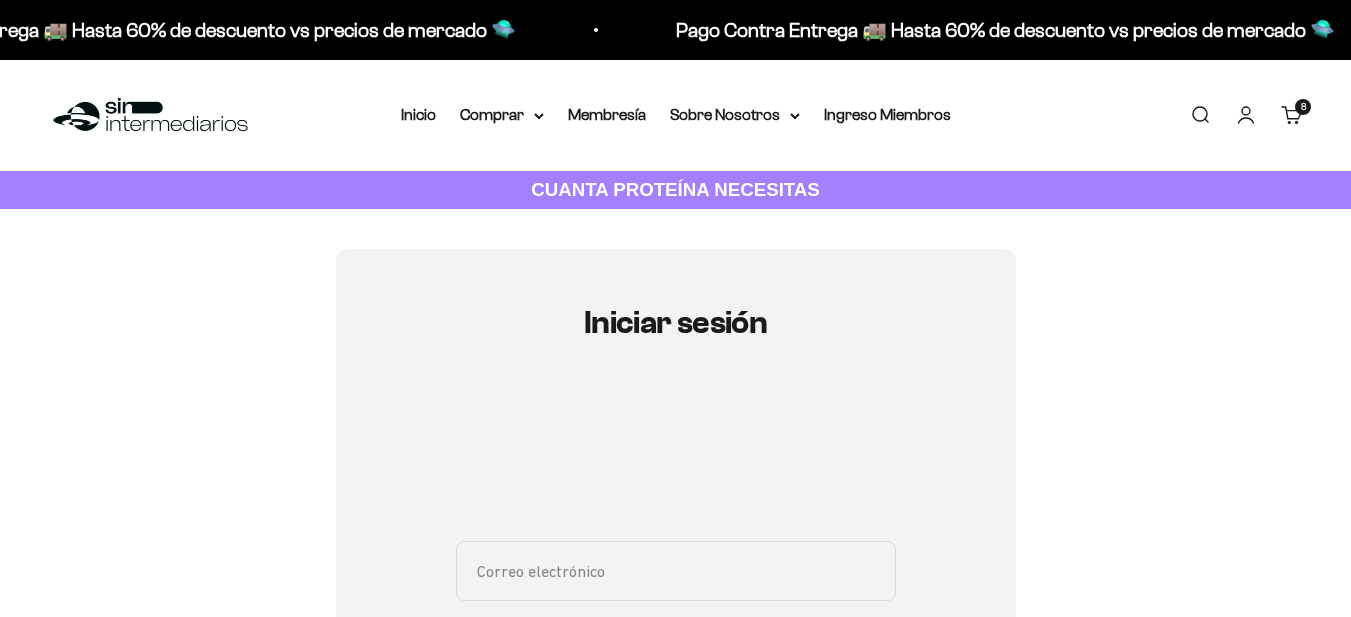 scroll, scrollTop: 0, scrollLeft: 0, axis: both 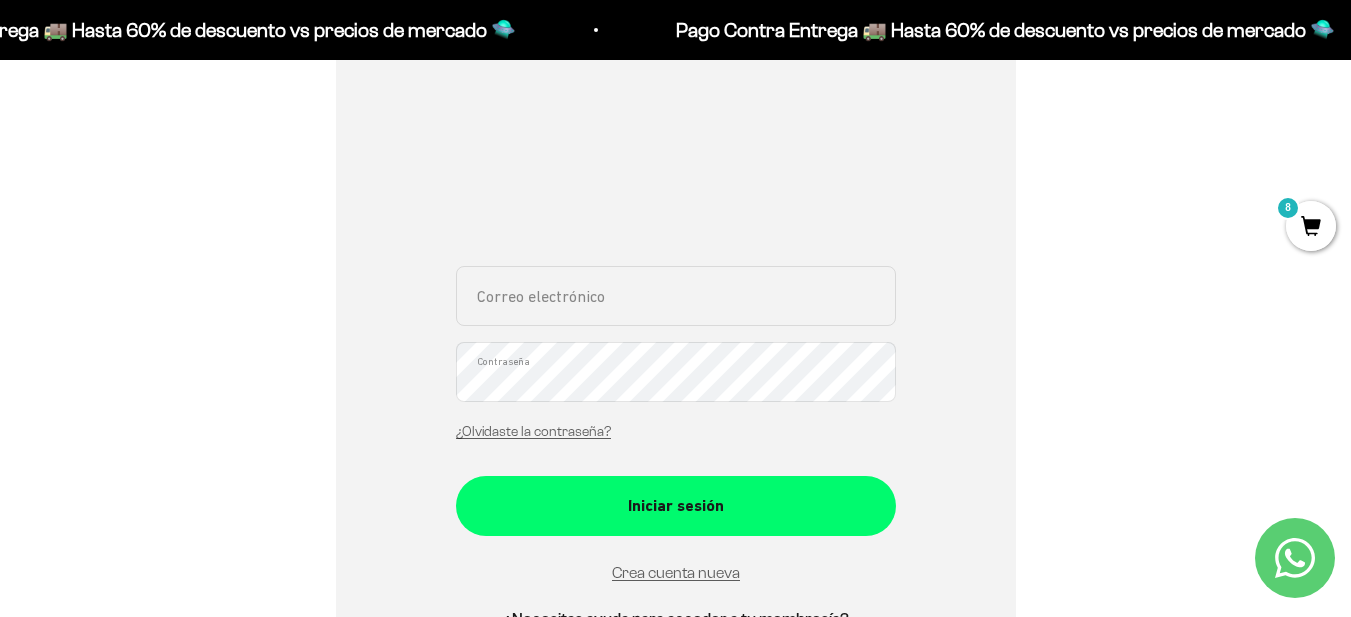 click on "Correo electrónico Contraseña
¿Olvidaste la contraseña?" at bounding box center [676, 359] 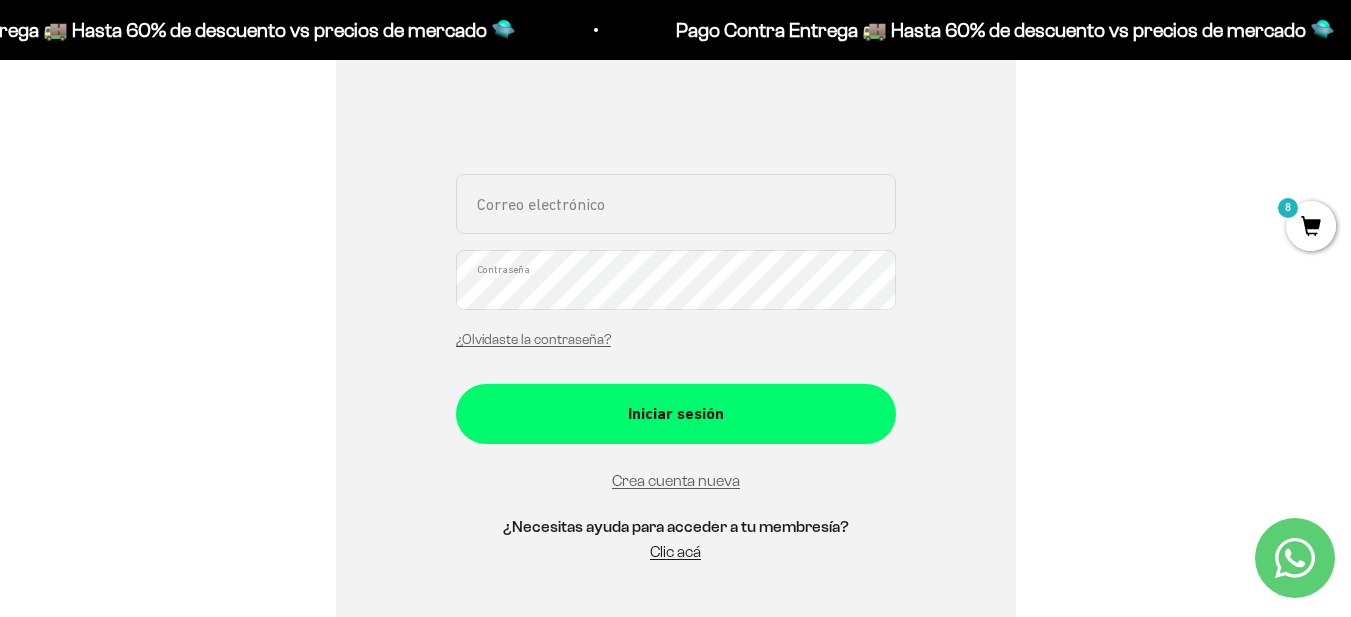 scroll, scrollTop: 313, scrollLeft: 0, axis: vertical 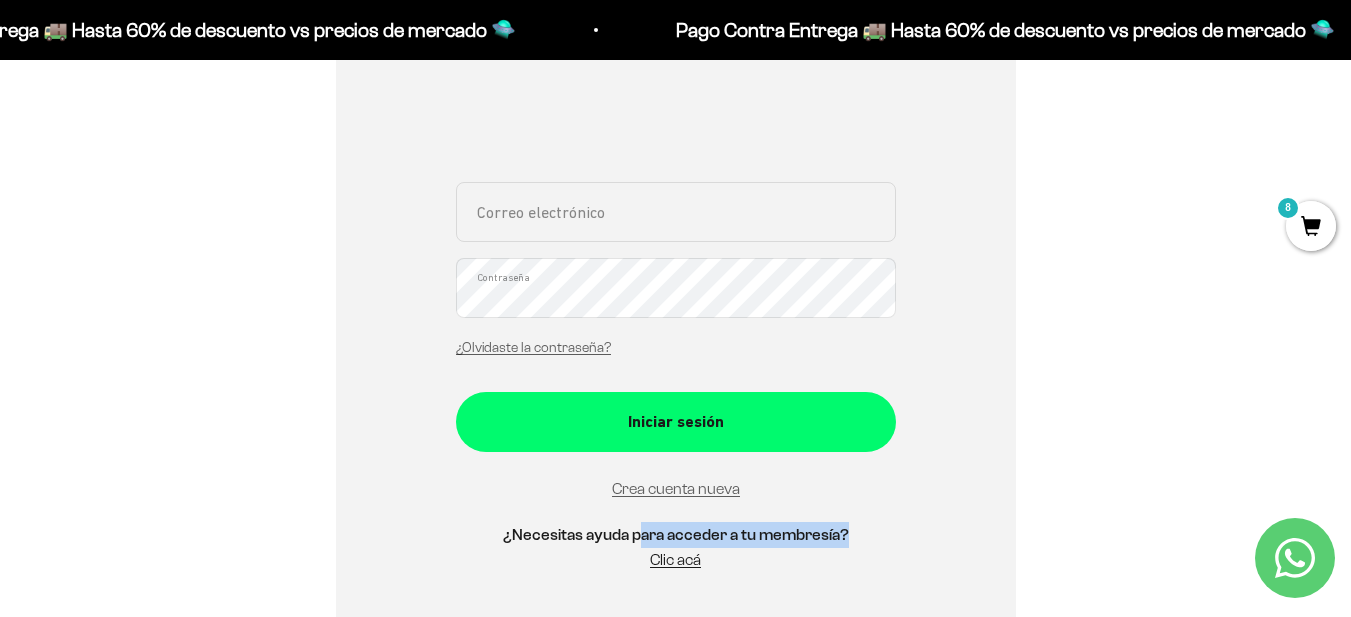 drag, startPoint x: 504, startPoint y: 574, endPoint x: 639, endPoint y: 504, distance: 152.06906 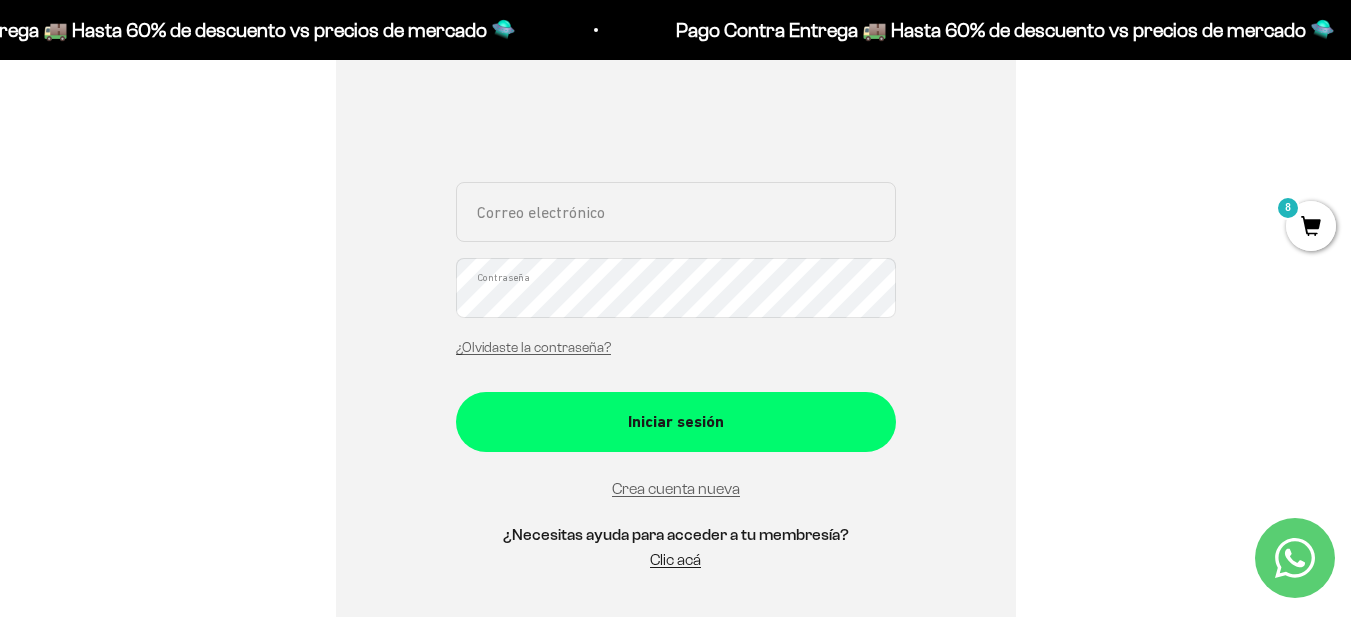 click on "Iniciar sesión
Correo electrónico Contraseña
¿Olvidaste la contraseña?
Iniciar sesión
Crea cuenta nueva
¿Necesitas ayuda para acceder a tu membresía? Clic acá
Recuperar contraseña Correo electrónico
Recuperar
Volver a inicio de sesión" at bounding box center [675, 269] 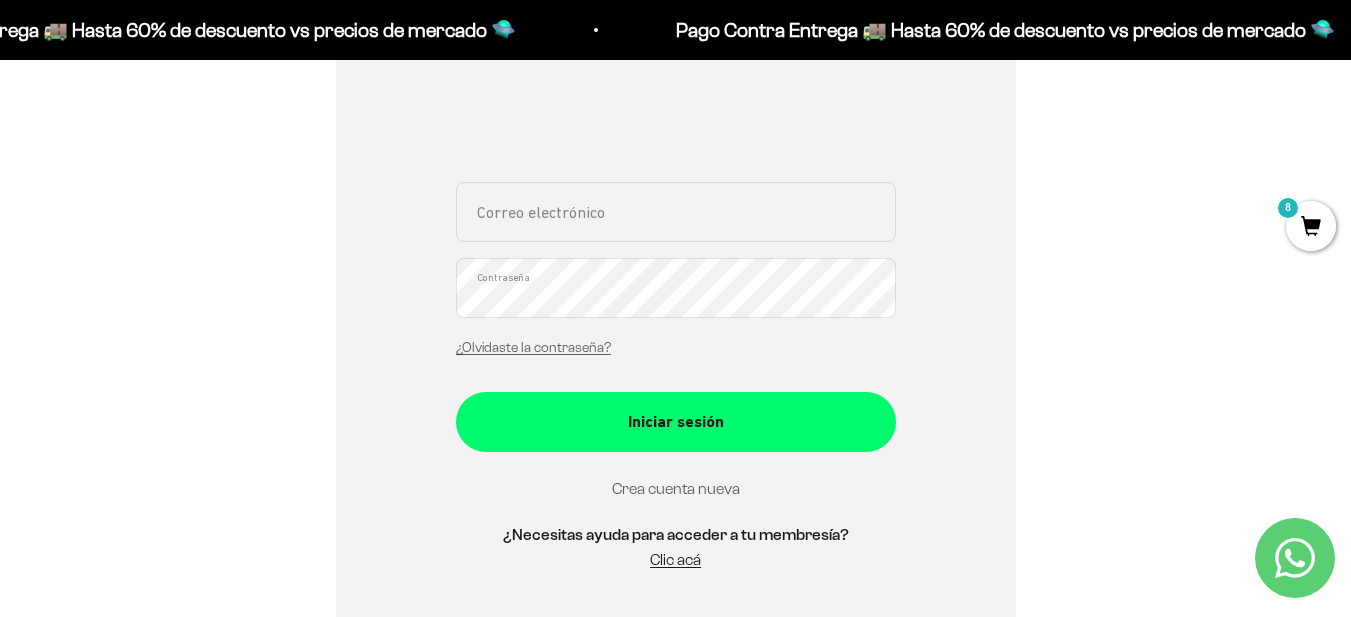 click on "Crea cuenta nueva" at bounding box center (676, 488) 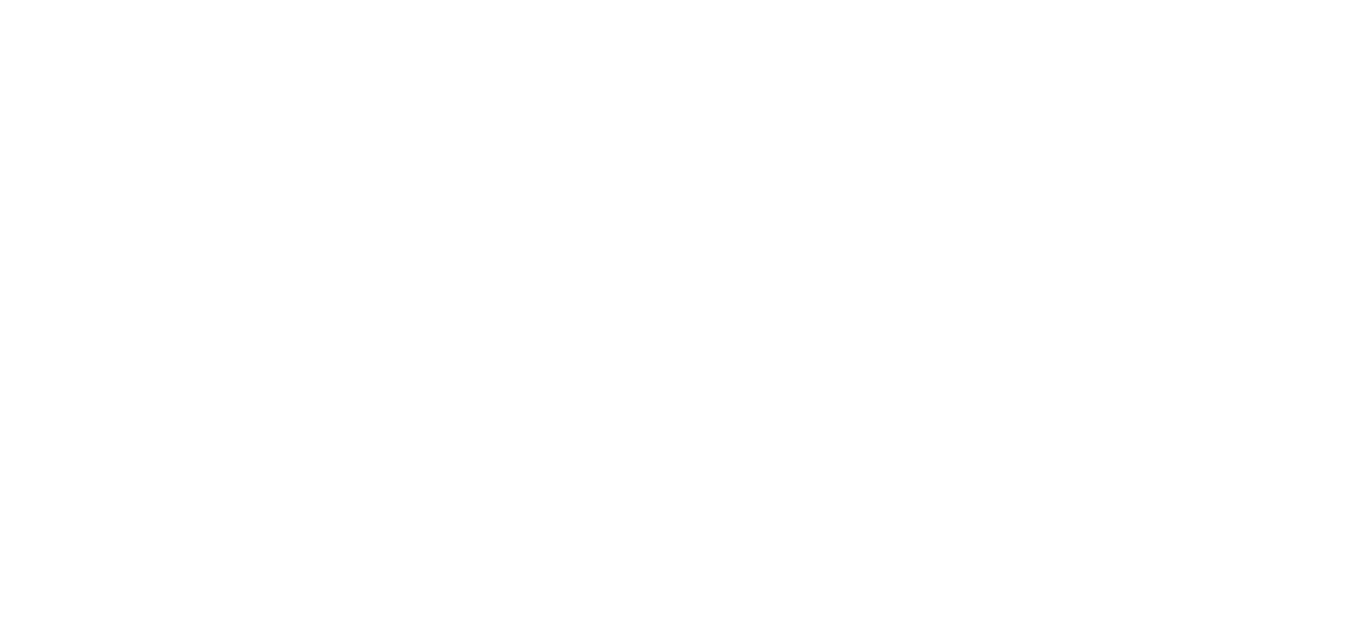 scroll, scrollTop: 0, scrollLeft: 0, axis: both 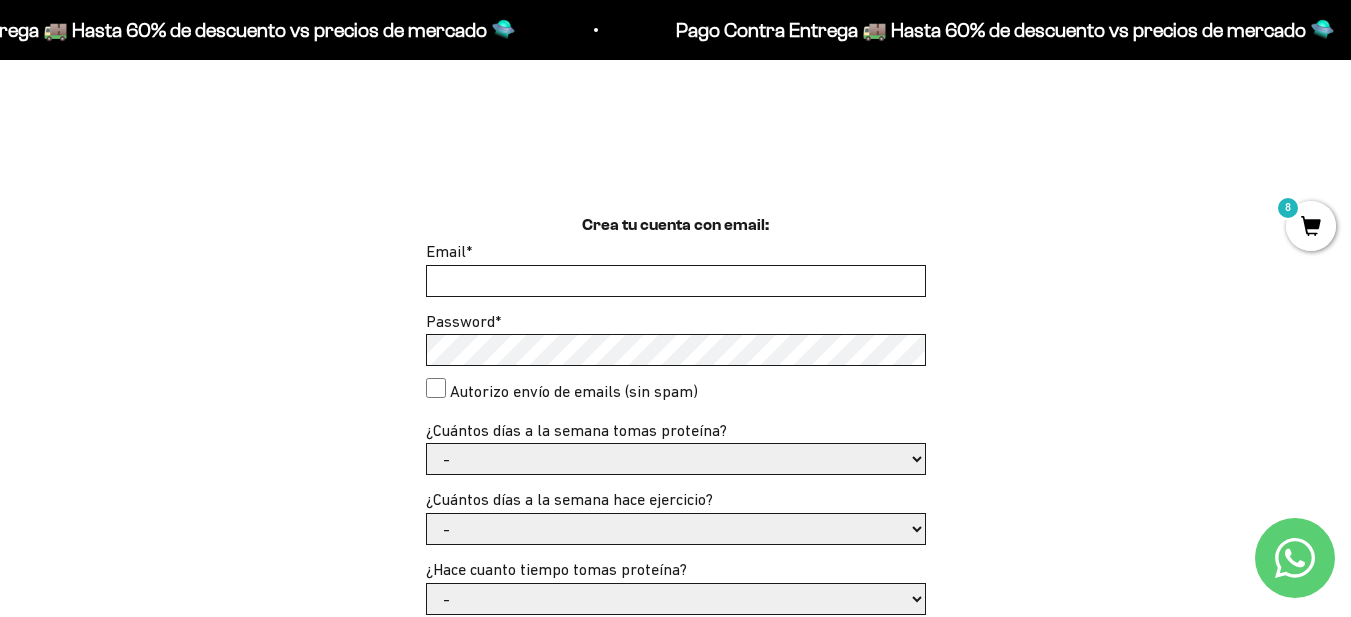 click on "Email
*" at bounding box center (676, 281) 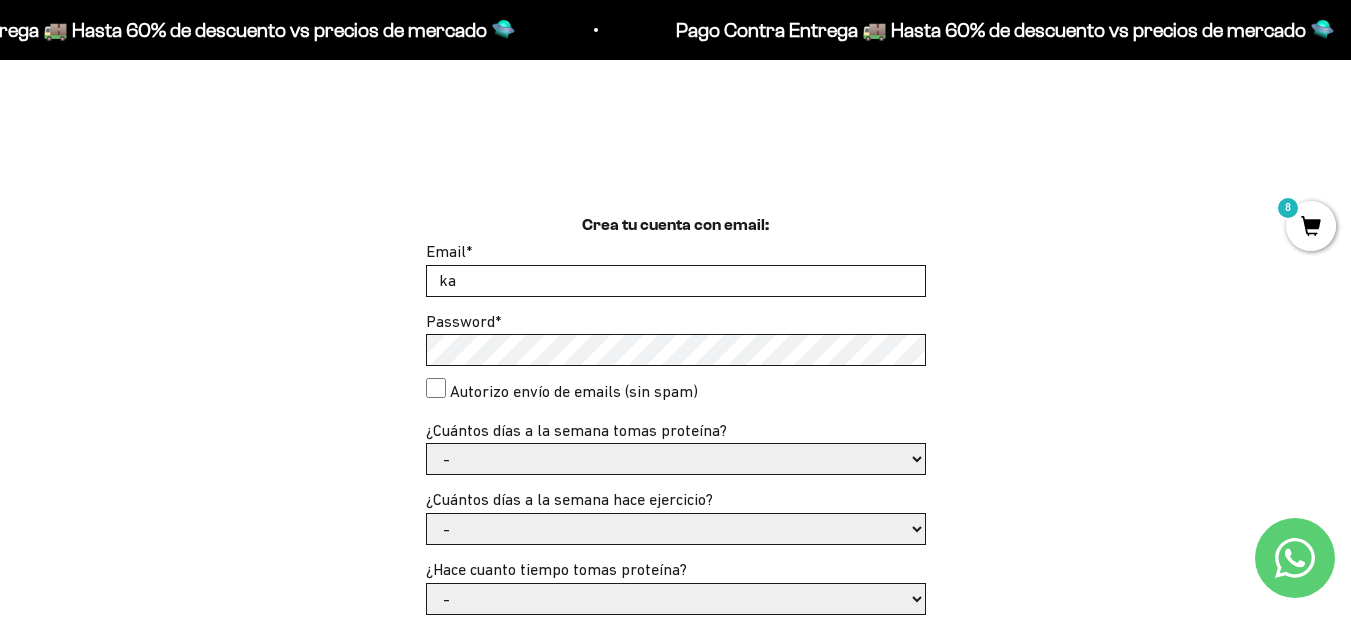 type on "k" 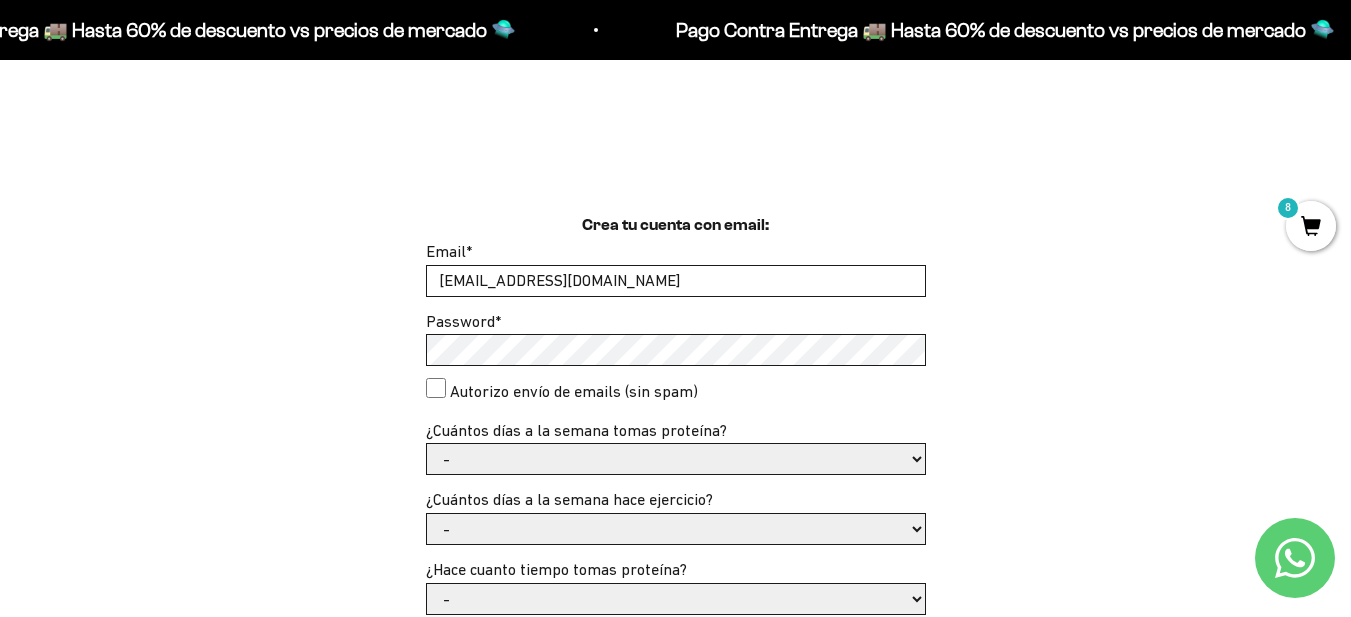 type on "karenejg93@gmail.com" 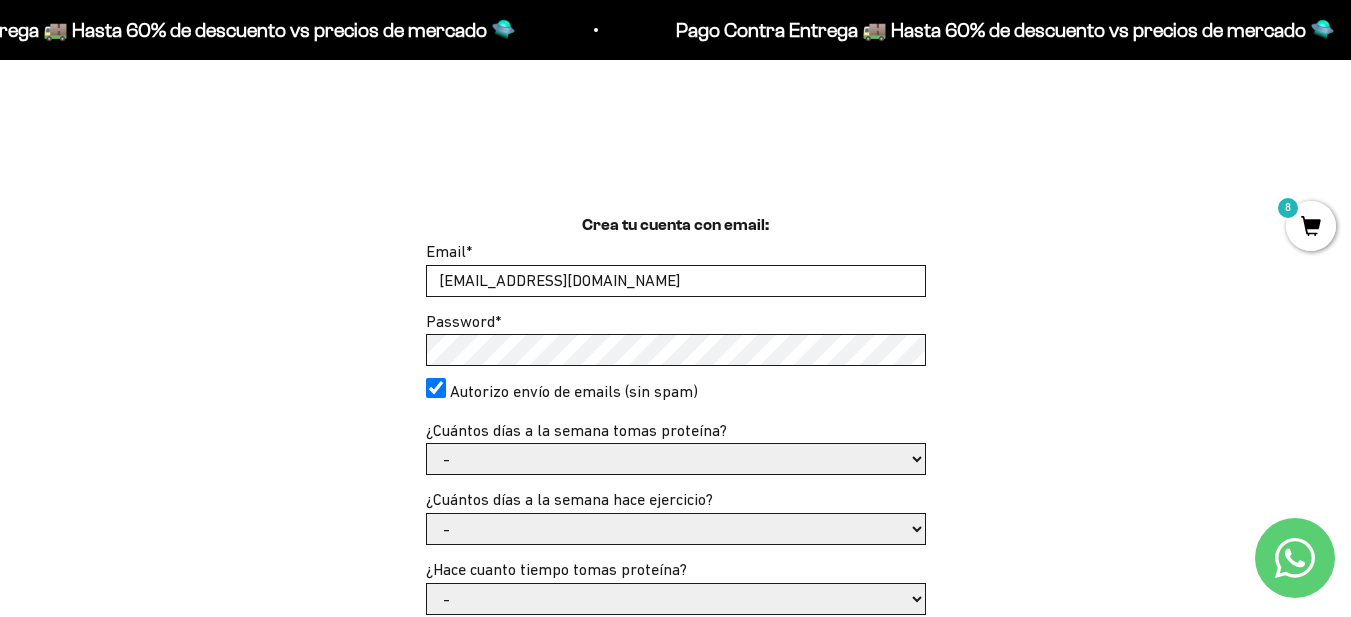 drag, startPoint x: 716, startPoint y: 455, endPoint x: 706, endPoint y: 463, distance: 12.806249 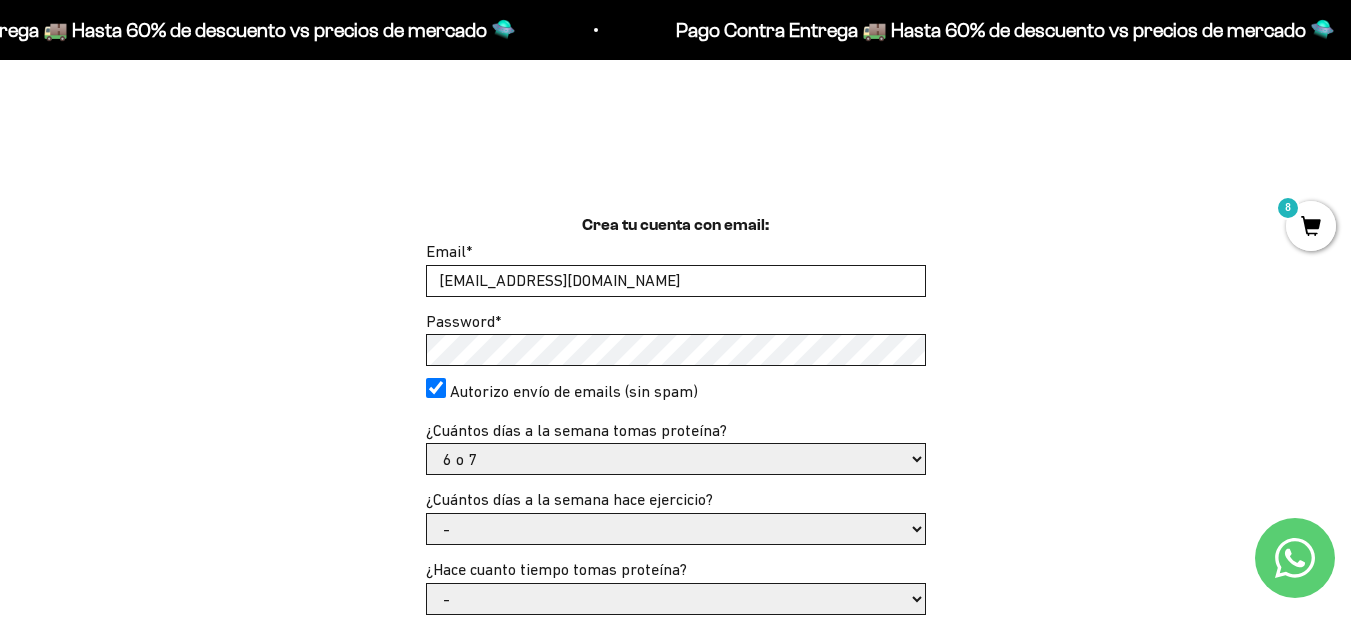 click on "-
1 o 2
3 a 5
6 o 7" at bounding box center (676, 459) 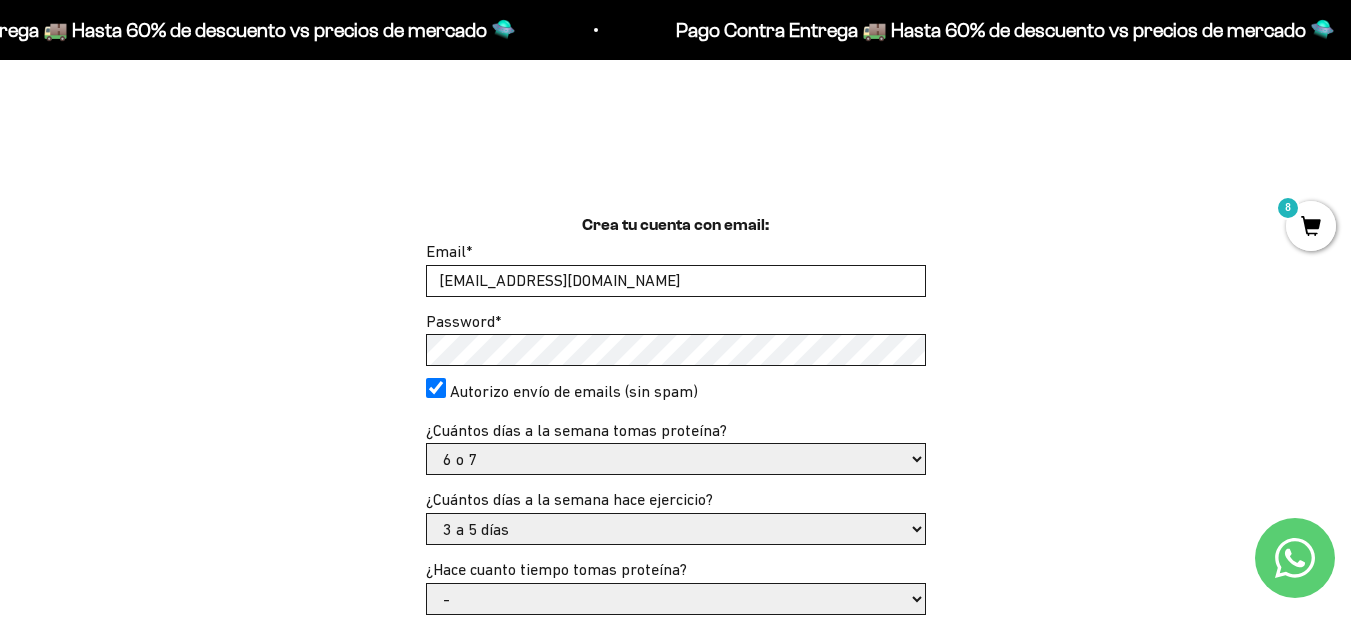 click on "-
No hago
1 a 2 días
3 a 5 días
6 o 7 días" at bounding box center (676, 529) 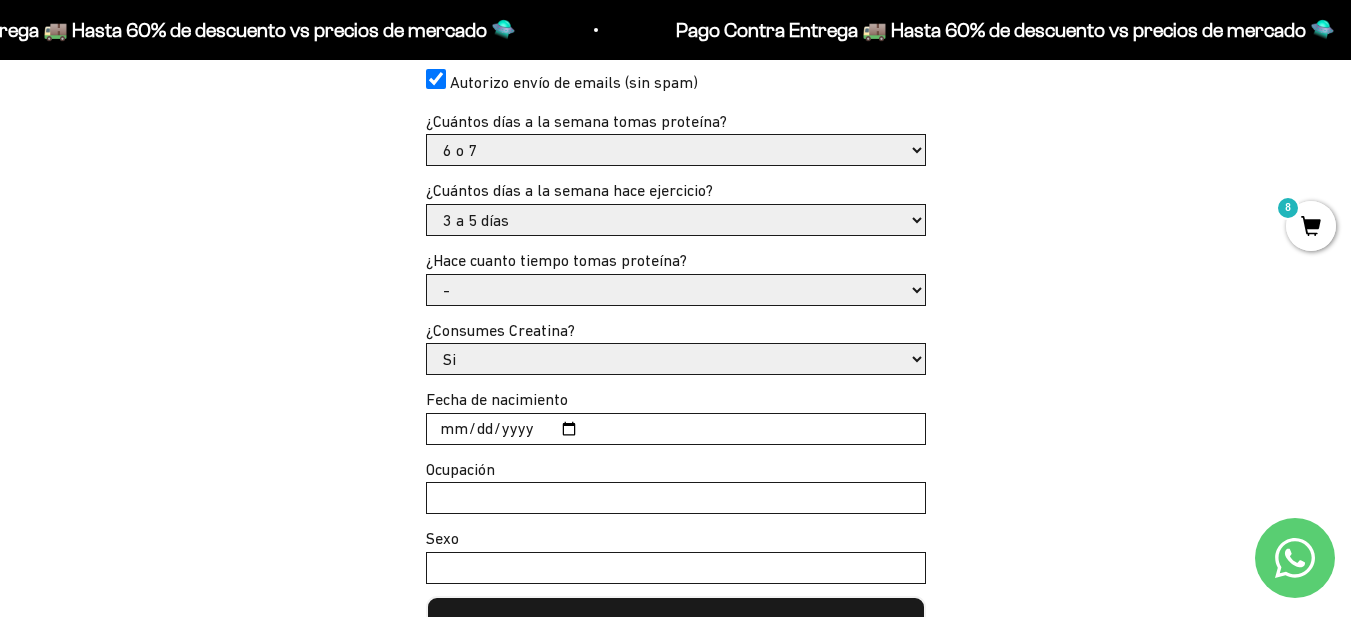 scroll, scrollTop: 749, scrollLeft: 0, axis: vertical 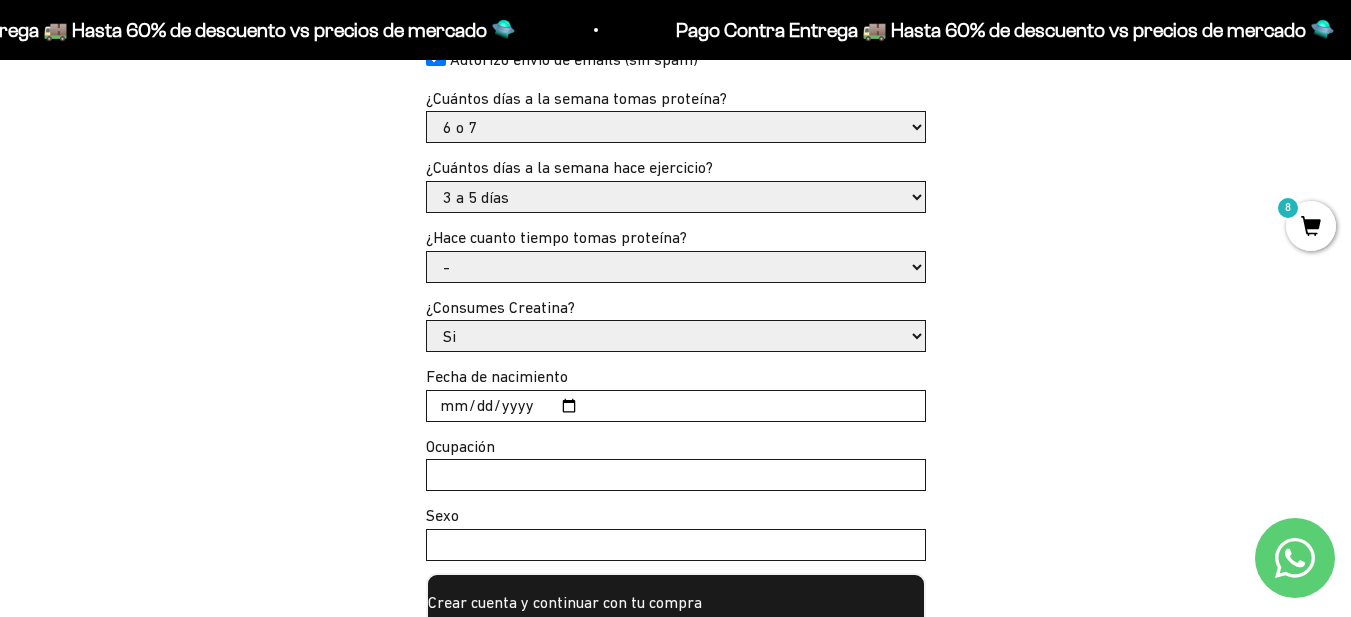 click on "-
Apenas estoy empezando
Menos de 6 meses
Hace más de 6 meses
Hace más de un año" at bounding box center [676, 267] 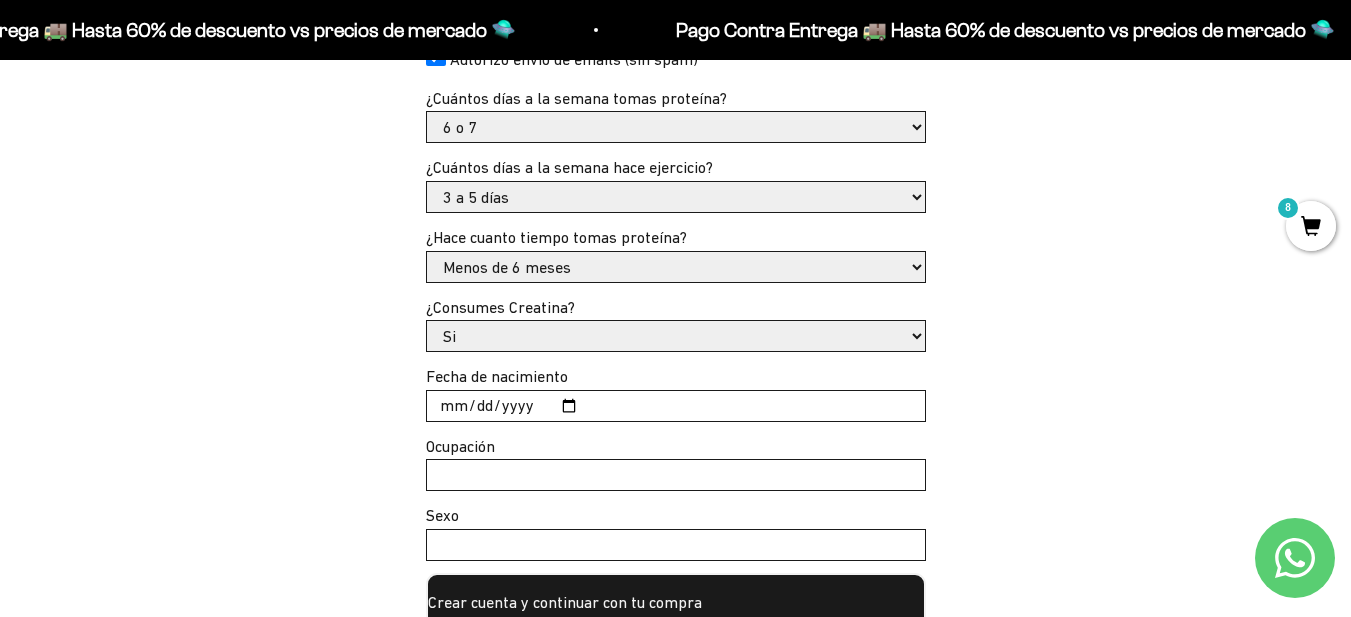 click on "-
Apenas estoy empezando
Menos de 6 meses
Hace más de 6 meses
Hace más de un año" at bounding box center (676, 267) 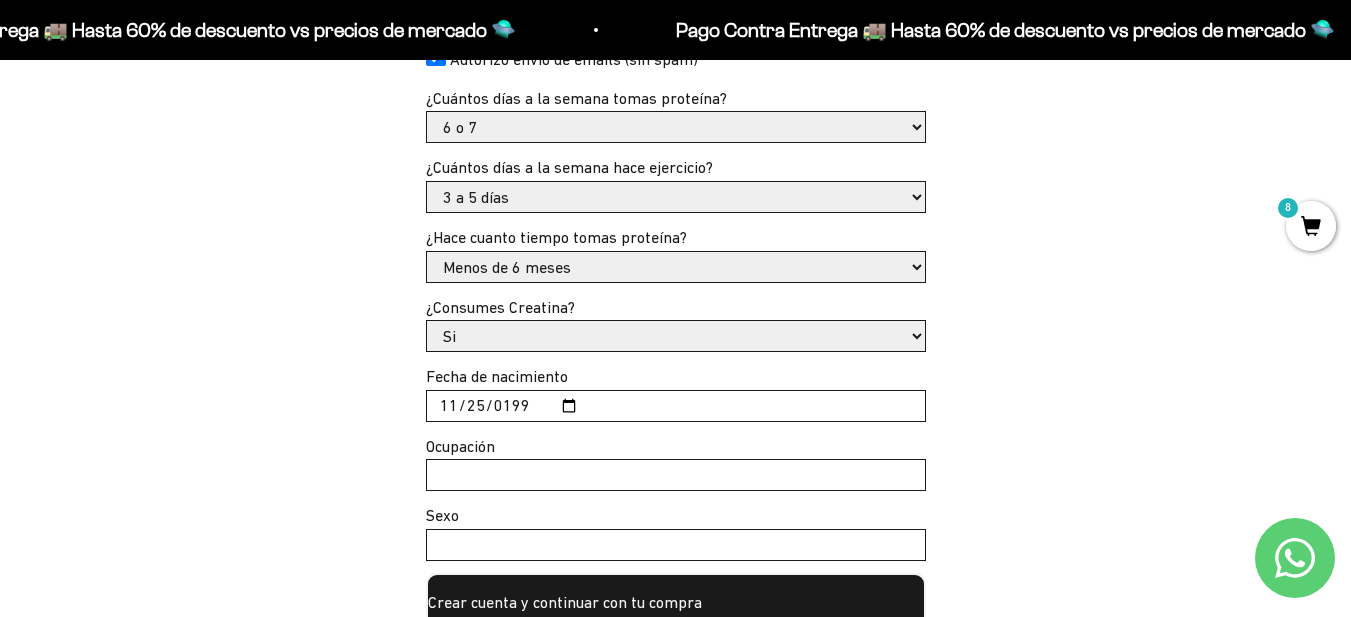 type on "1993-11-25" 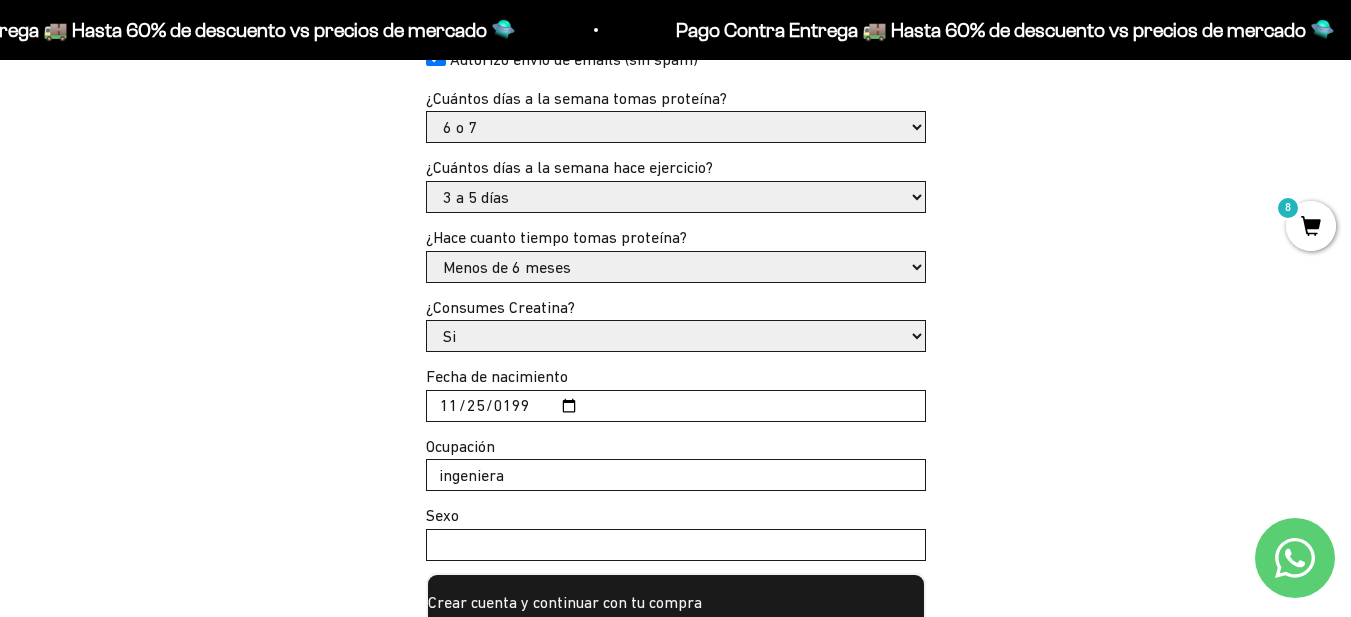 type on "ingeniera" 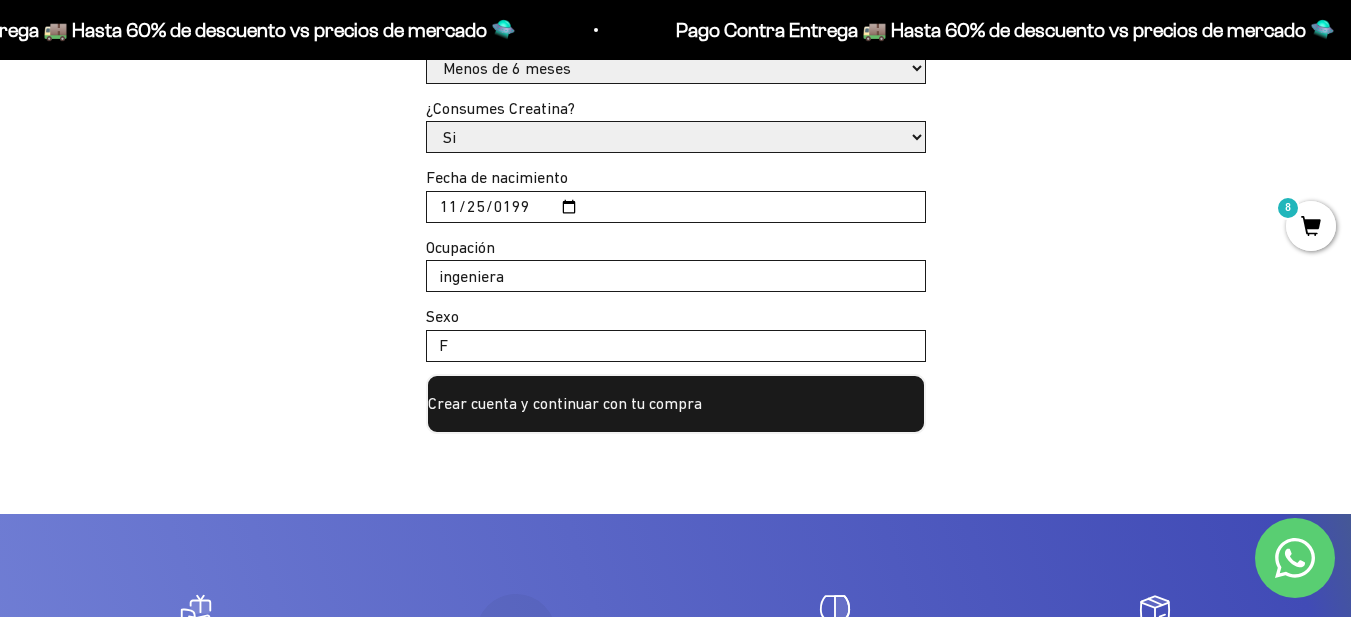 scroll, scrollTop: 1039, scrollLeft: 0, axis: vertical 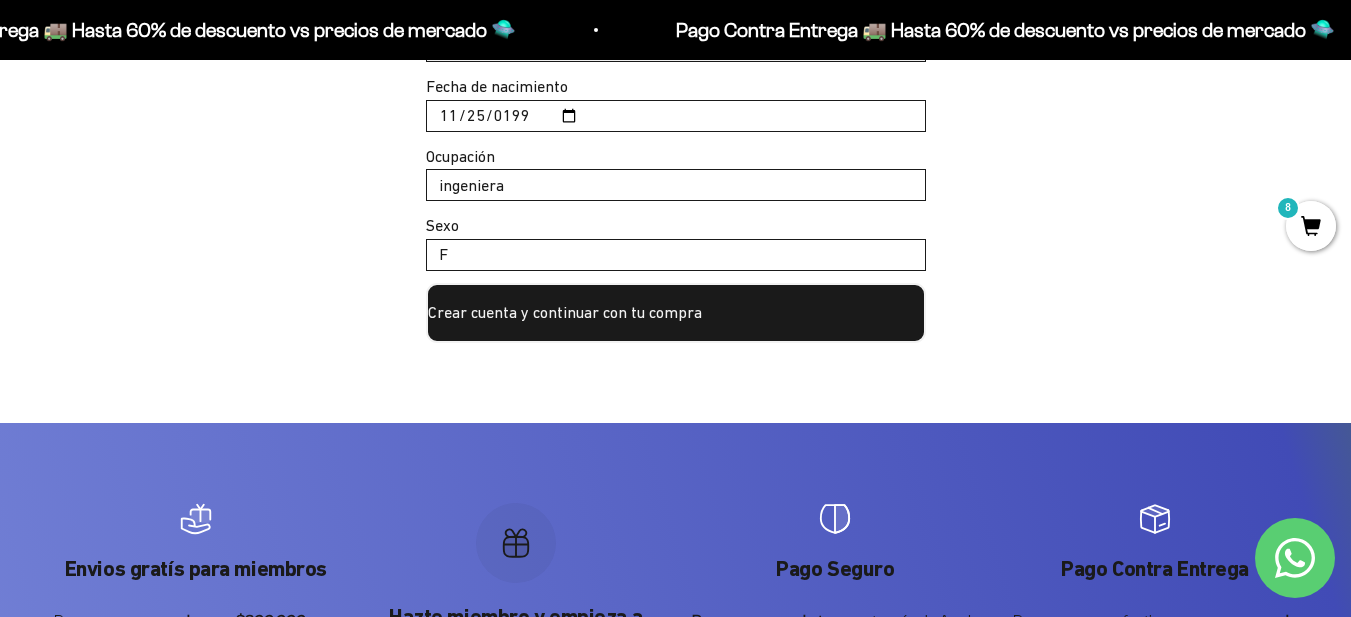 type on "F" 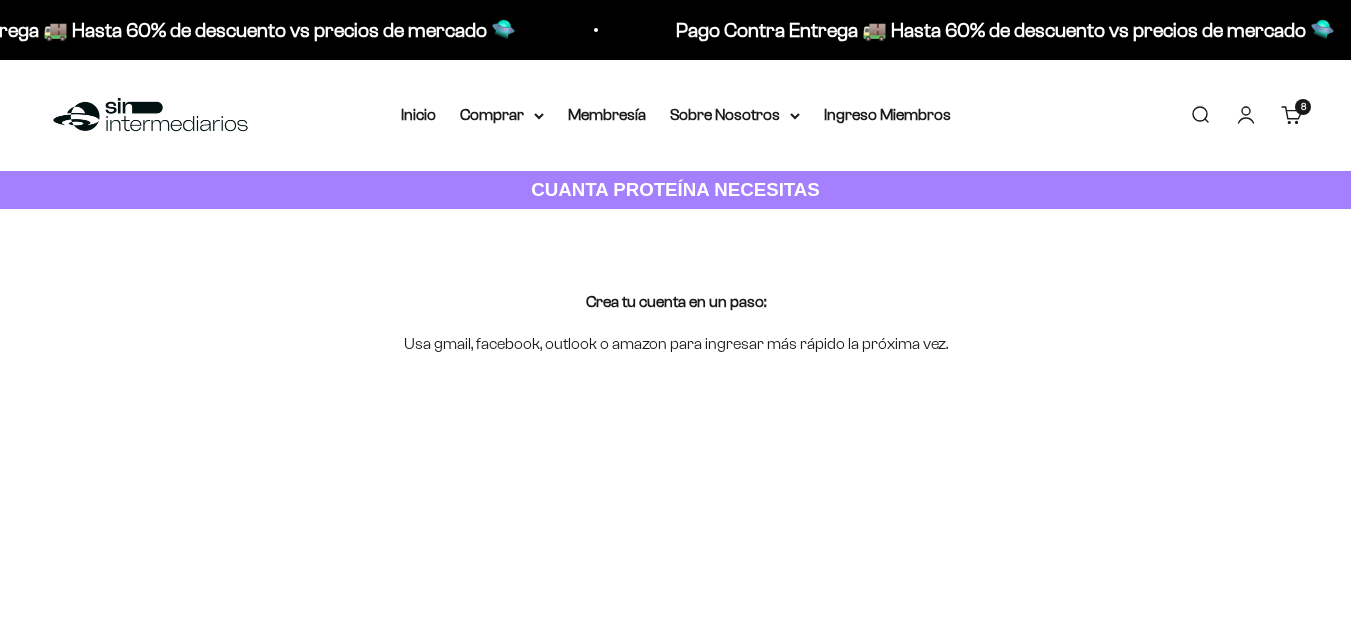 scroll, scrollTop: 0, scrollLeft: 0, axis: both 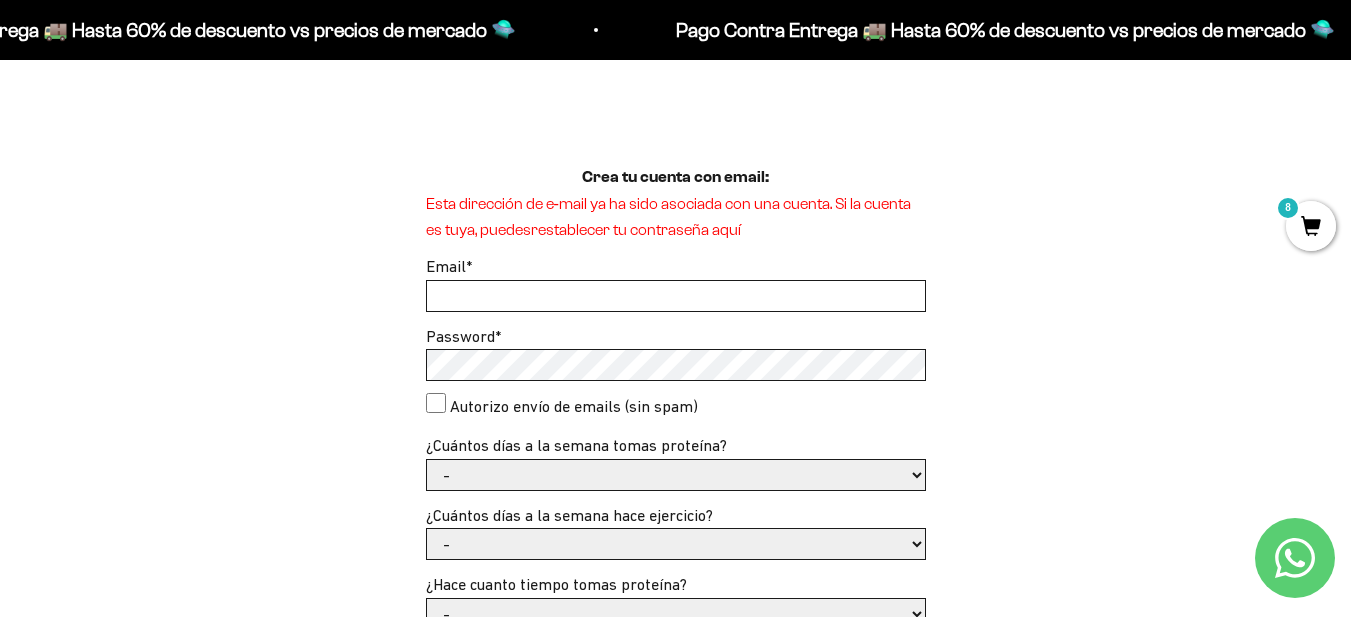 click on "Crea tu cuenta con email:
Esta dirección de e‑mail ya ha sido asociada con una cuenta. Si la cuenta es tuya, puedes  restablecer tu contraseña aquí
Email
*
Password
*
Autorizo envío de emails (sin spam)
¿Cuántos días a la semana tomas proteína?
-
1 o 2
3 a 5
6 o 7
-" at bounding box center [675, 612] 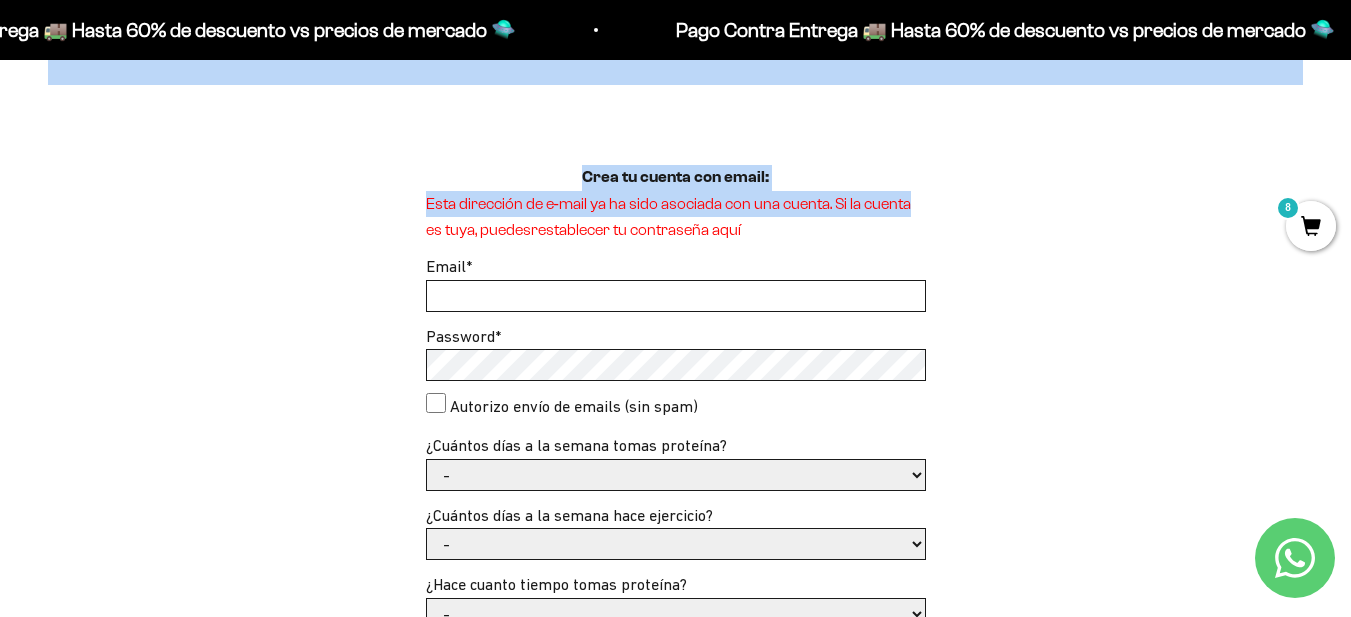 drag, startPoint x: 1338, startPoint y: 190, endPoint x: 1323, endPoint y: 146, distance: 46.486557 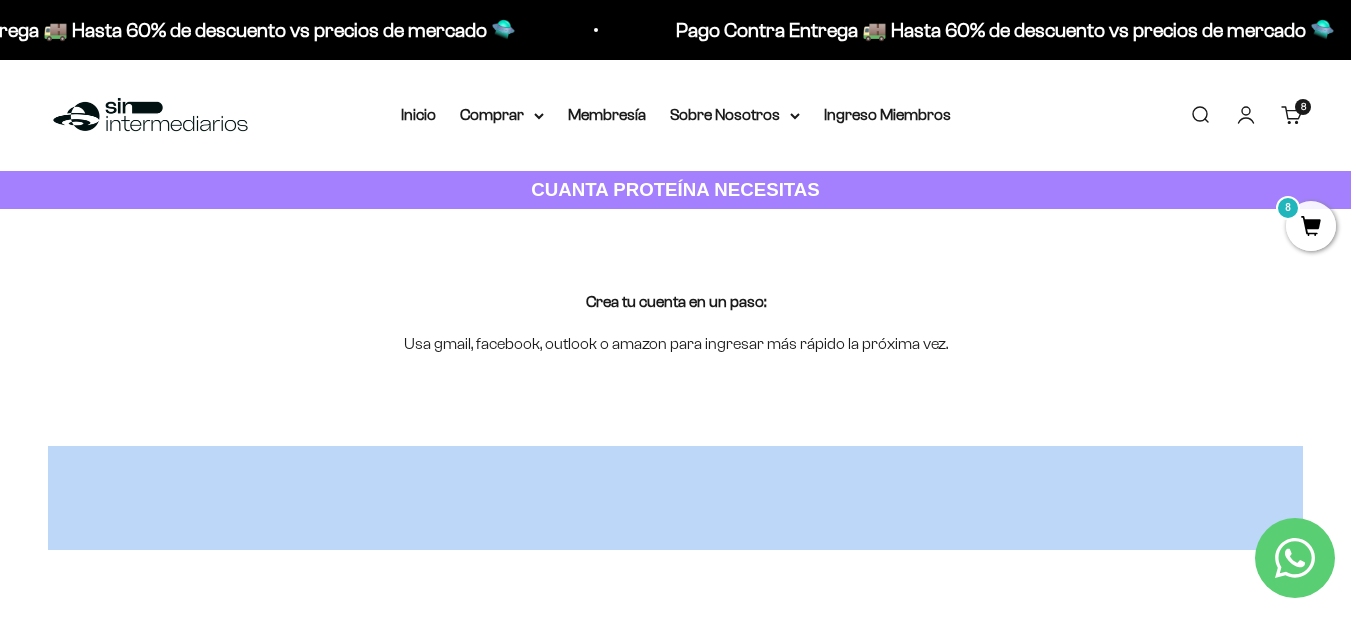 click on "Iniciar sesión" at bounding box center [1246, 115] 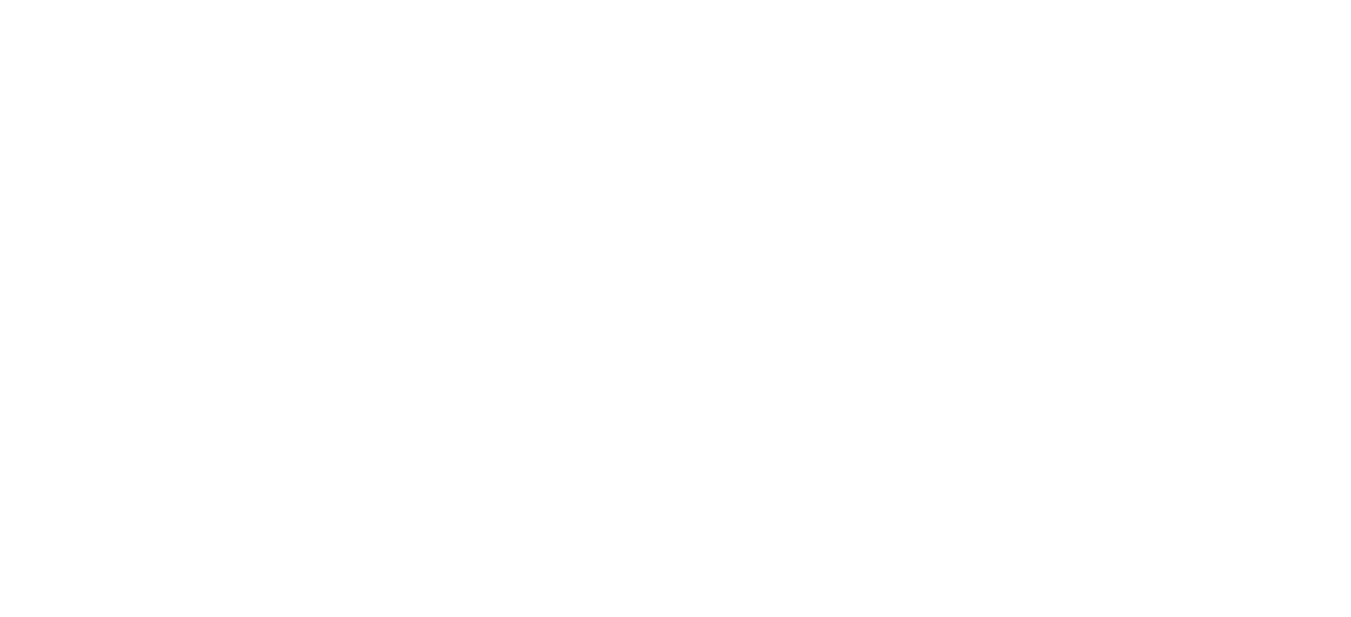 scroll, scrollTop: 0, scrollLeft: 0, axis: both 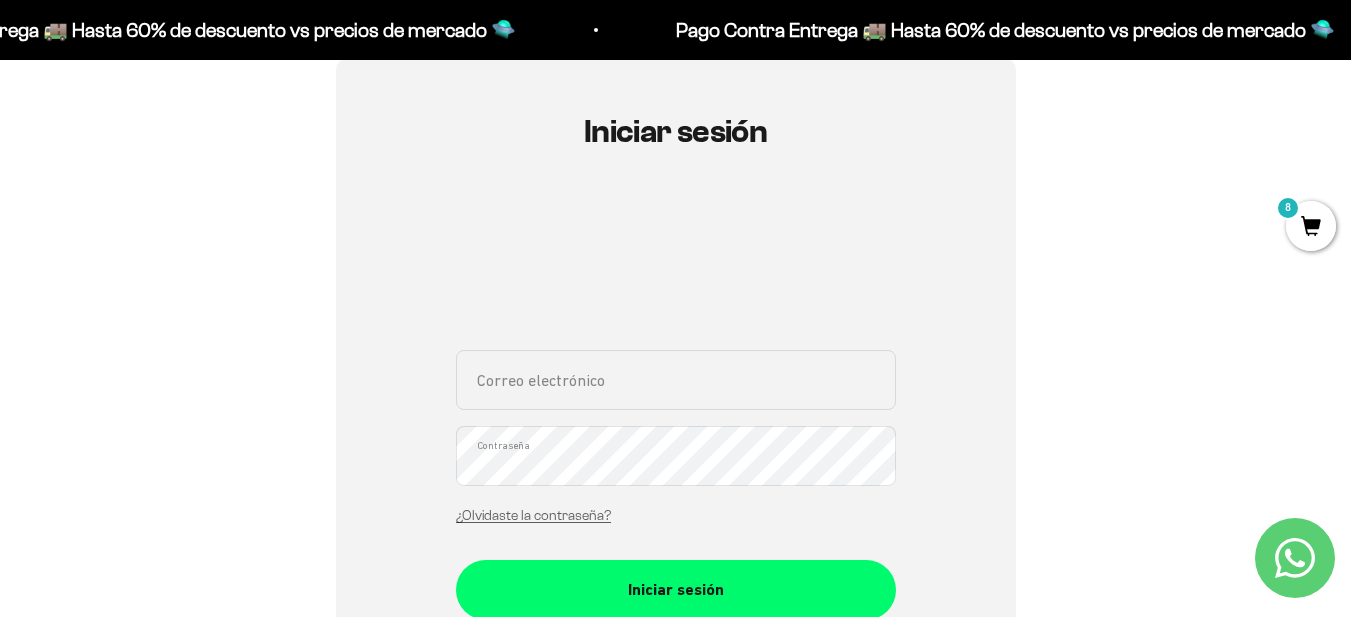 drag, startPoint x: 1365, startPoint y: 93, endPoint x: 1364, endPoint y: 156, distance: 63.007935 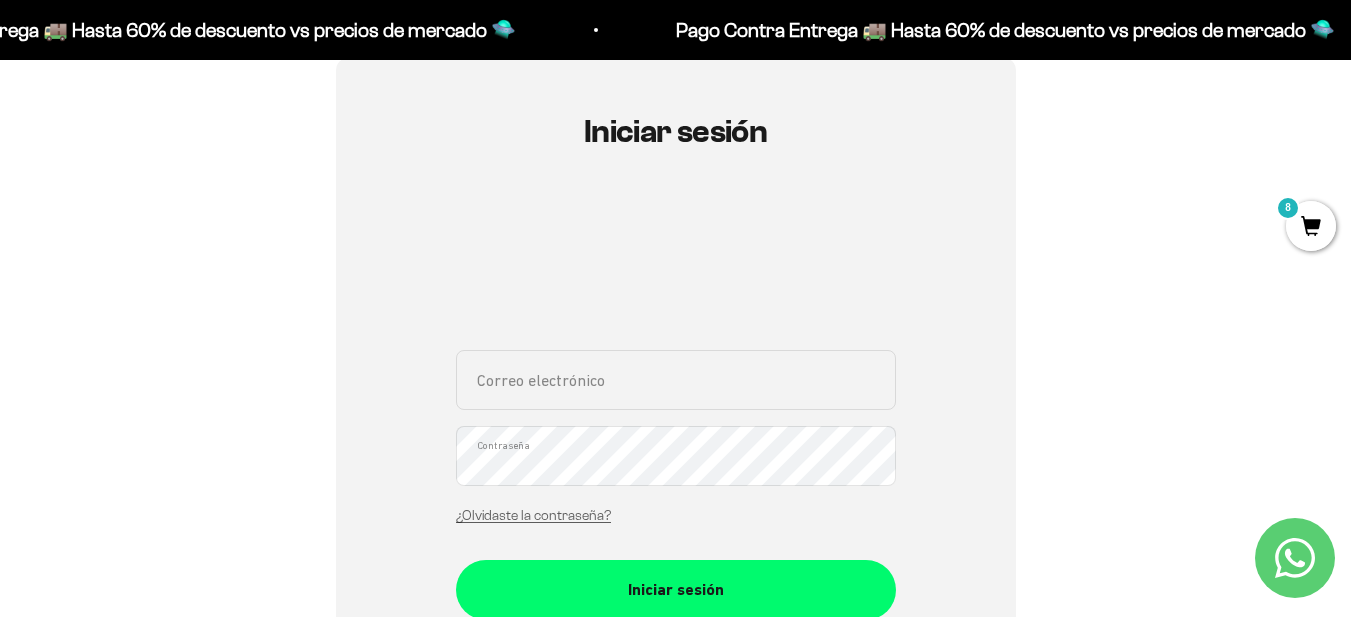 scroll, scrollTop: 241, scrollLeft: 0, axis: vertical 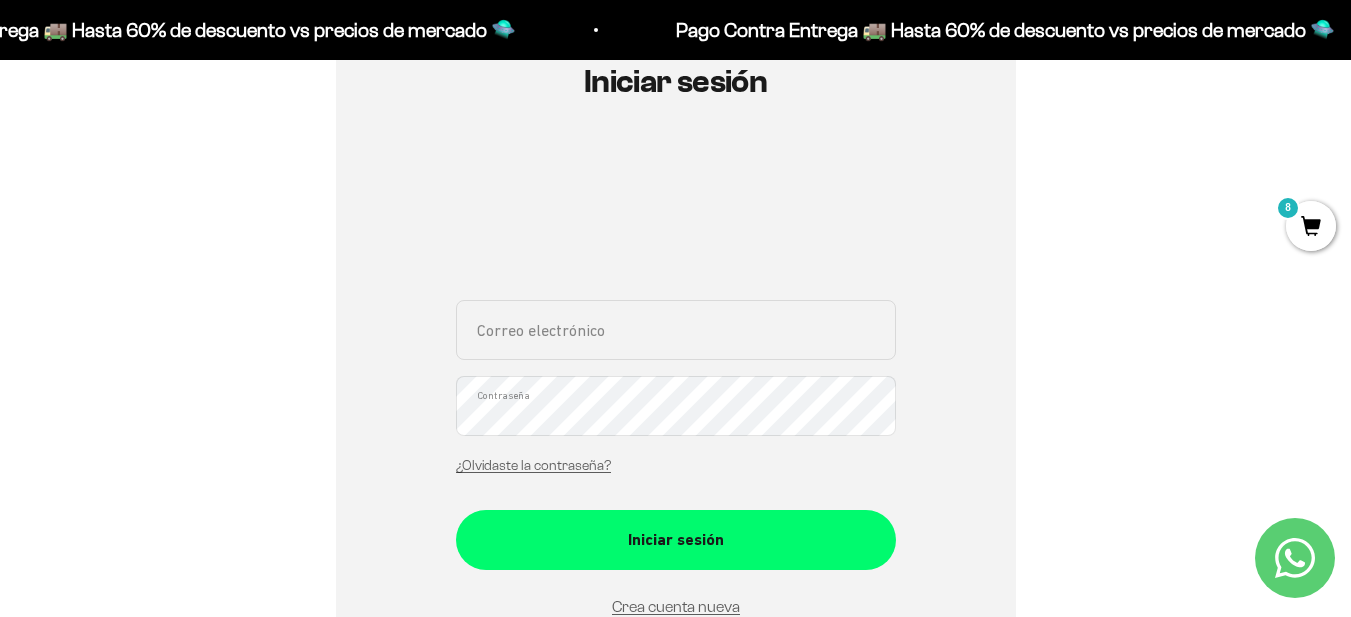 click on "Correo electrónico" at bounding box center (676, 330) 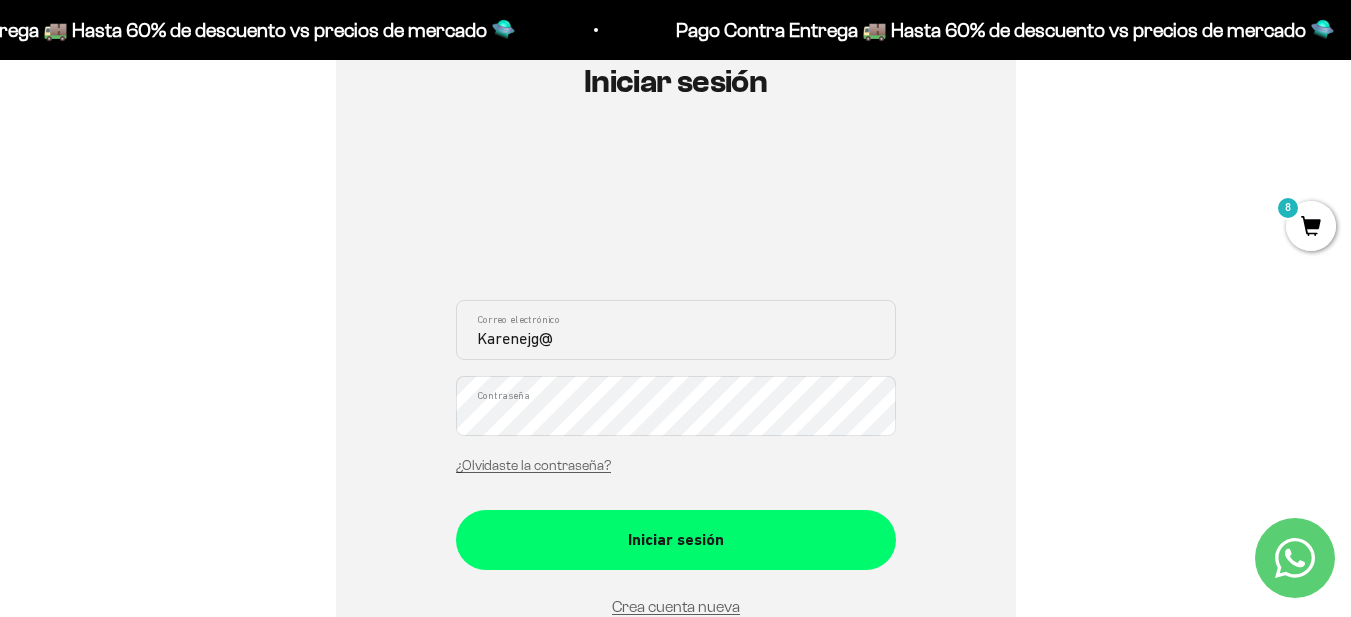 click on "Karenejg@" at bounding box center (676, 330) 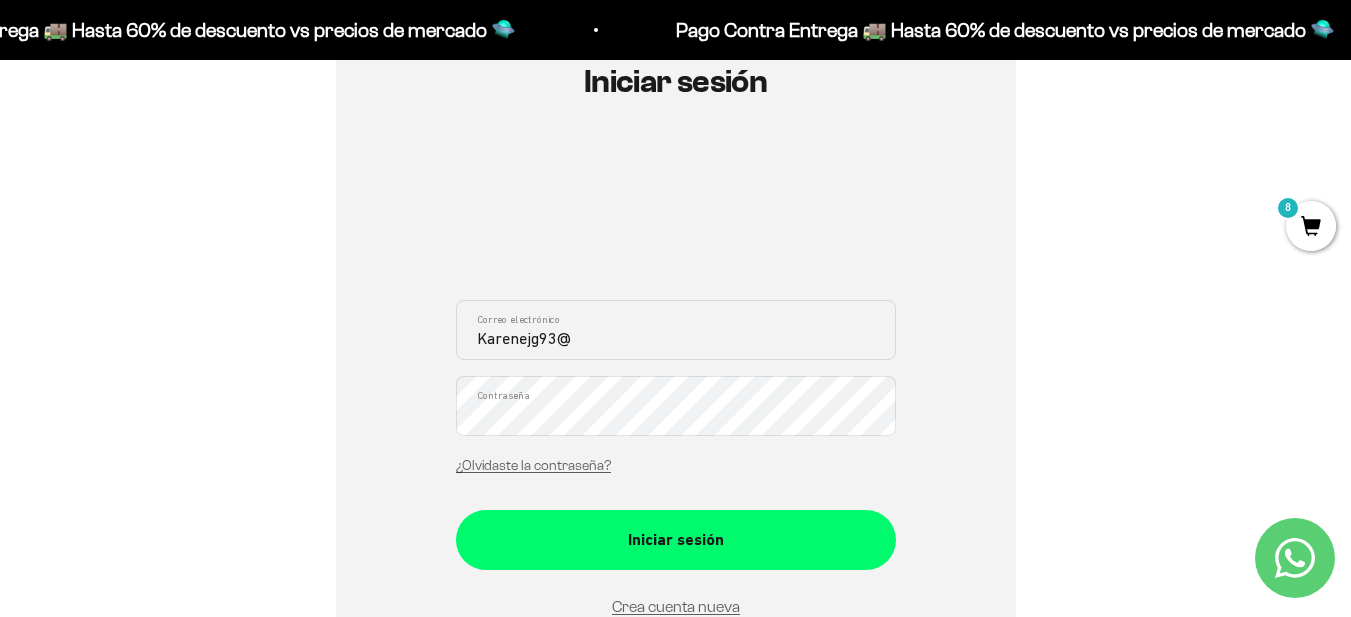 click on "Karenejg93@" at bounding box center [676, 330] 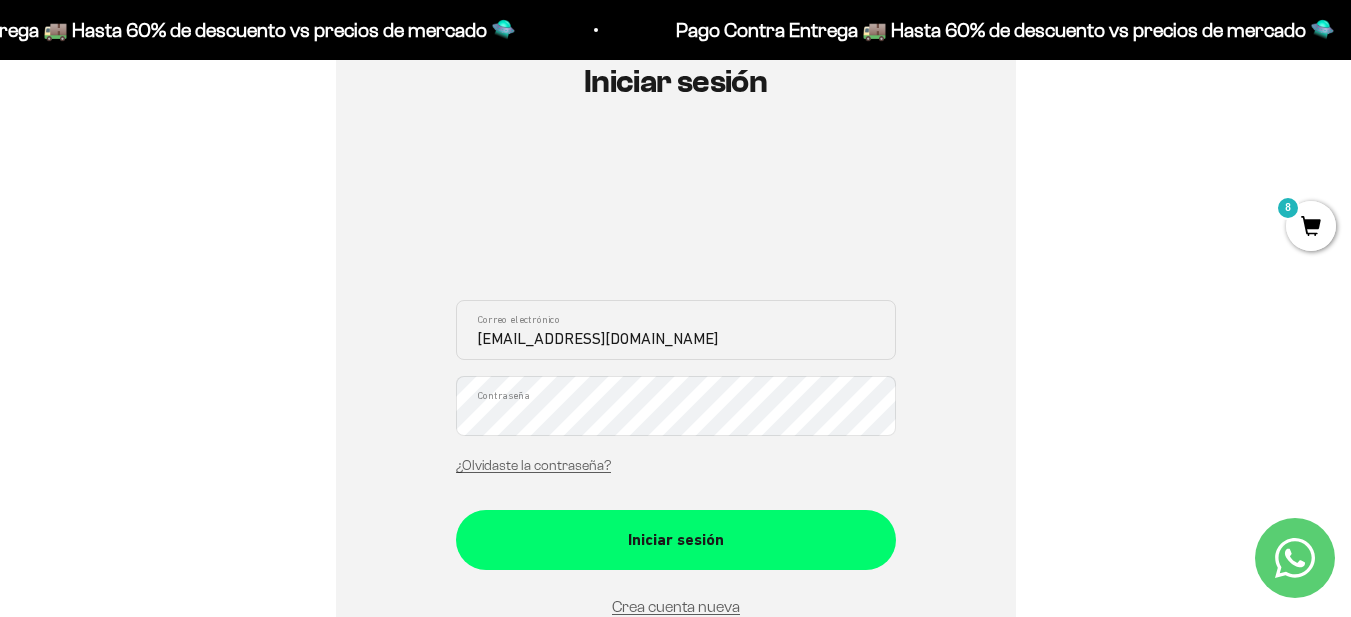 type on "Karenejg93@gmail.com" 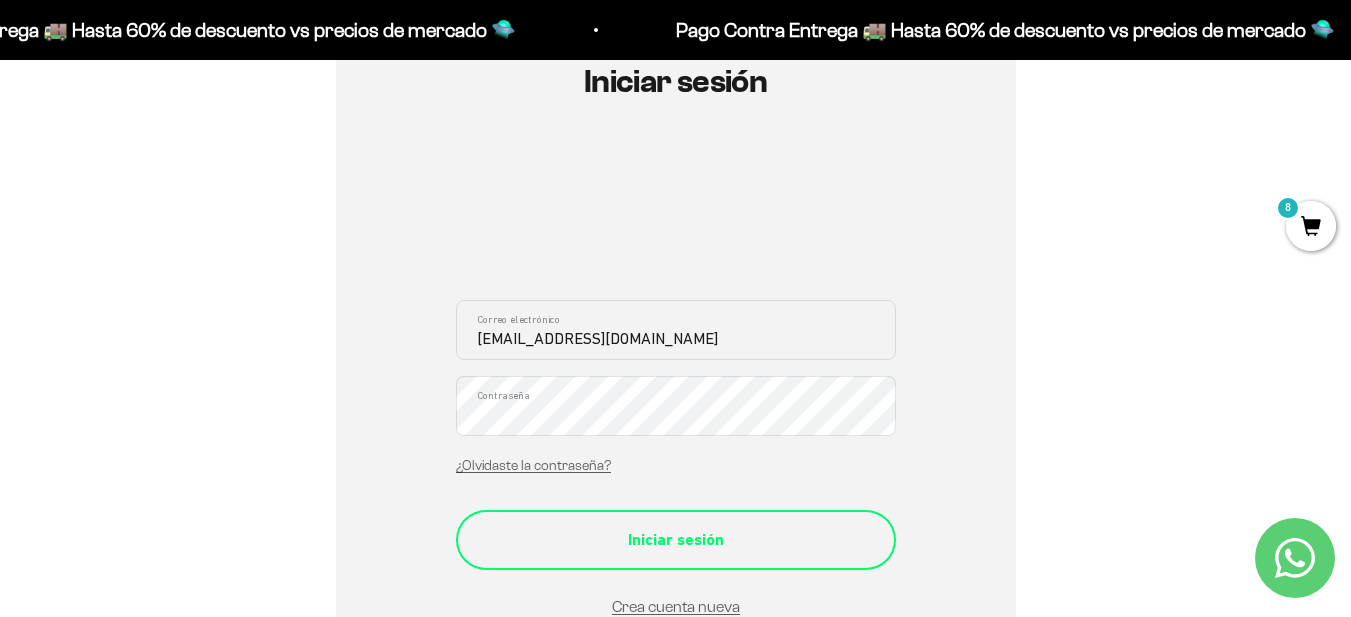 click on "Iniciar sesión" at bounding box center (676, 540) 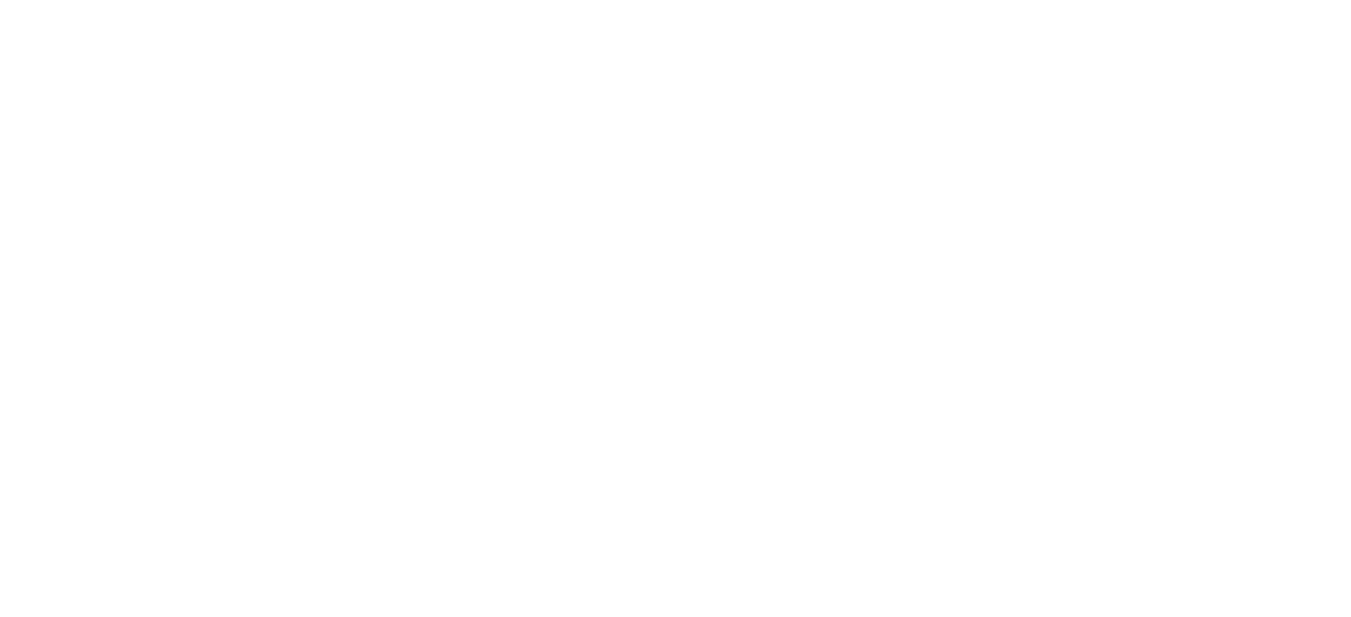 scroll, scrollTop: 0, scrollLeft: 0, axis: both 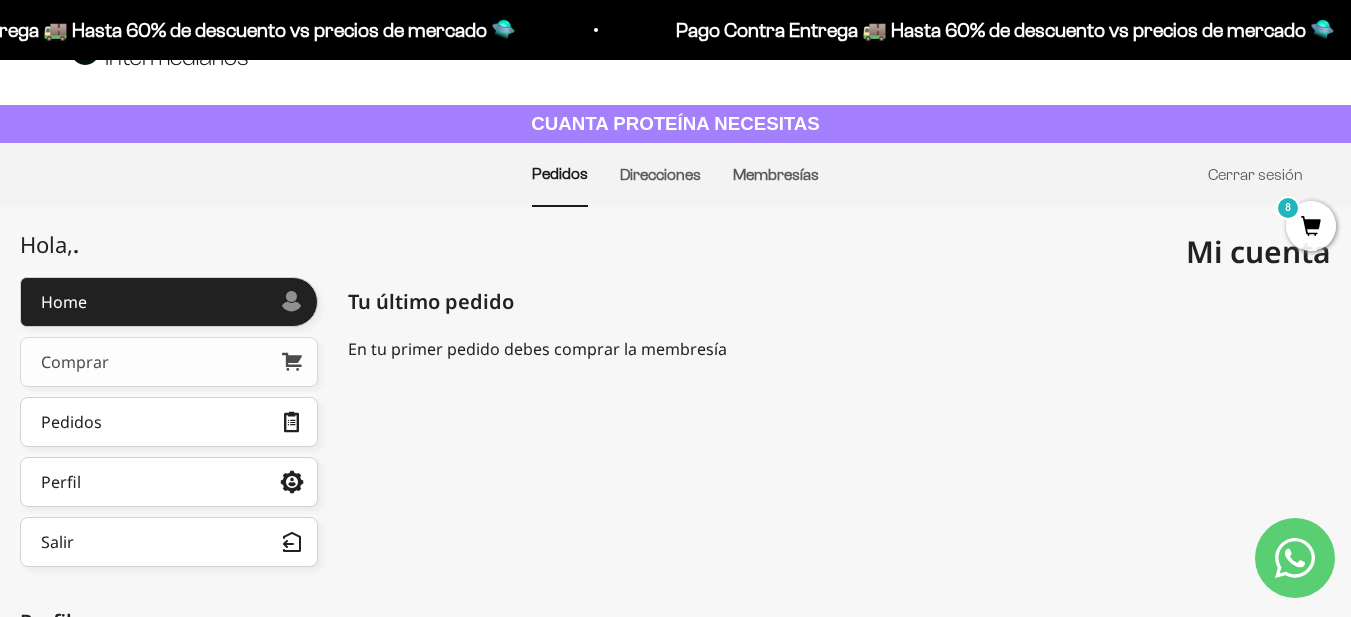 click on "Comprar" at bounding box center [169, 362] 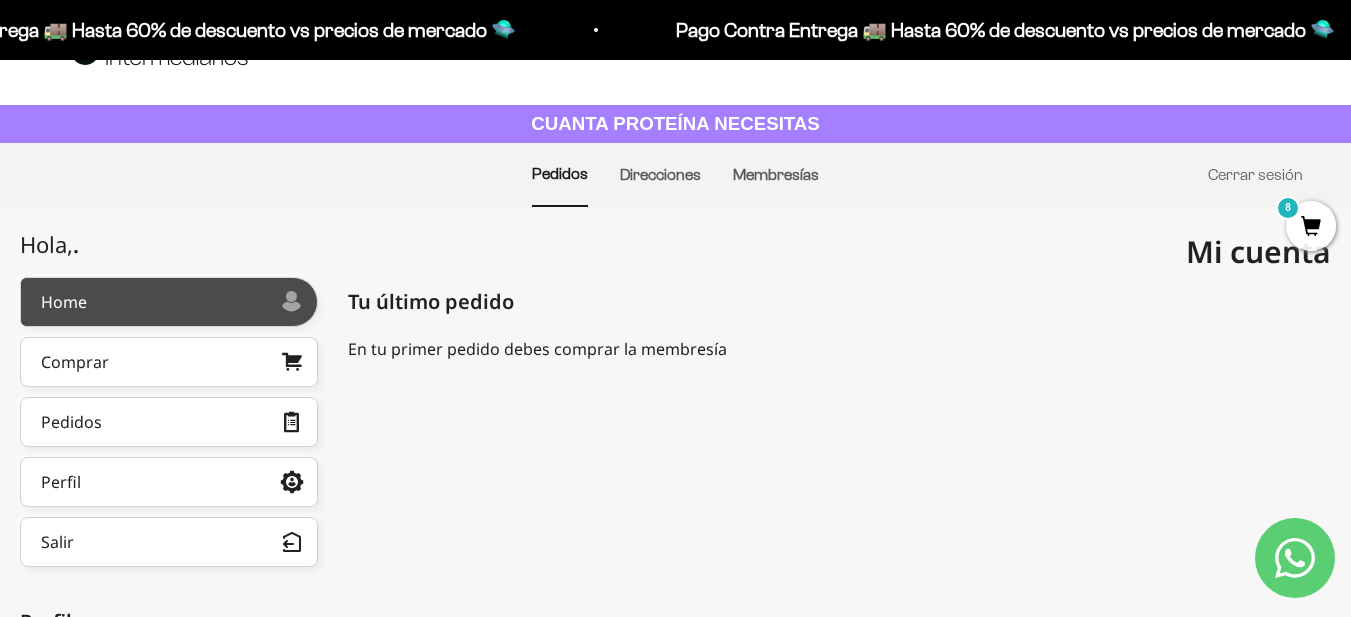 click on "Home" at bounding box center (169, 302) 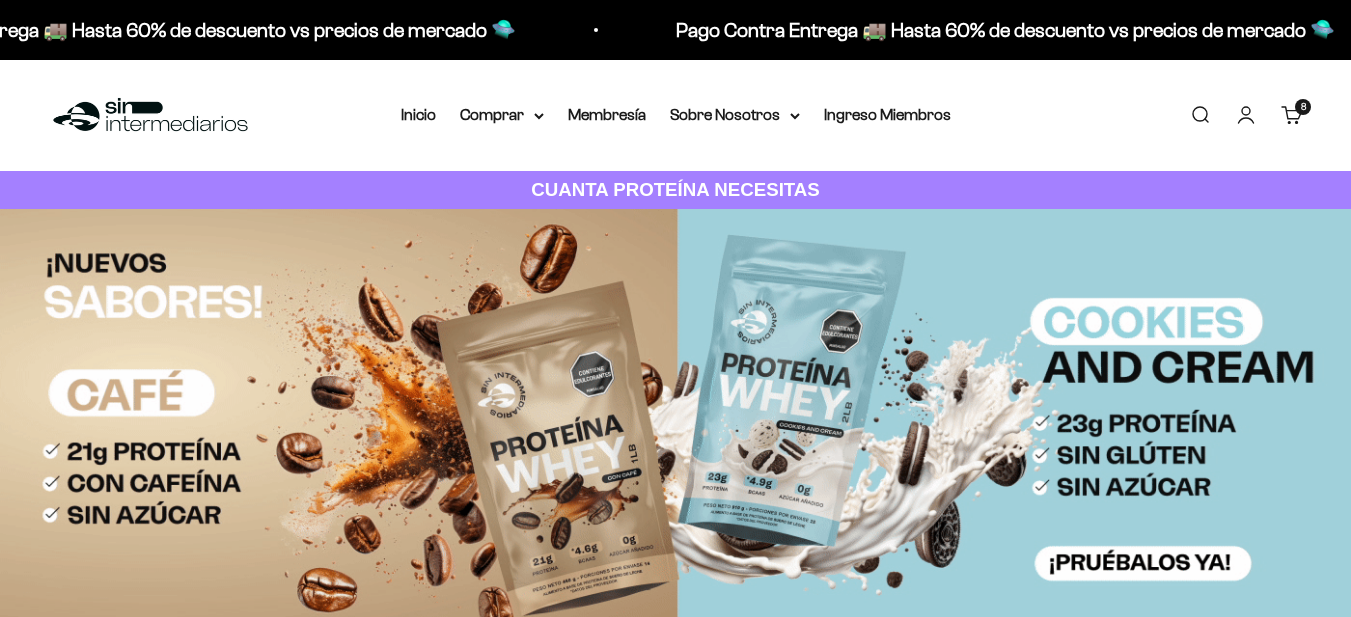 click on "Finalizar compra" at bounding box center (0, 0) 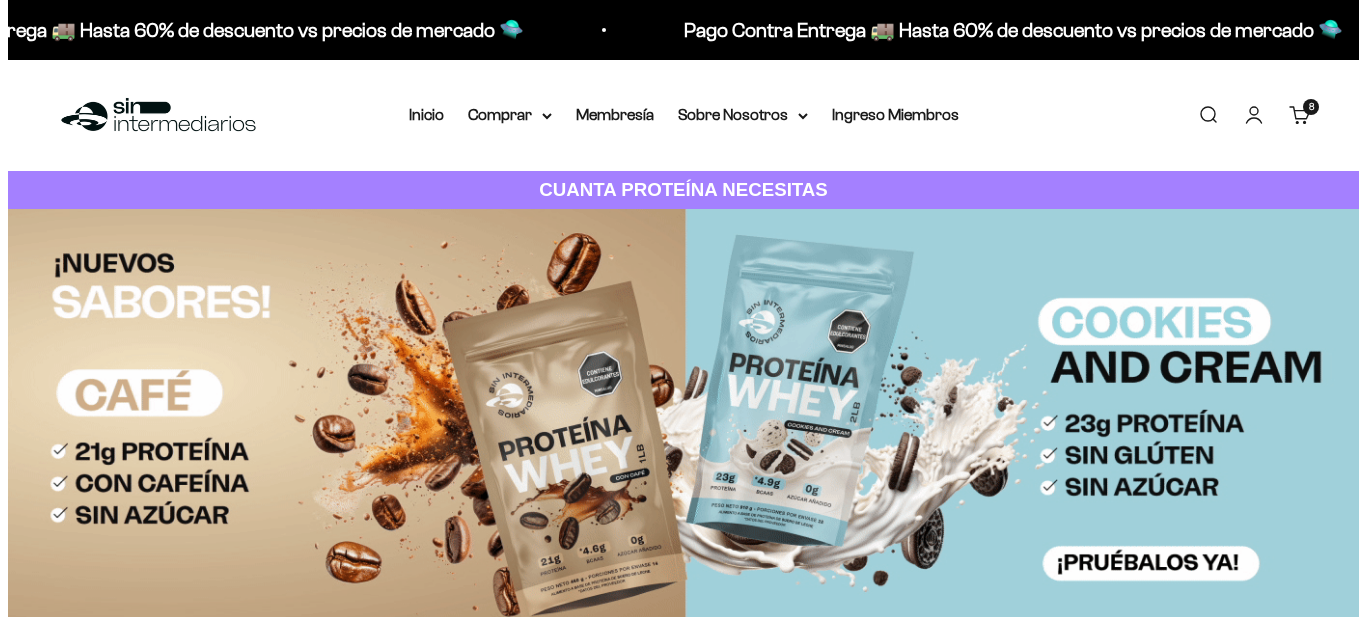 scroll, scrollTop: 0, scrollLeft: 0, axis: both 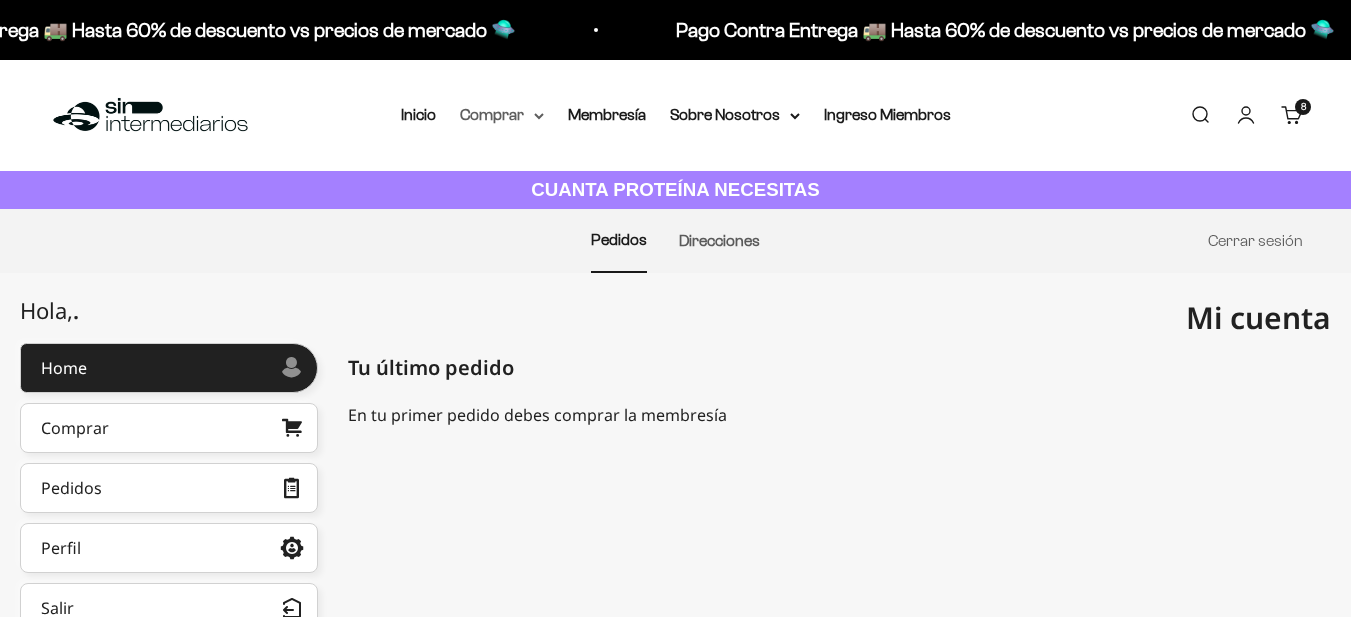 click on "Comprar" at bounding box center [502, 115] 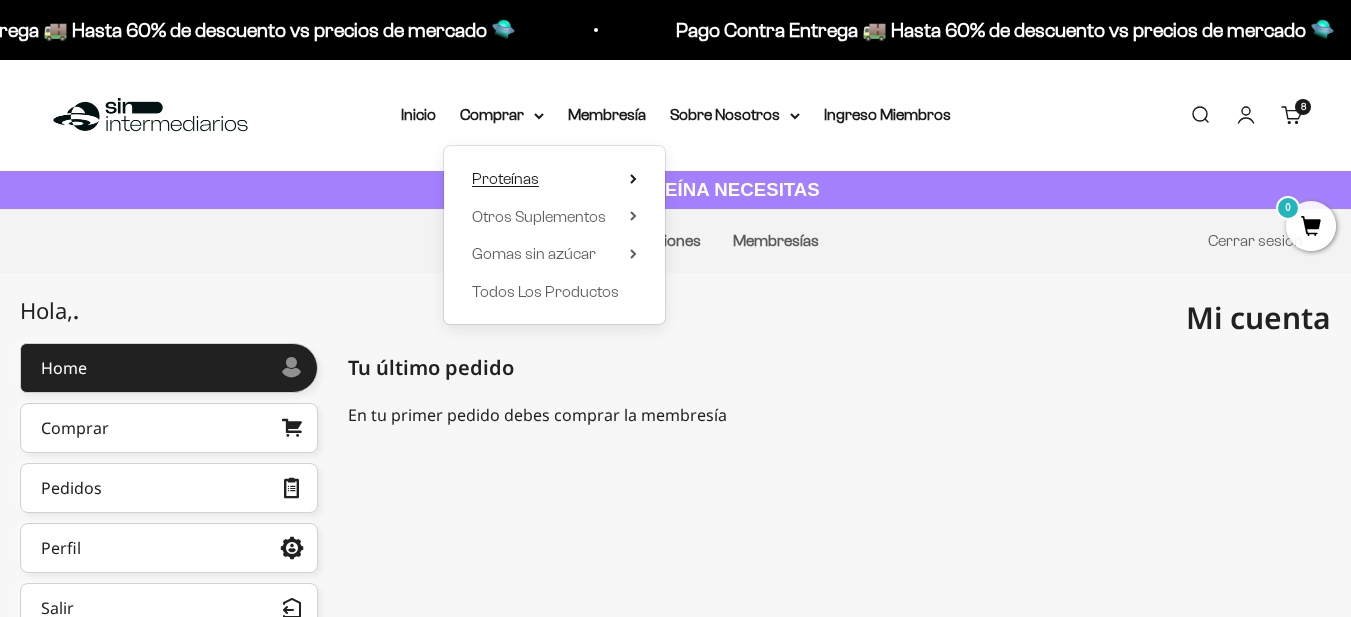 click on "Proteínas" at bounding box center [505, 178] 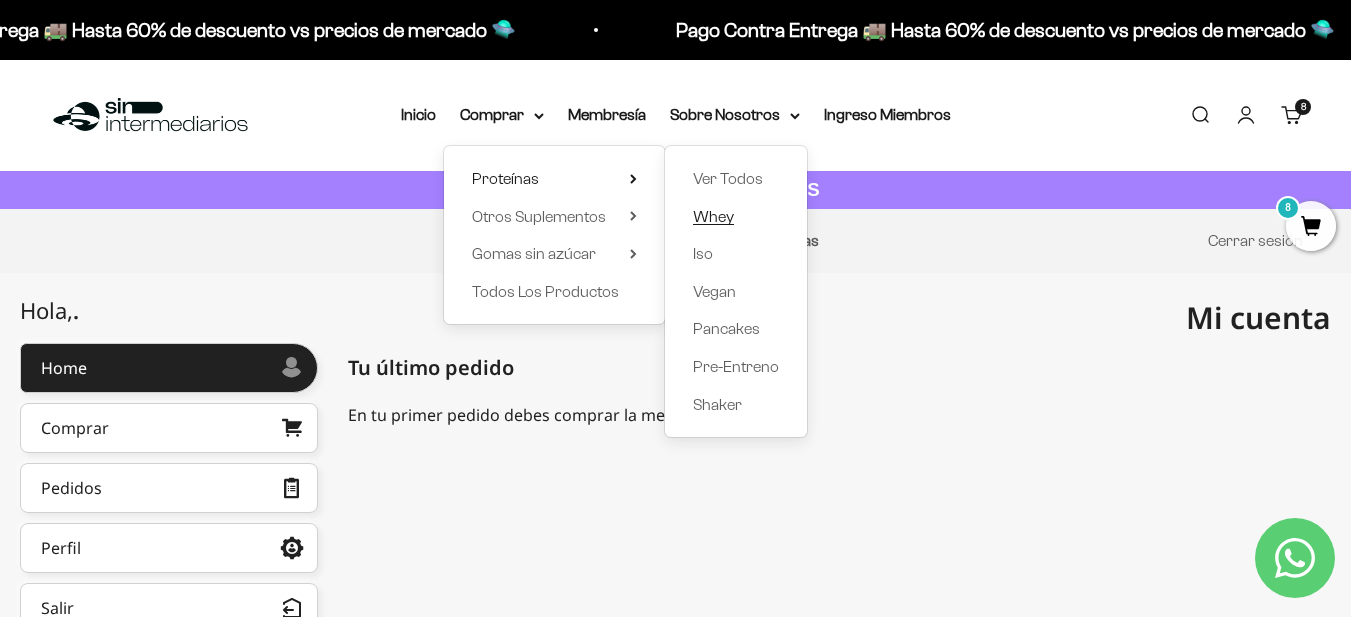 click on "Whey" at bounding box center [713, 216] 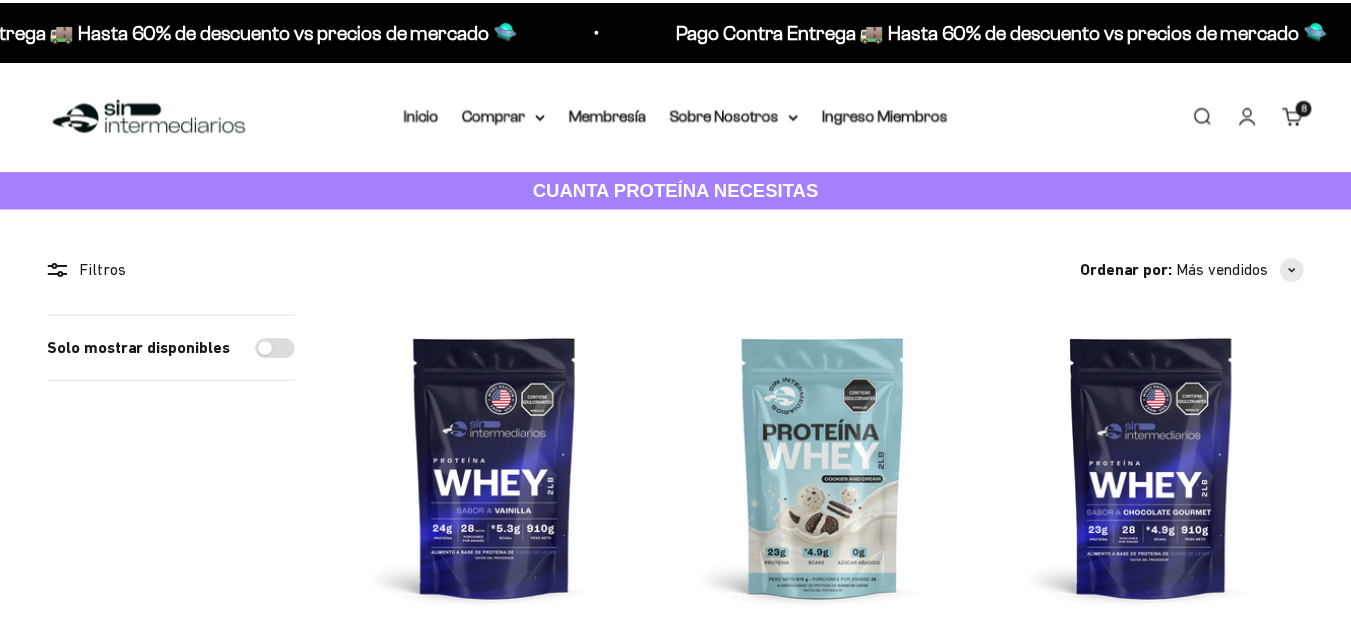 scroll, scrollTop: 0, scrollLeft: 0, axis: both 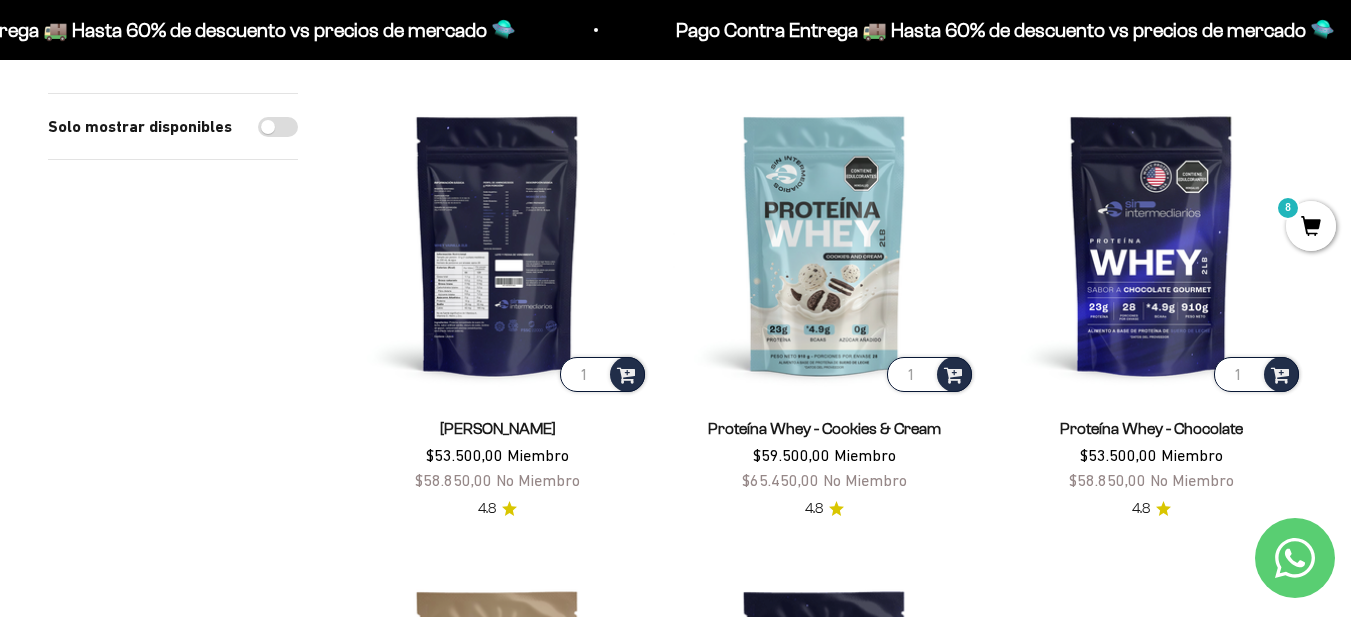 click at bounding box center [497, 244] 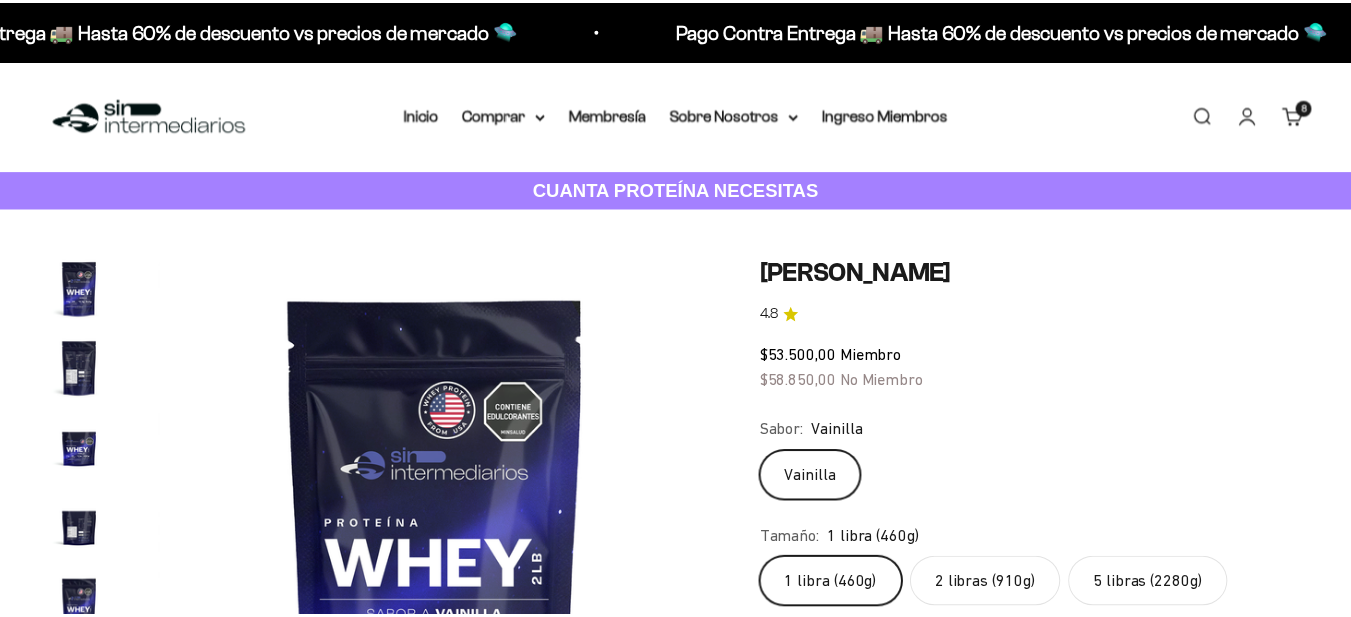 scroll, scrollTop: 0, scrollLeft: 0, axis: both 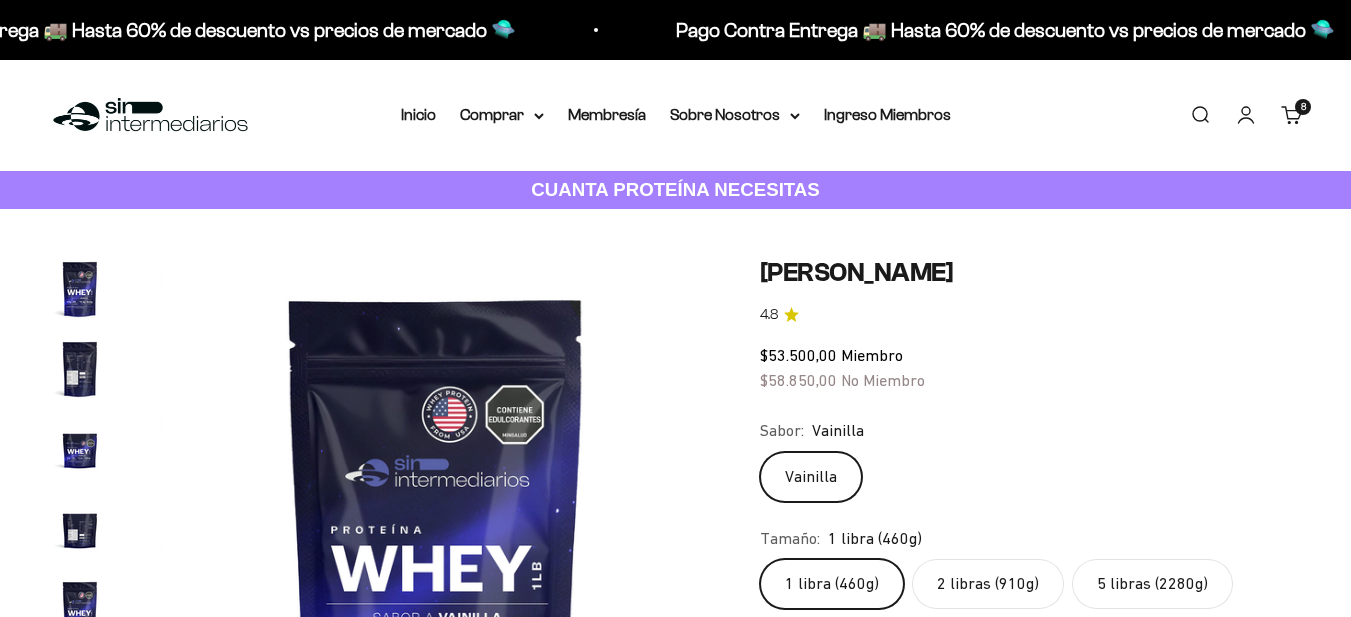 click on "5 libras (2280g)" 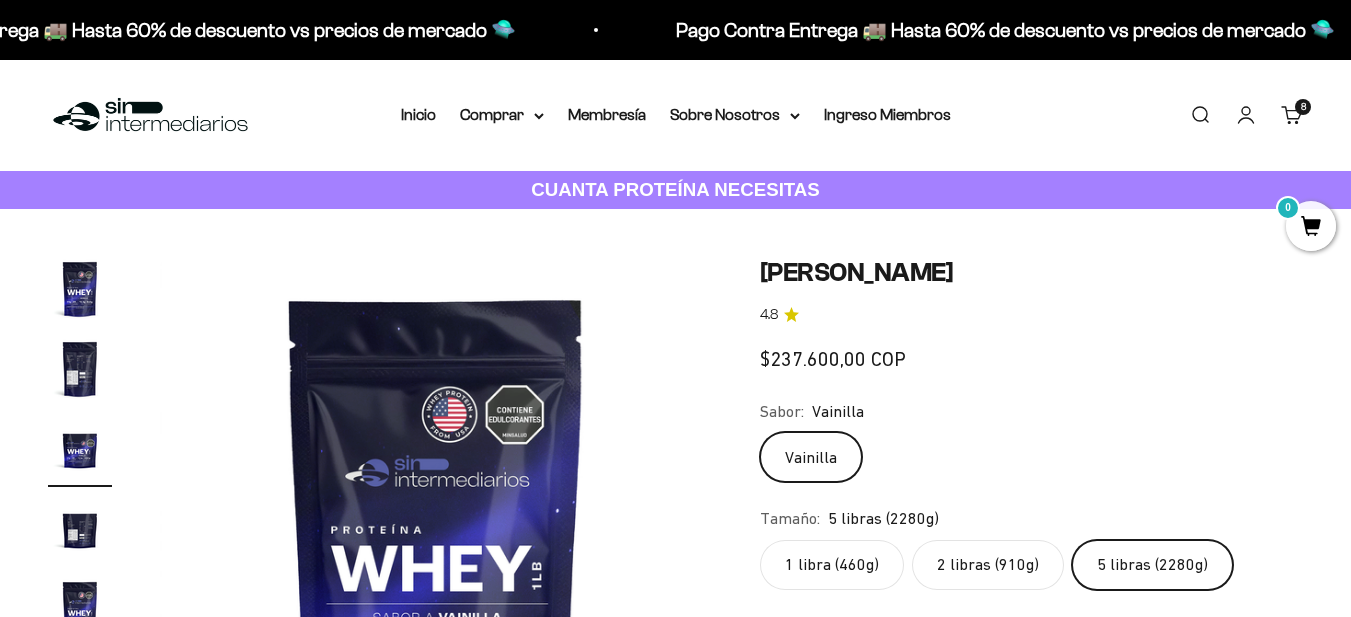 scroll, scrollTop: 0, scrollLeft: 1128, axis: horizontal 